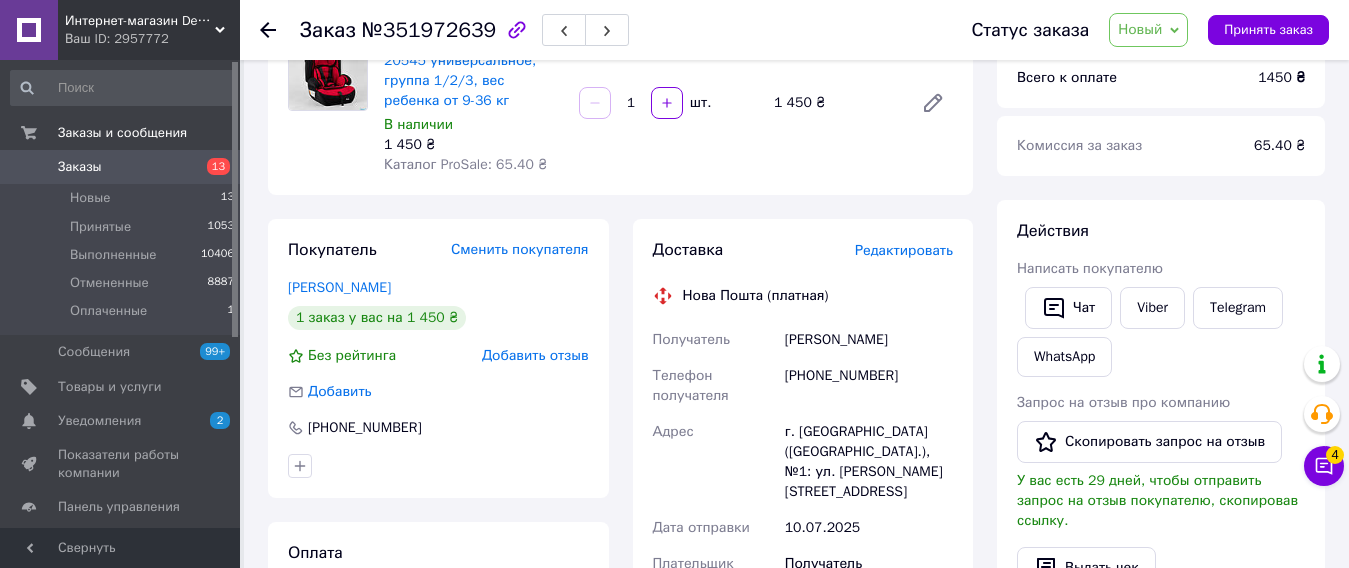 scroll, scrollTop: 200, scrollLeft: 0, axis: vertical 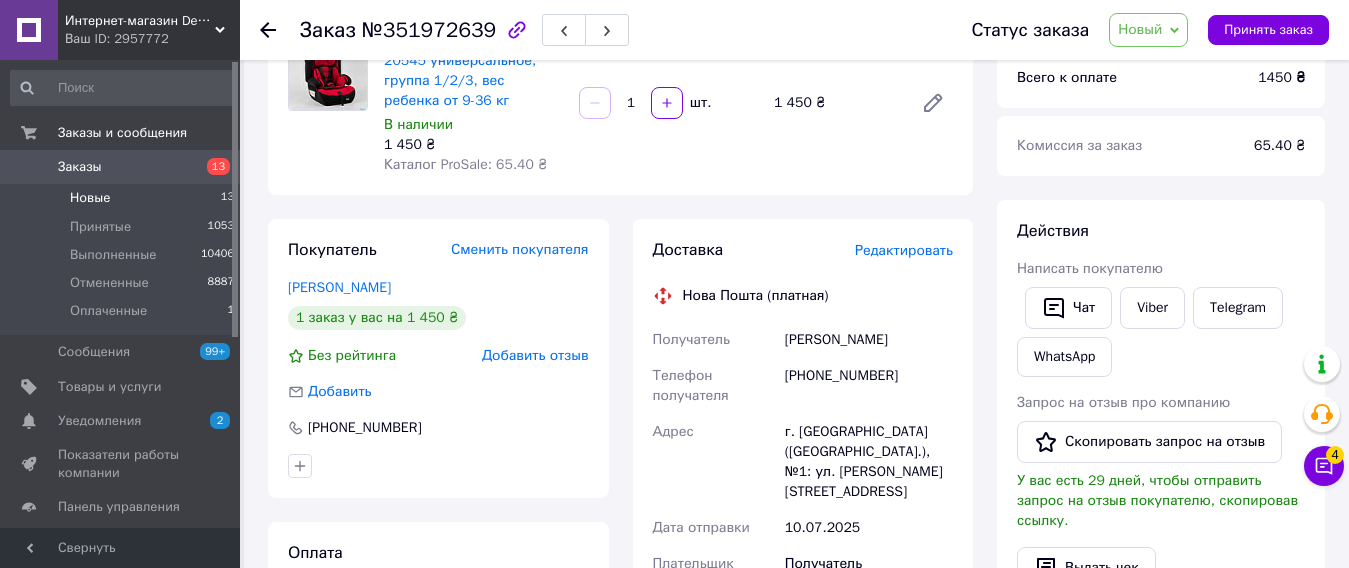 click on "Новые" at bounding box center (90, 198) 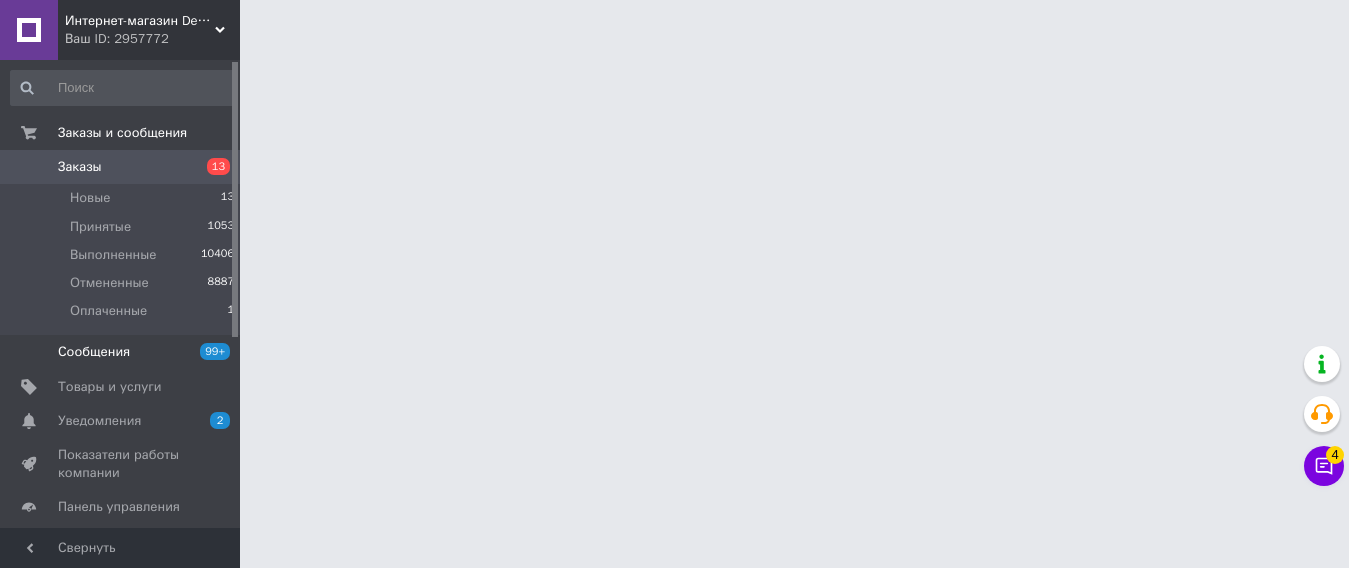 scroll, scrollTop: 0, scrollLeft: 0, axis: both 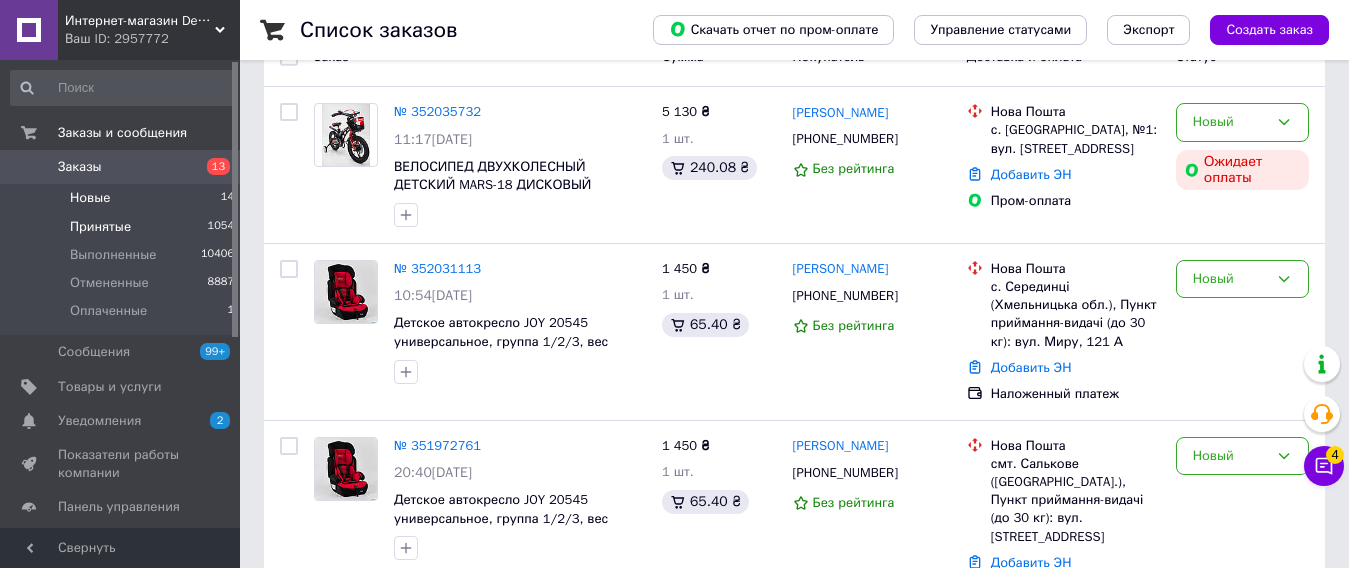 click on "Принятые 1054" at bounding box center (123, 227) 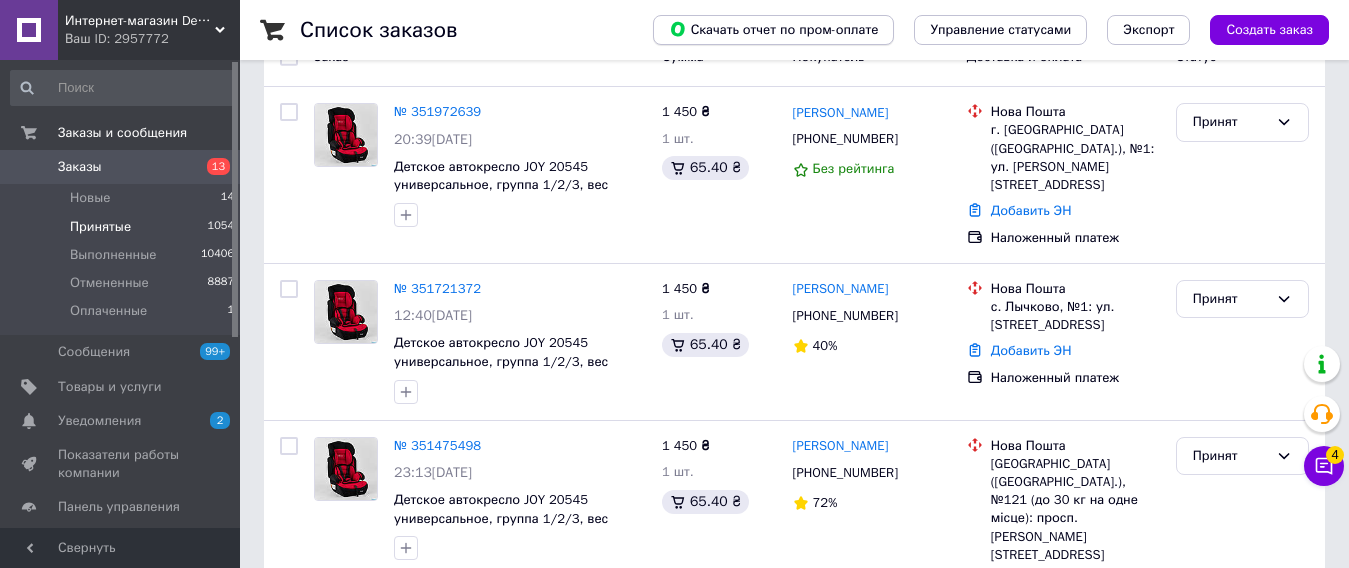 scroll, scrollTop: 0, scrollLeft: 0, axis: both 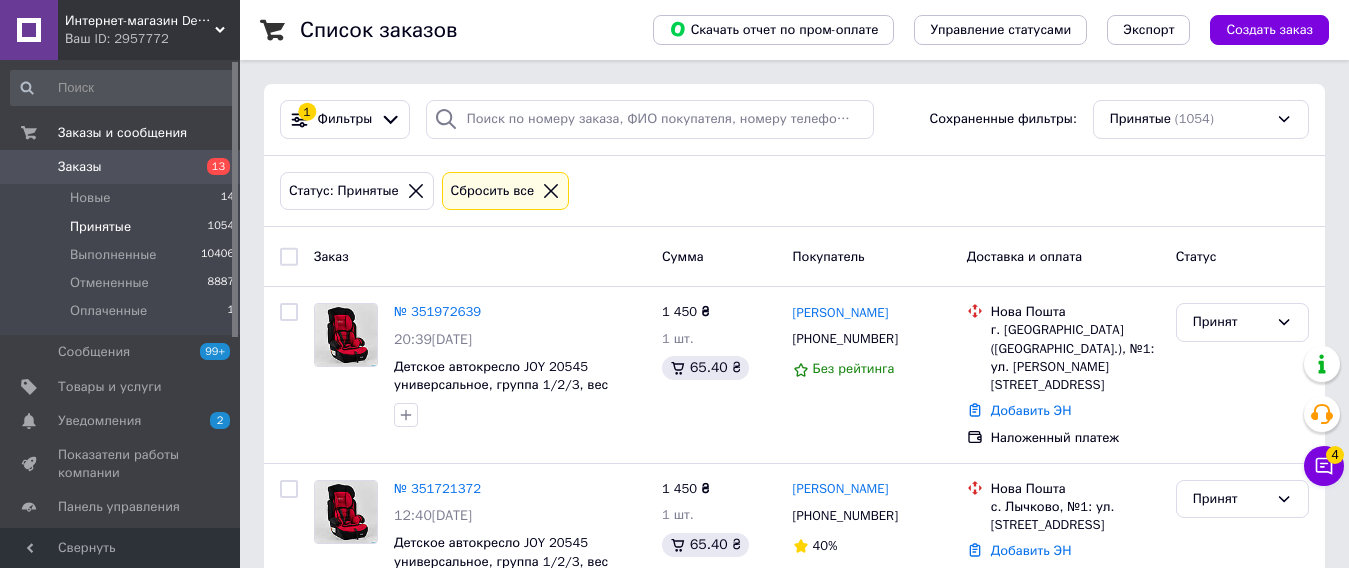 click on "Принятые" at bounding box center [100, 227] 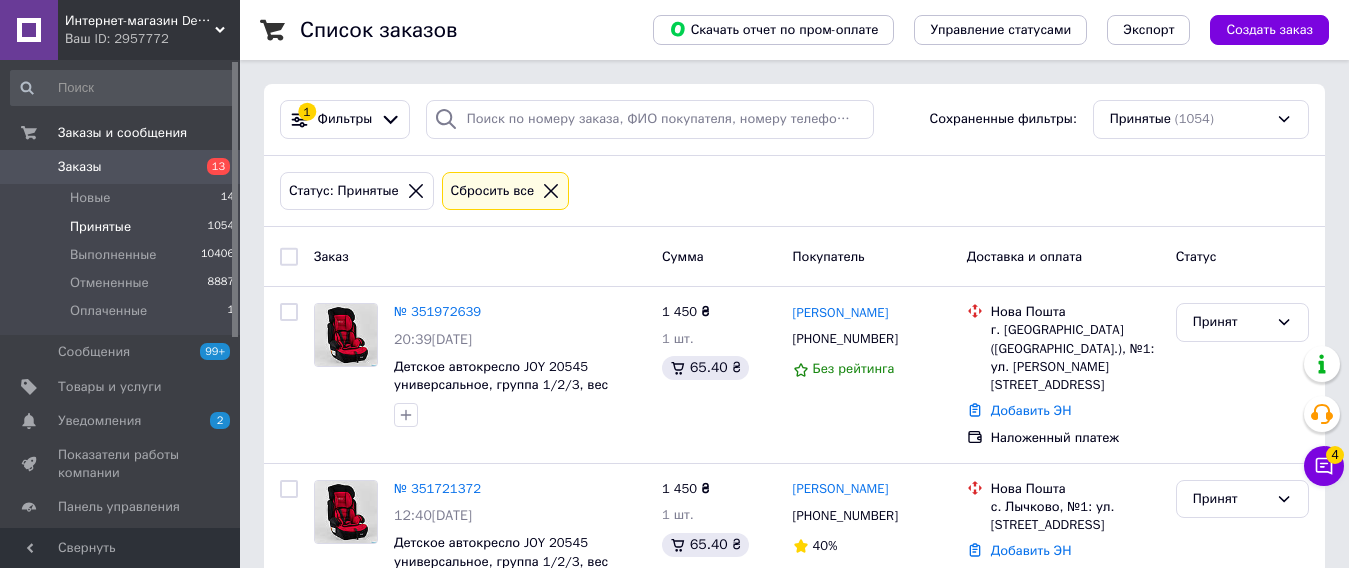drag, startPoint x: 140, startPoint y: 419, endPoint x: 195, endPoint y: 419, distance: 55 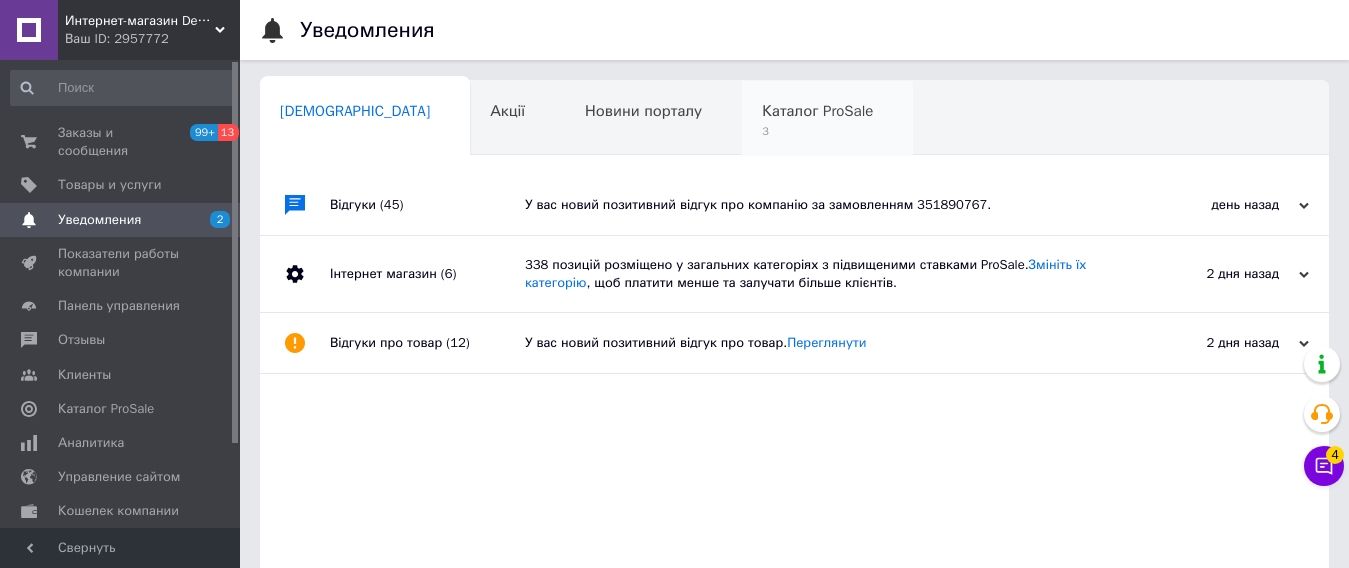click on "3" at bounding box center [817, 131] 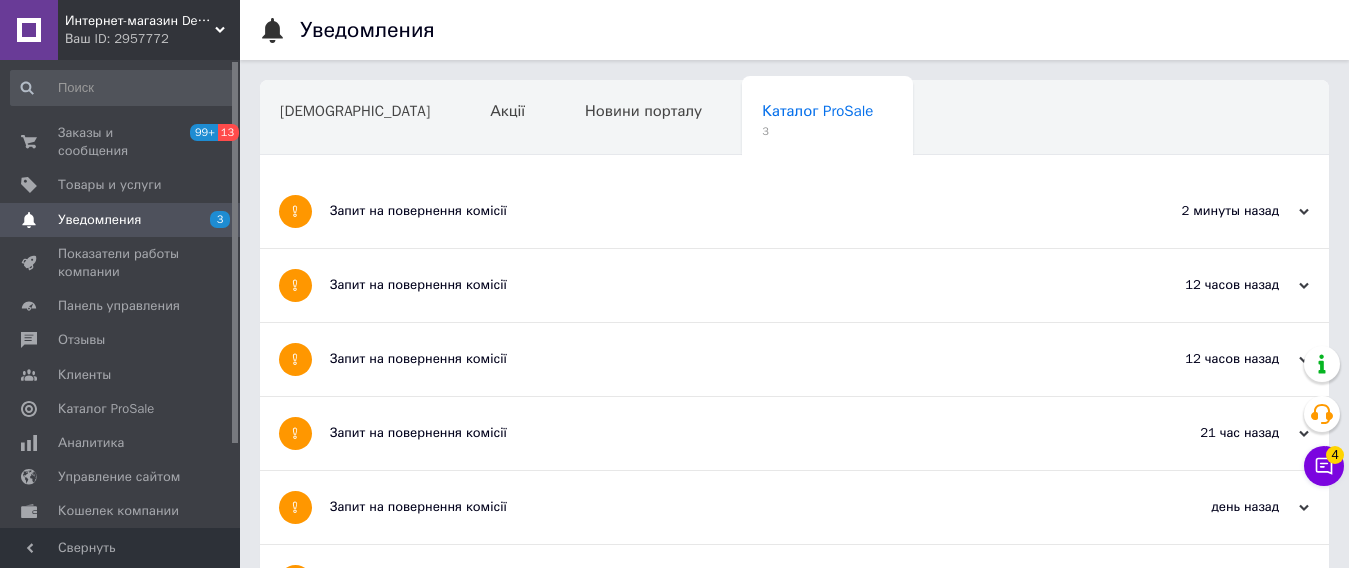 click on "Уведомления" at bounding box center (99, 220) 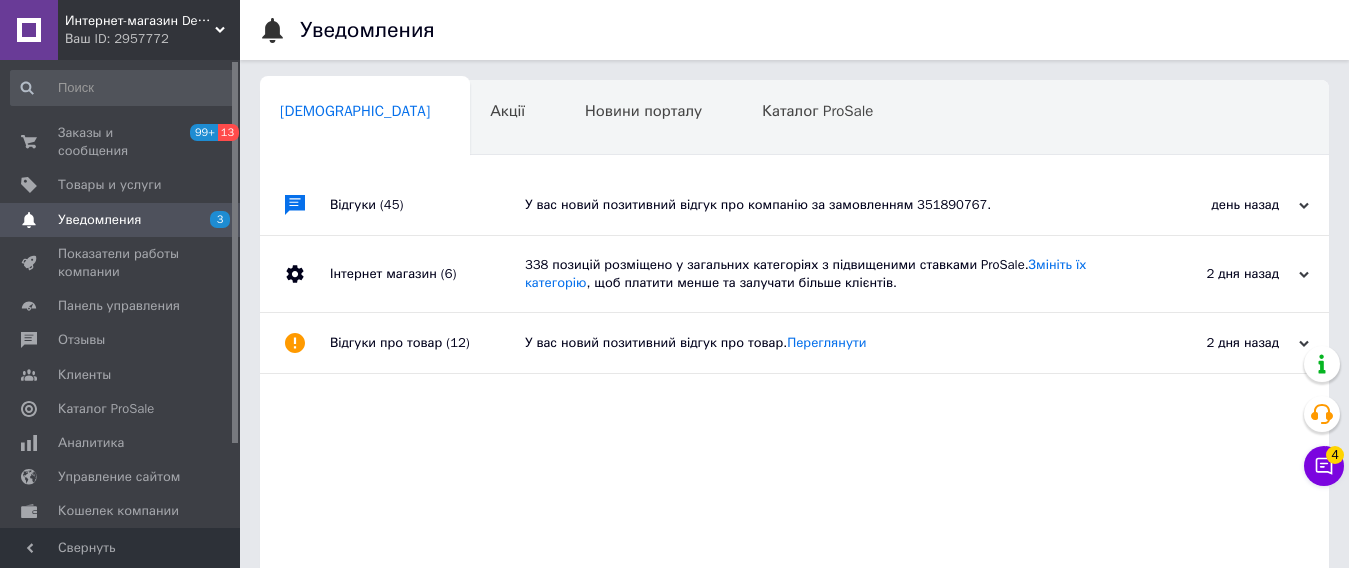 click on "(45)" at bounding box center [391, 204] 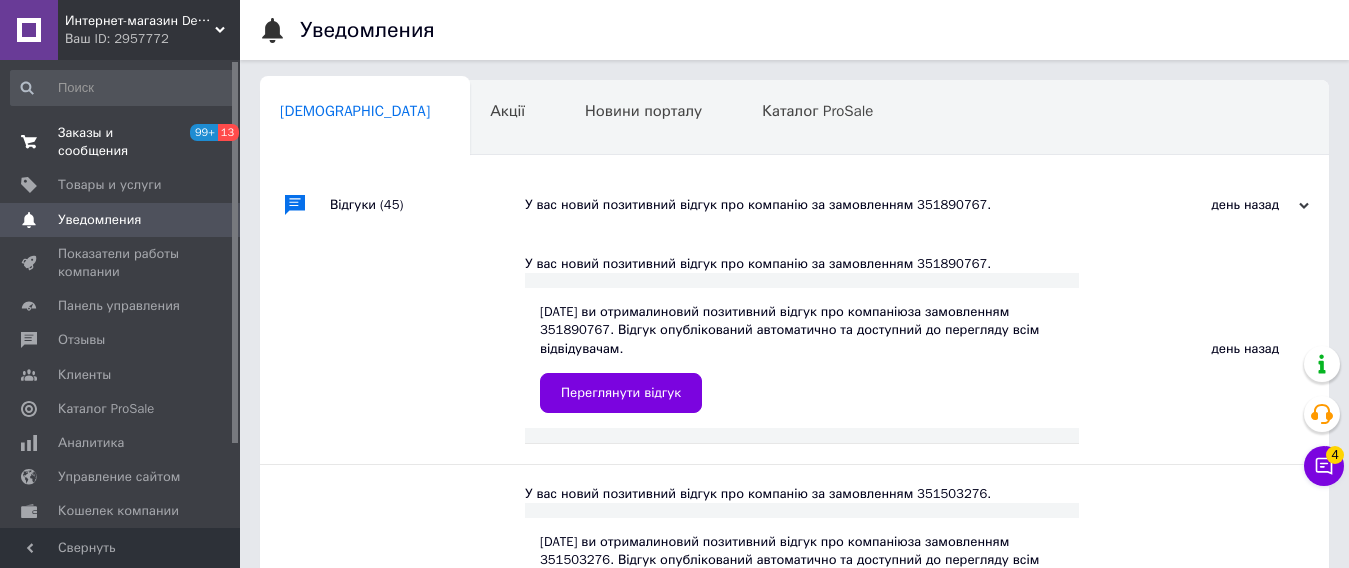 click on "Заказы и сообщения" at bounding box center (121, 142) 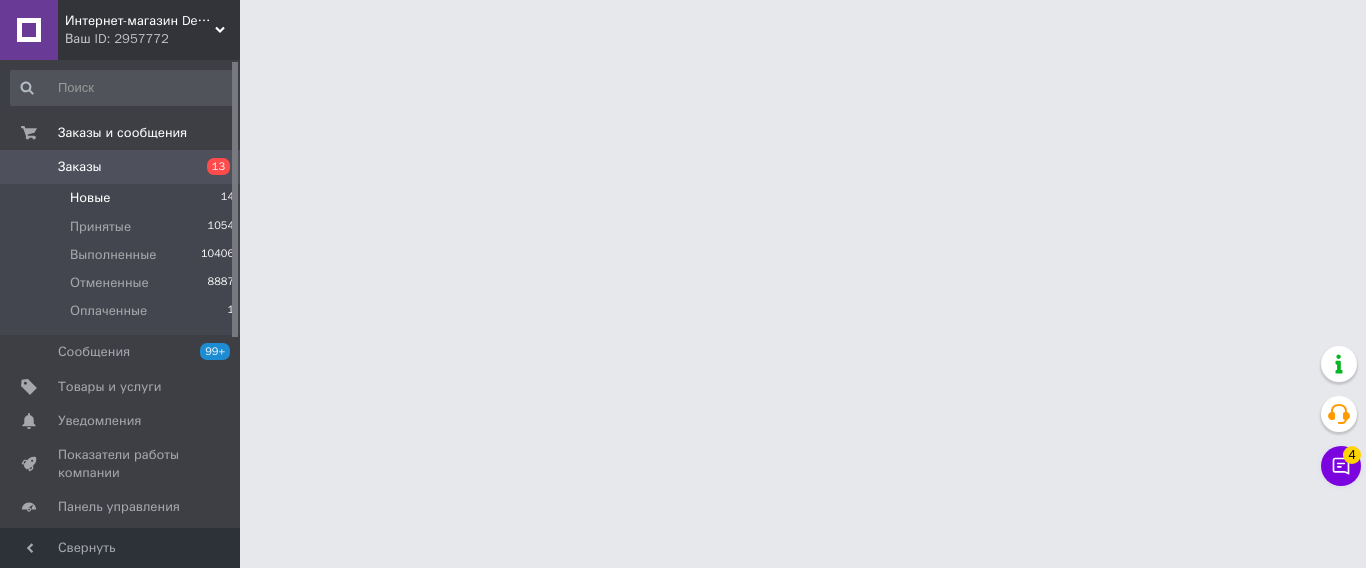click on "Новые" at bounding box center (90, 198) 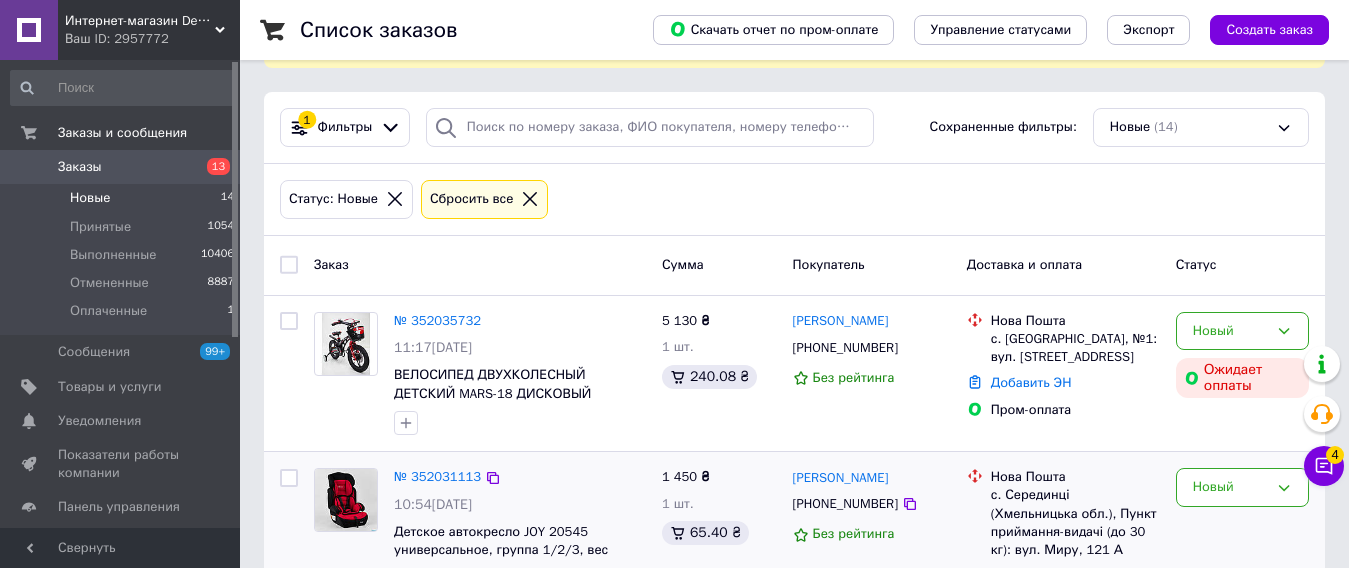 scroll, scrollTop: 400, scrollLeft: 0, axis: vertical 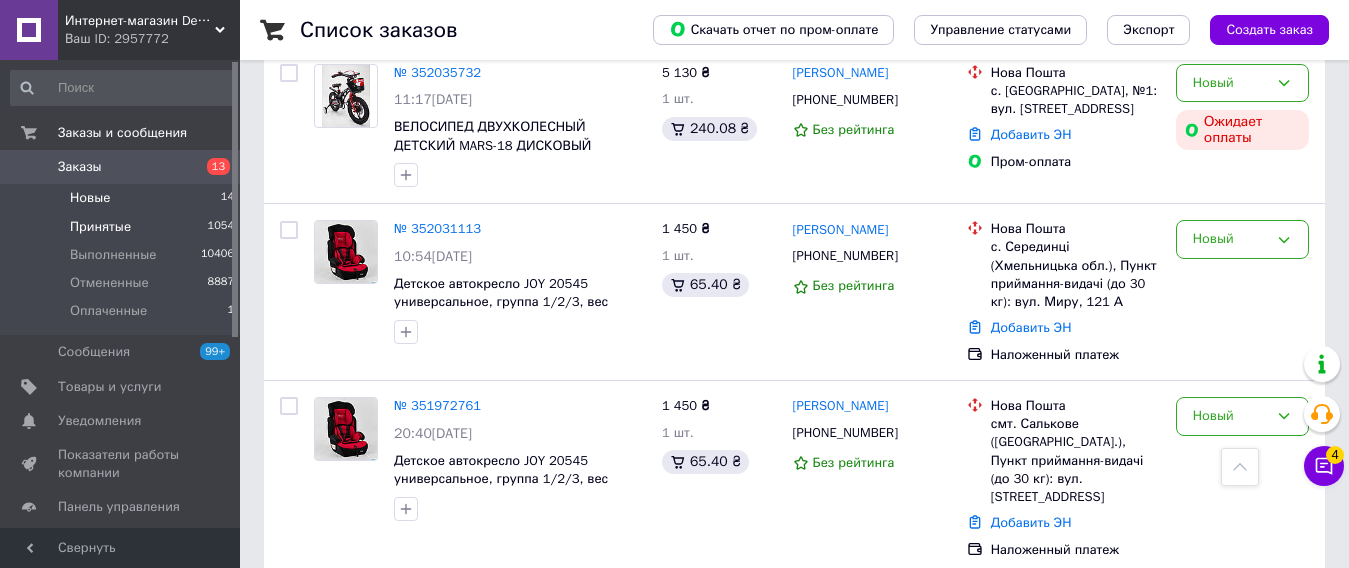 click on "Принятые" at bounding box center [100, 227] 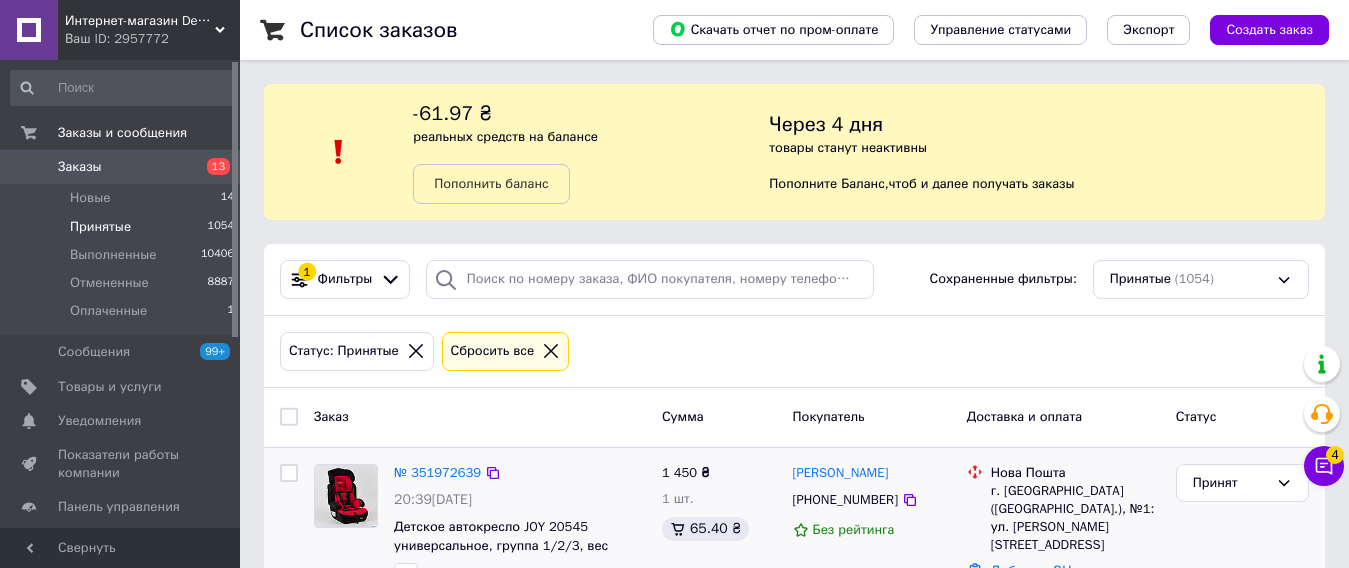 scroll, scrollTop: 200, scrollLeft: 0, axis: vertical 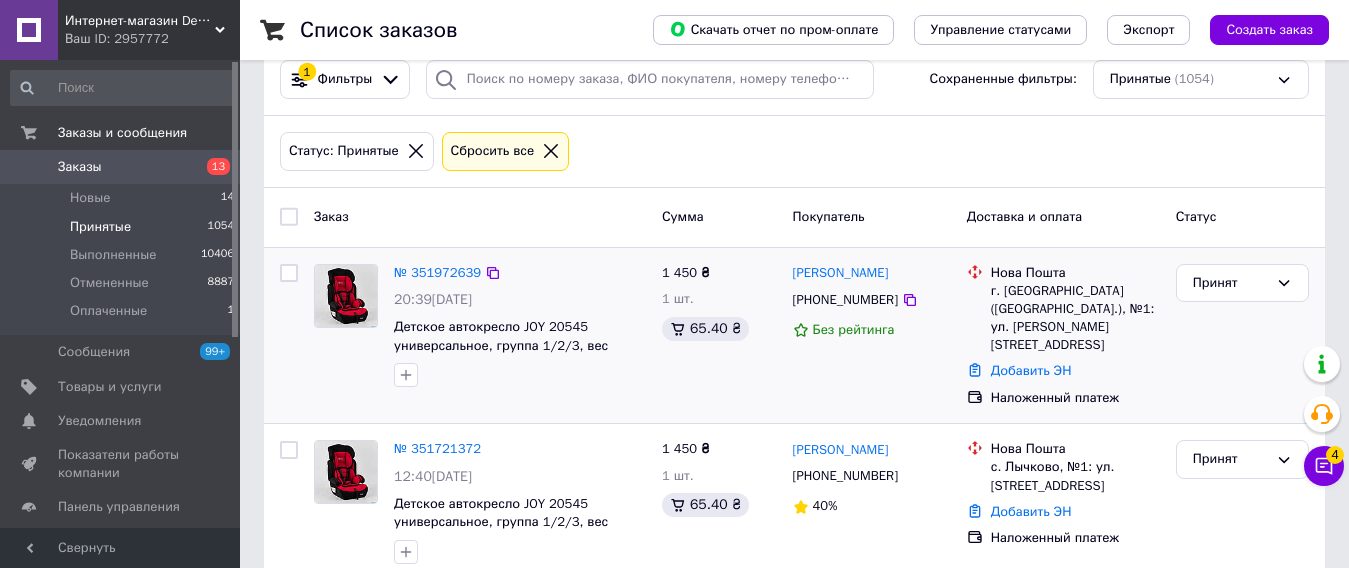 click on "№ 351972639" at bounding box center [437, 273] 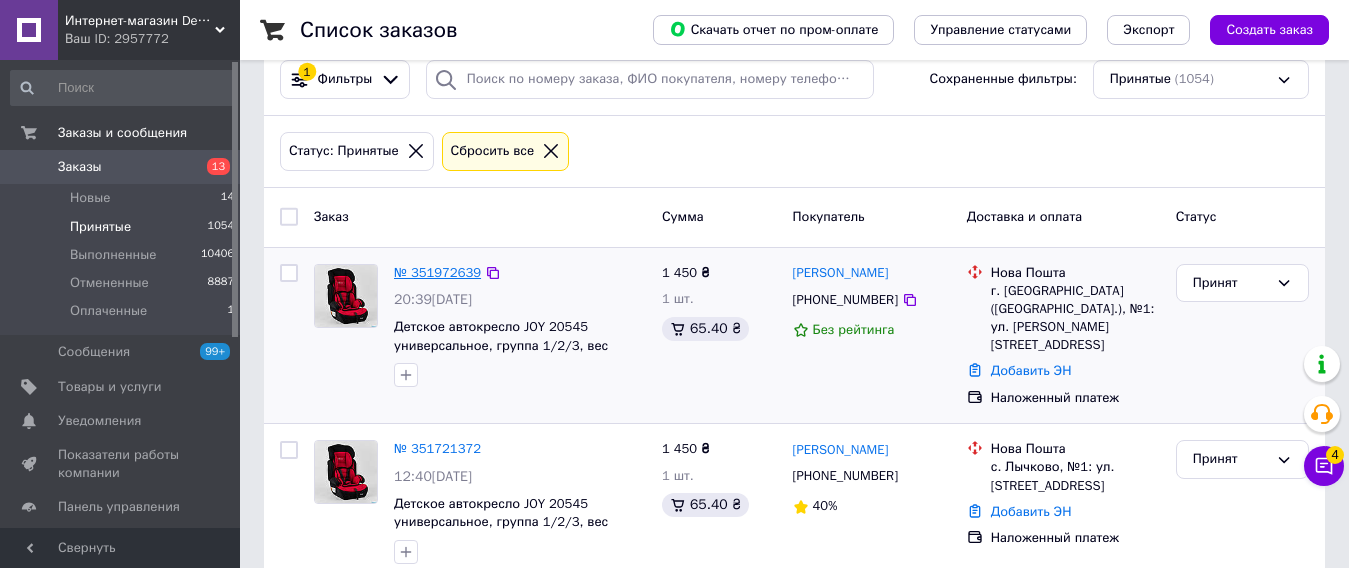 click on "№ 351972639" at bounding box center (437, 272) 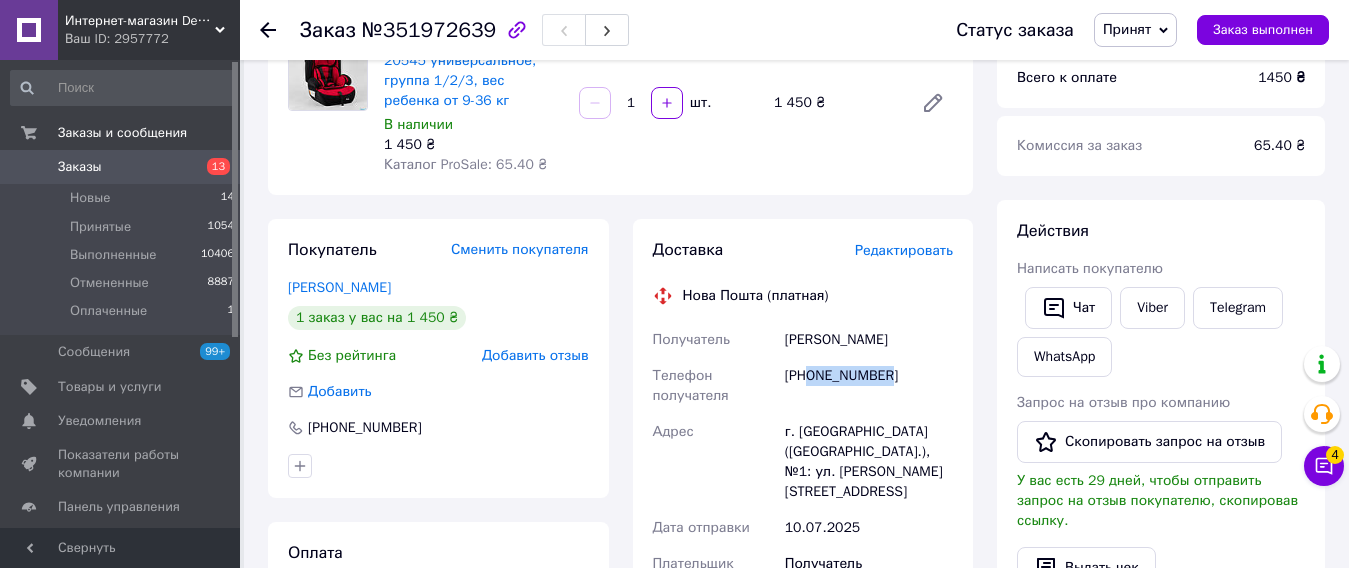 drag, startPoint x: 873, startPoint y: 370, endPoint x: 812, endPoint y: 377, distance: 61.400326 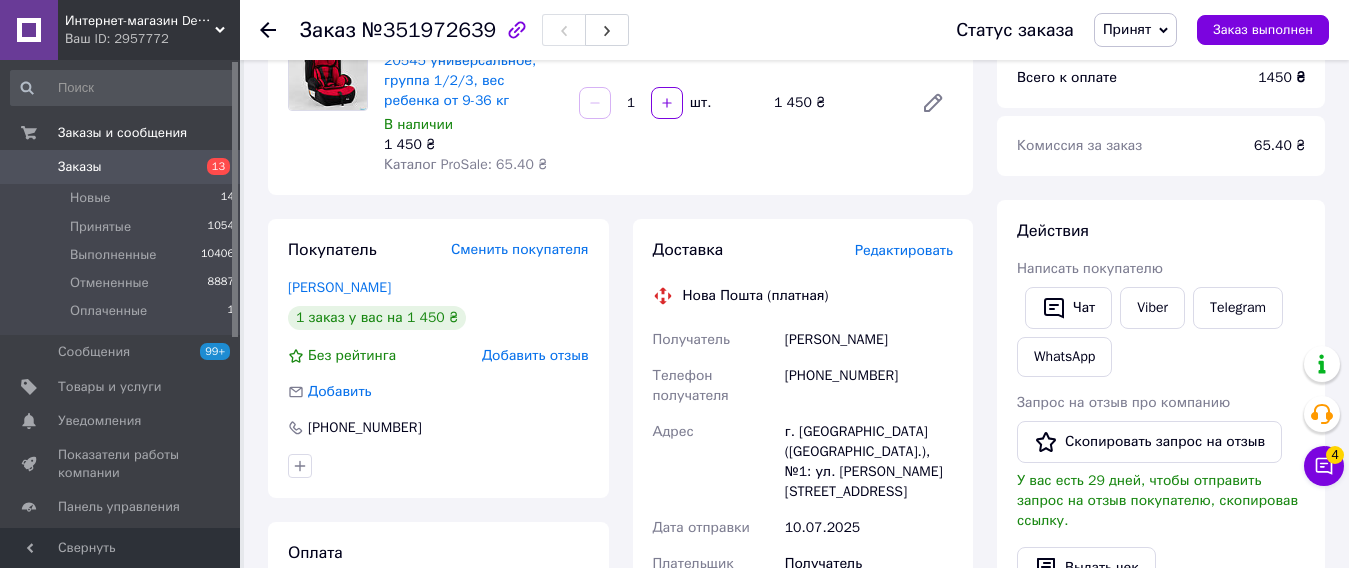 click on "Грицишина Лариса" at bounding box center (869, 340) 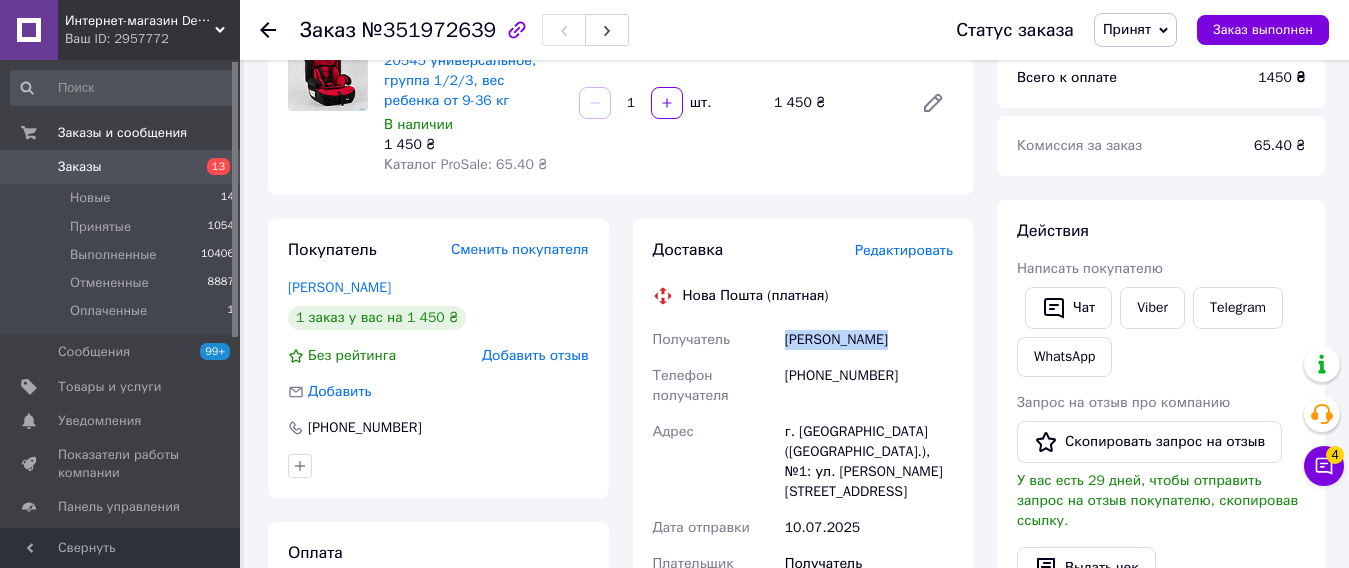 click on "Грицишина Лариса" at bounding box center [869, 340] 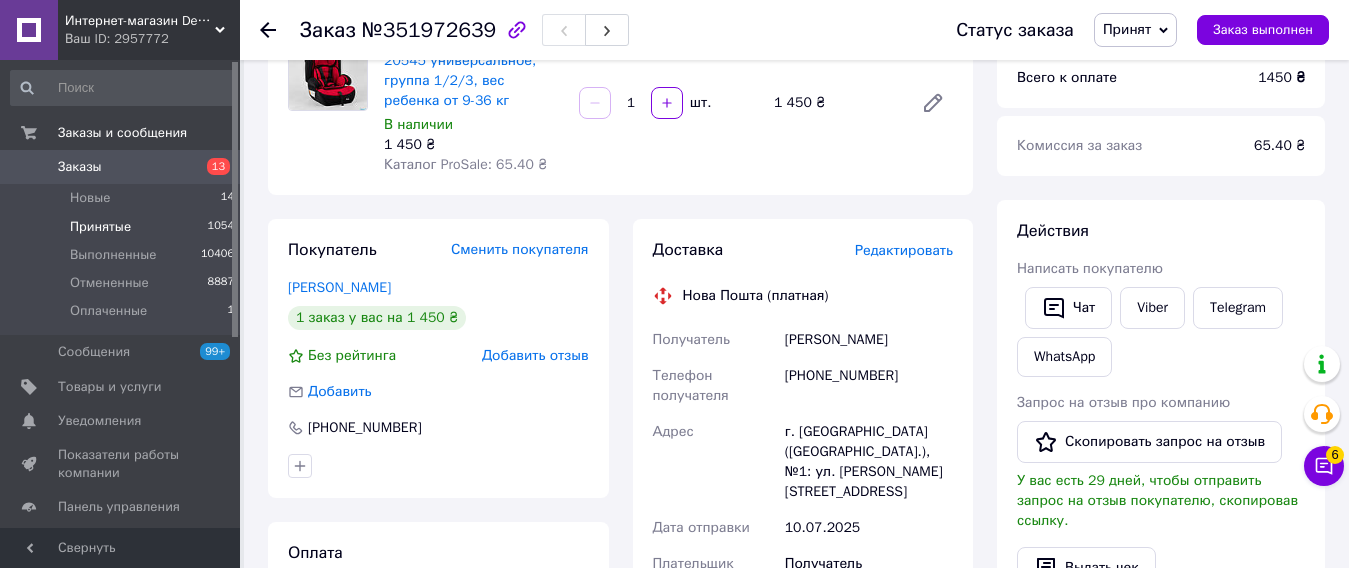 click on "Принятые" at bounding box center [100, 227] 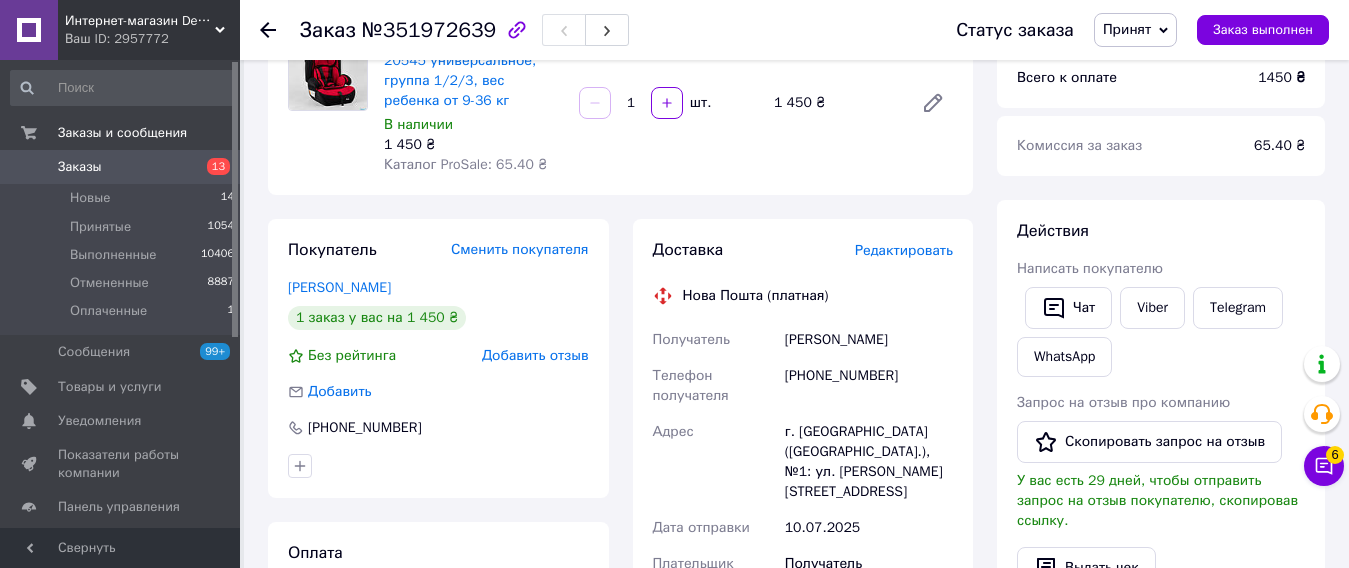 scroll, scrollTop: 0, scrollLeft: 0, axis: both 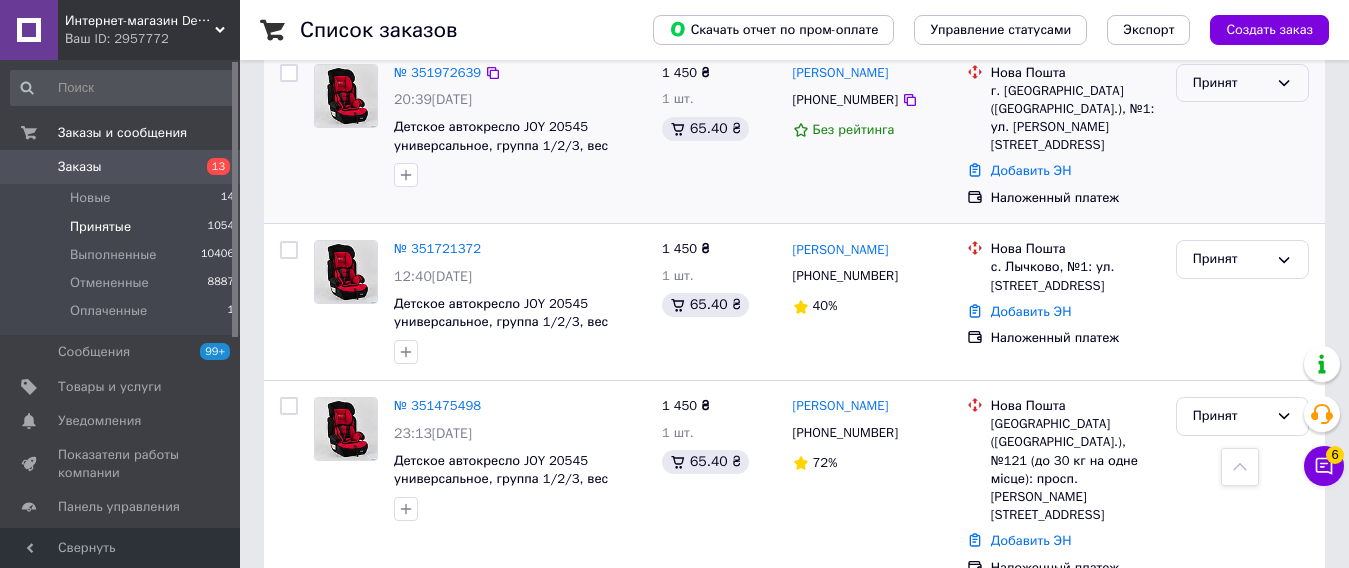 click on "Принят" at bounding box center [1242, 83] 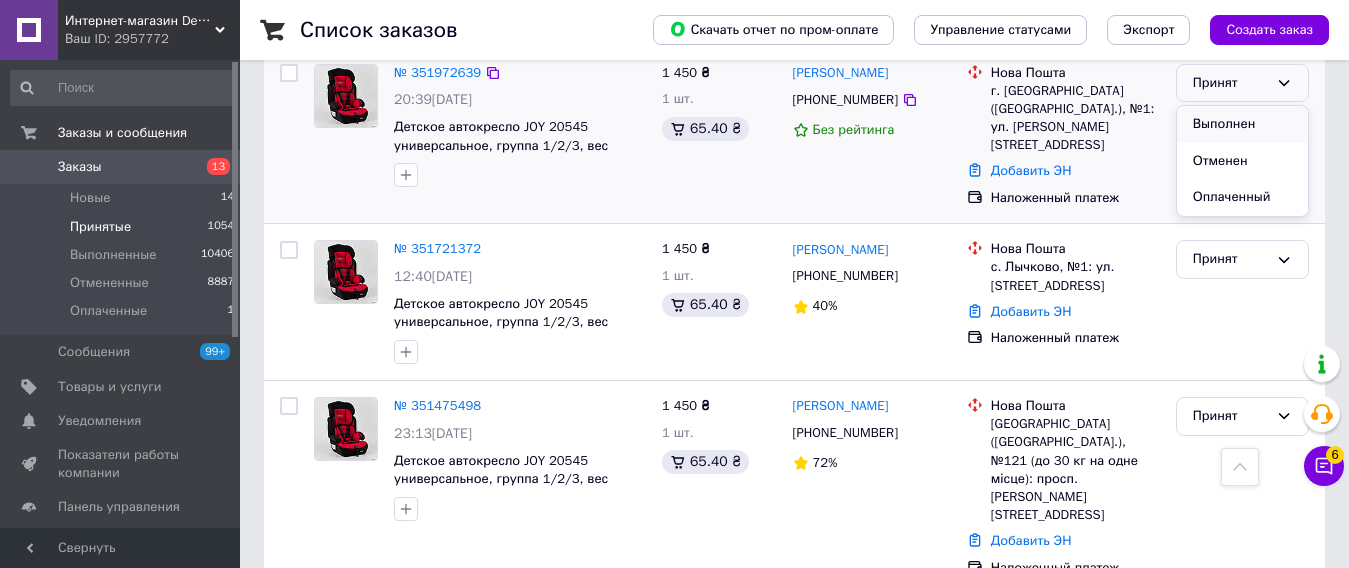 click on "Выполнен" at bounding box center [1242, 124] 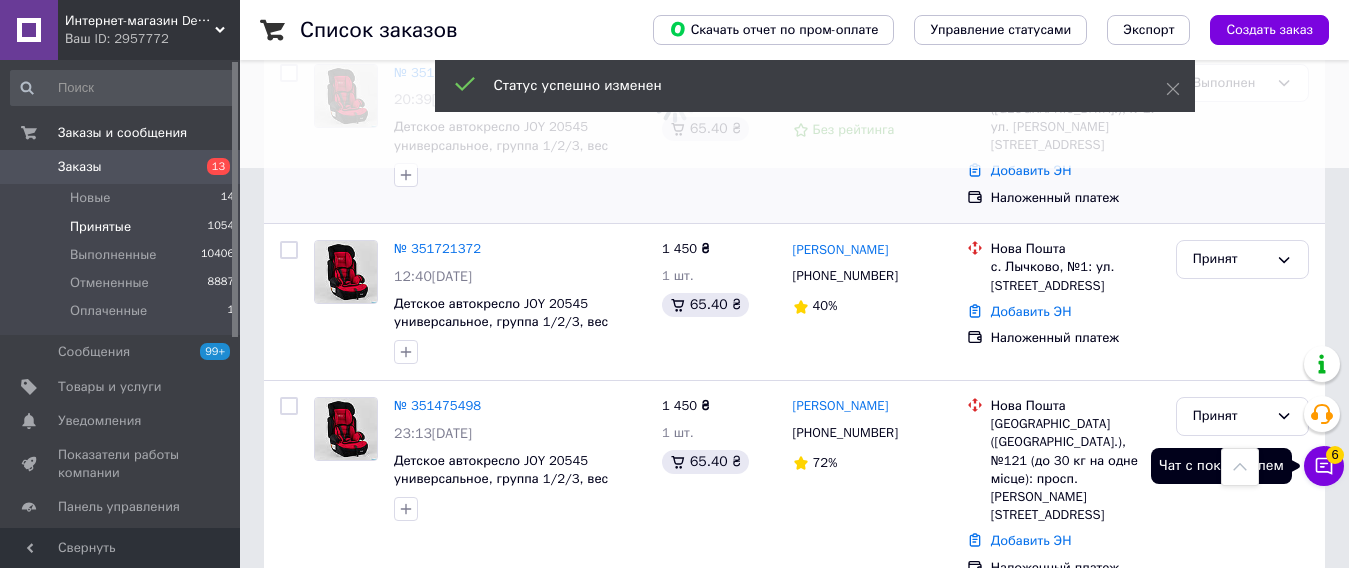 click on "6" at bounding box center (1335, 455) 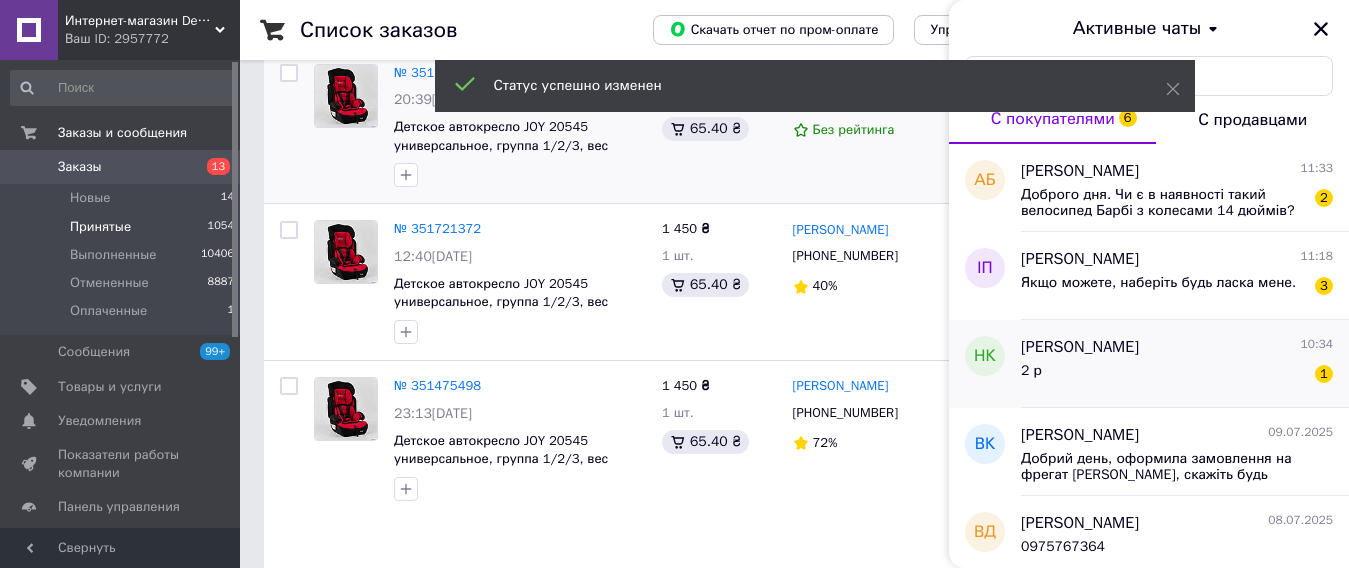 click on "2 р 1" at bounding box center (1177, 375) 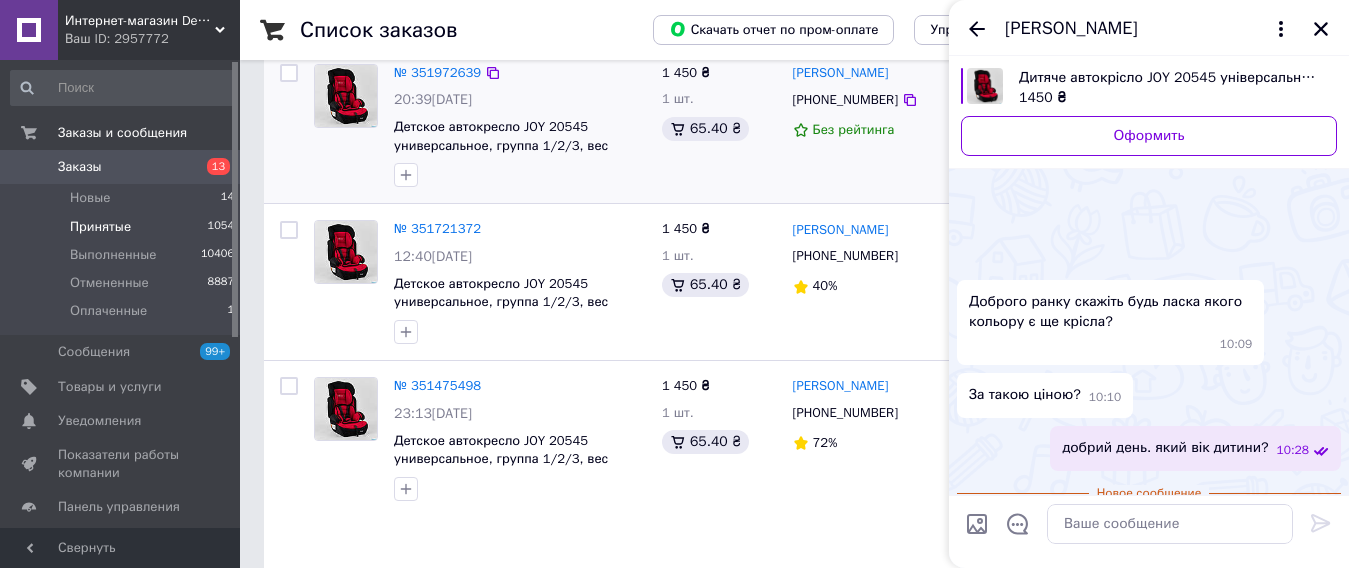 scroll, scrollTop: 74, scrollLeft: 0, axis: vertical 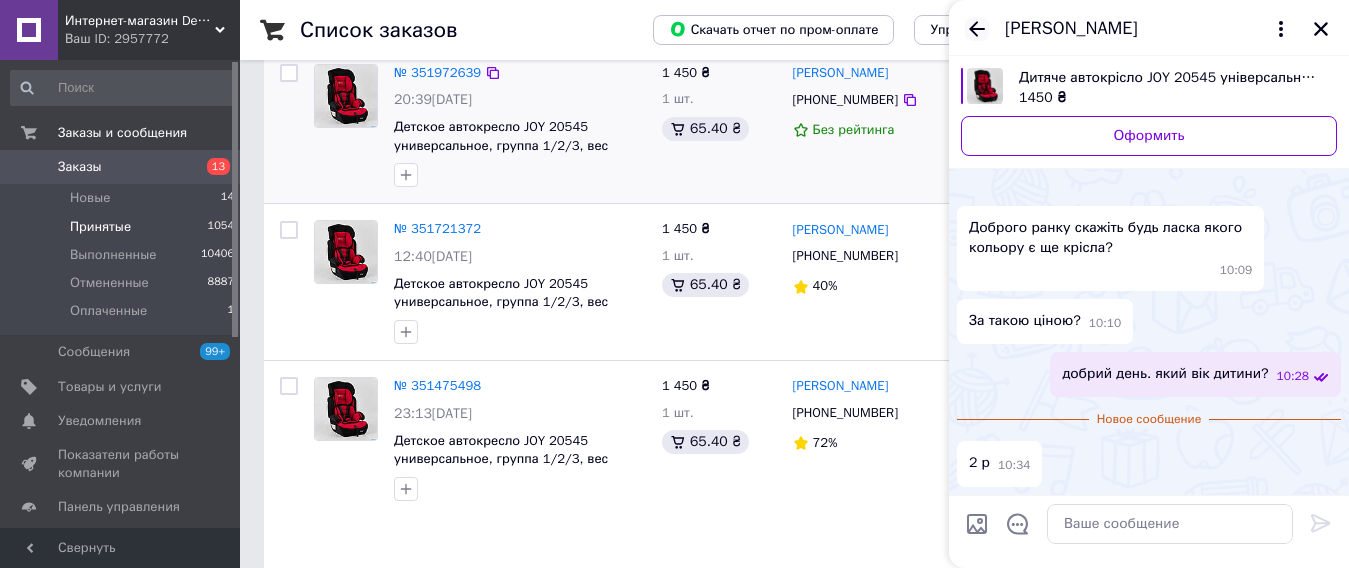 click 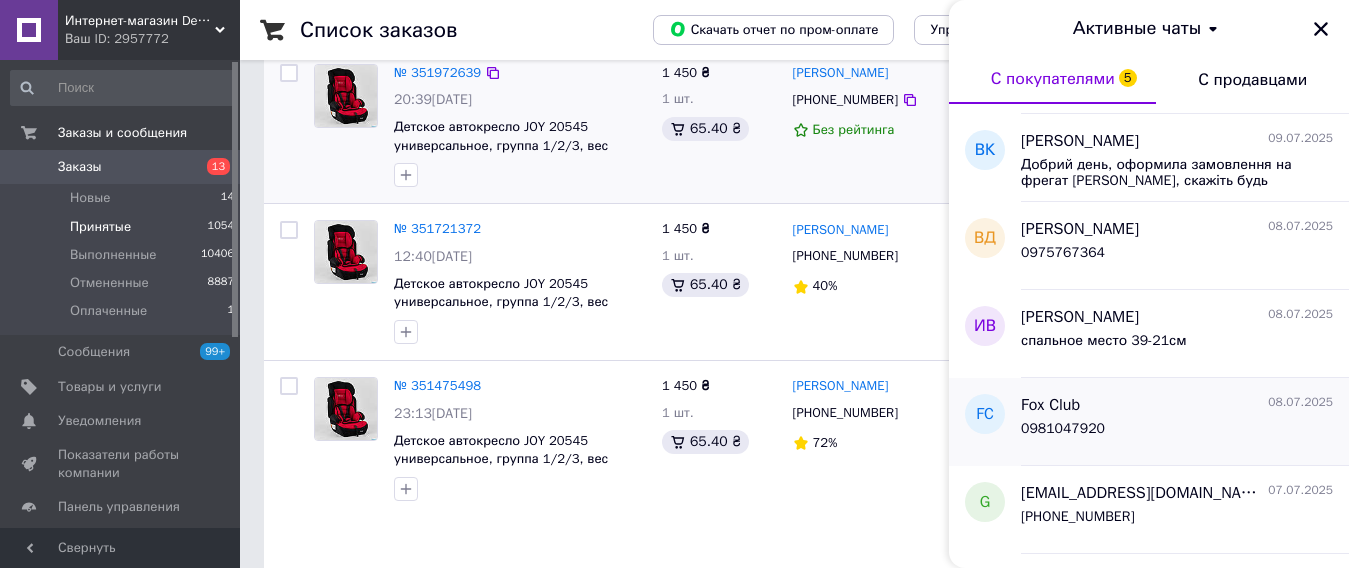 scroll, scrollTop: 300, scrollLeft: 0, axis: vertical 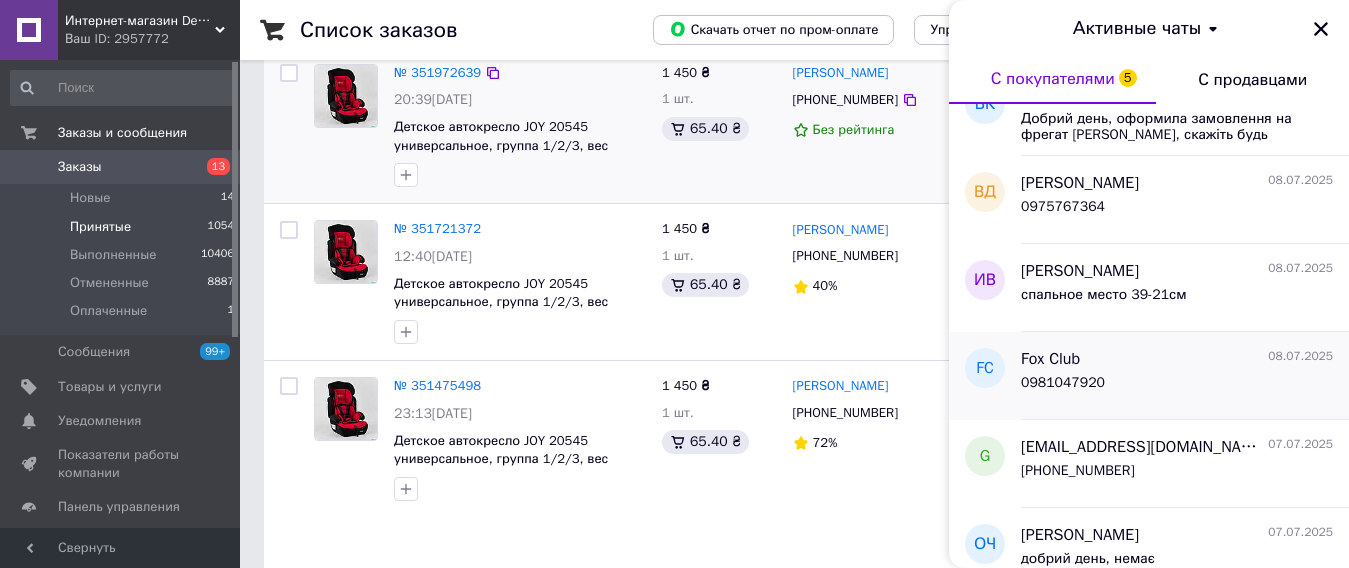 click on "0981047920" at bounding box center (1063, 383) 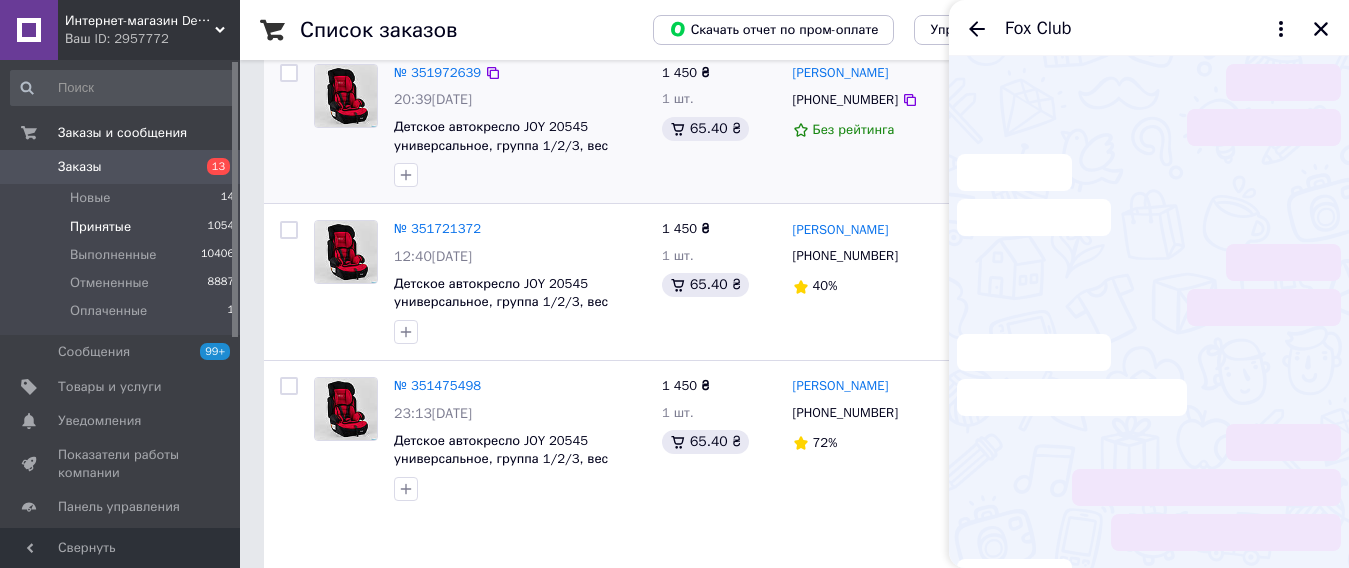 scroll, scrollTop: 276, scrollLeft: 0, axis: vertical 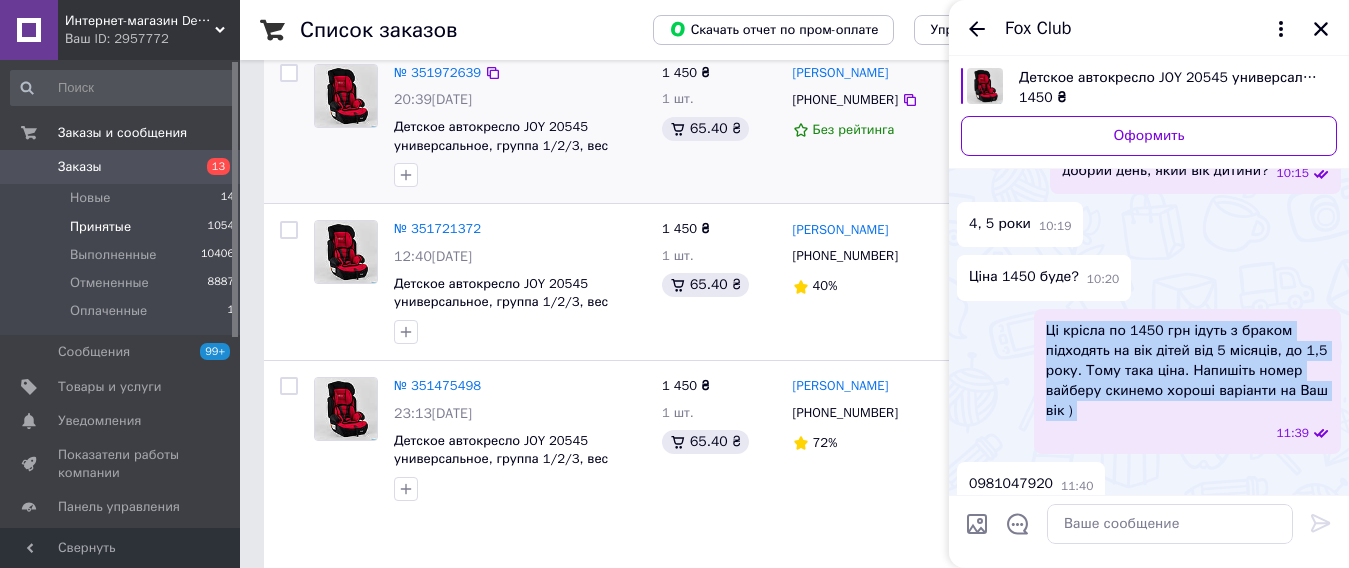 drag, startPoint x: 1043, startPoint y: 304, endPoint x: 1110, endPoint y: 388, distance: 107.44766 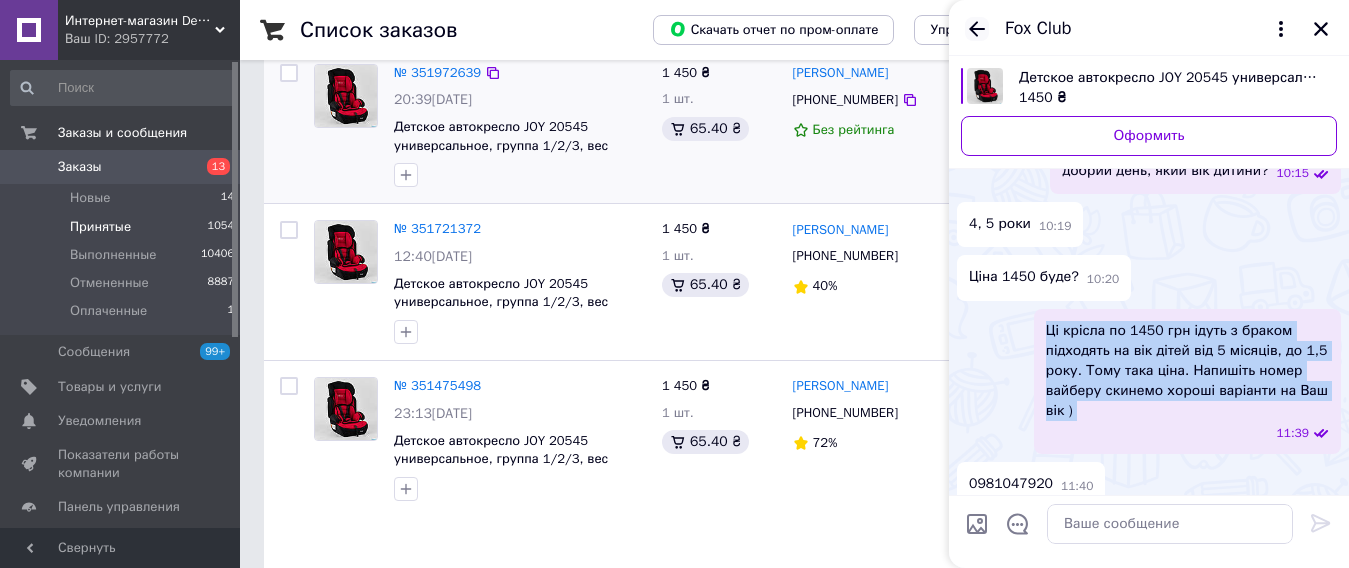click 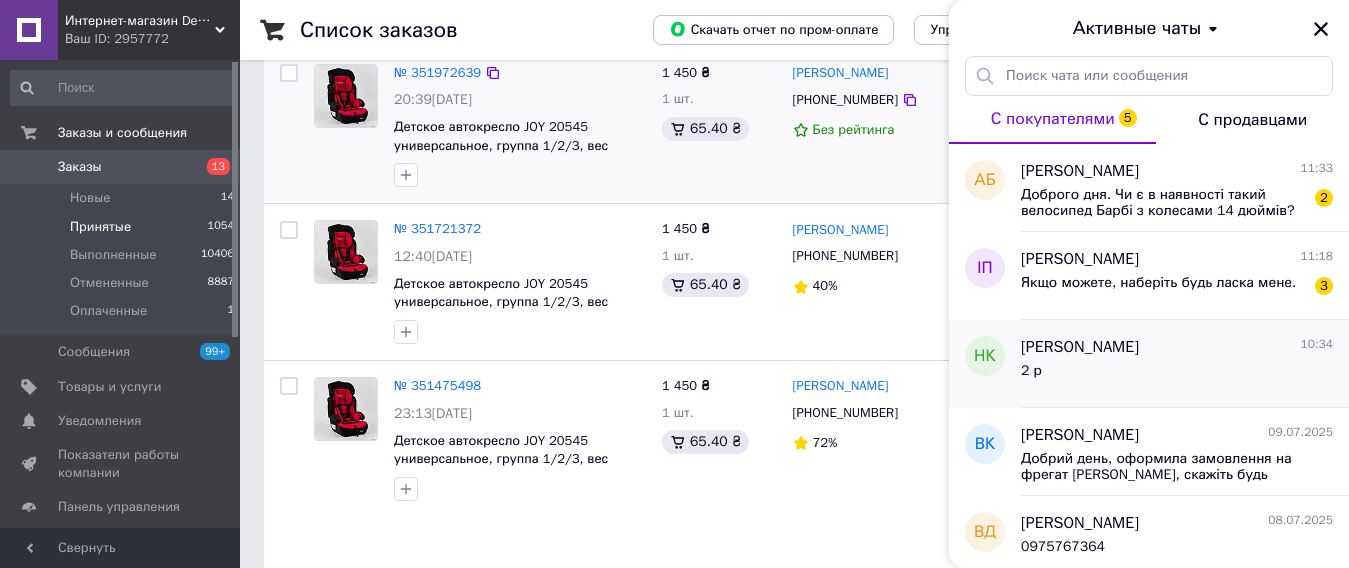 click on "2 р" at bounding box center [1177, 375] 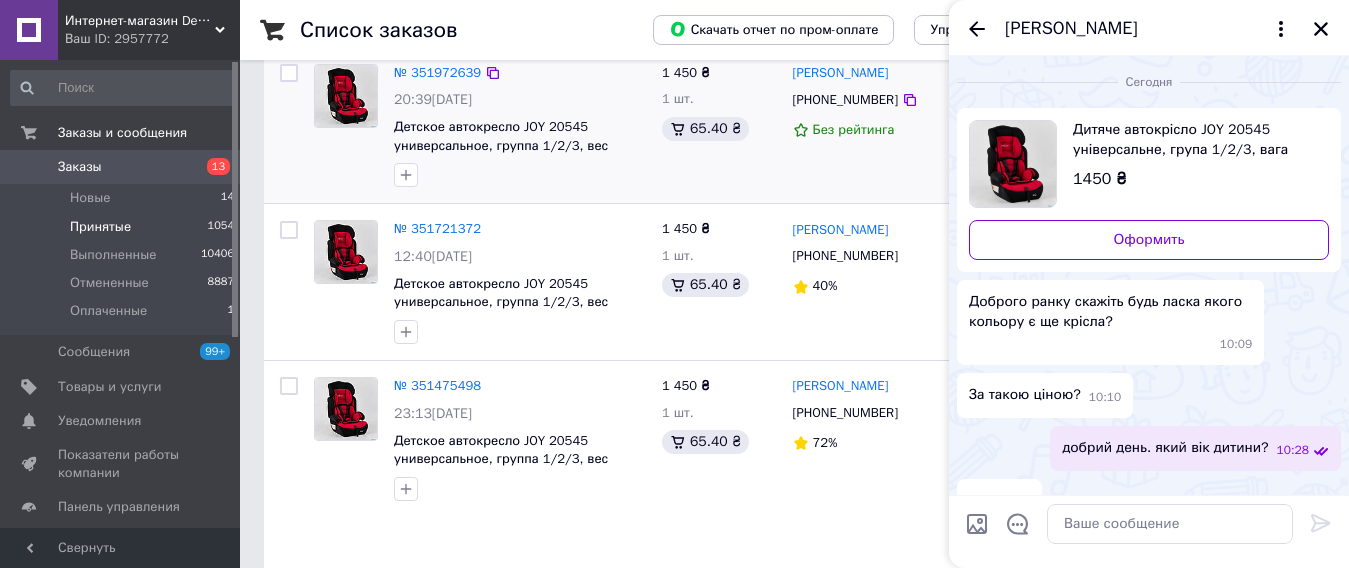 scroll, scrollTop: 38, scrollLeft: 0, axis: vertical 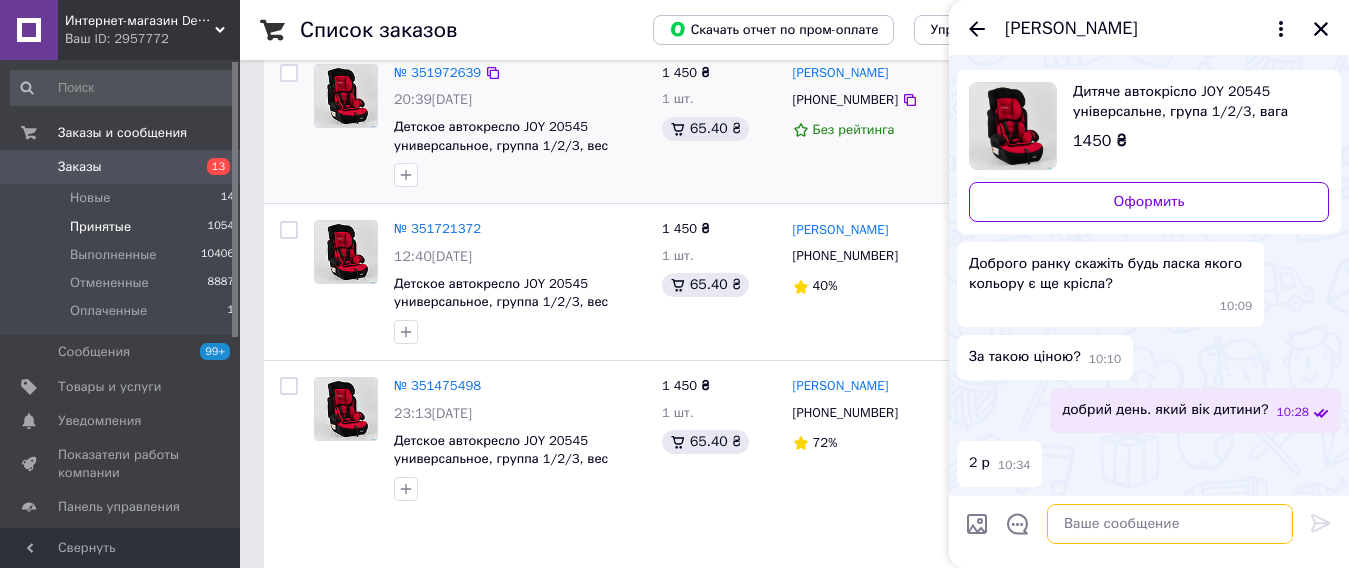 paste on "Ці крісла по 1450 грн ідуть з браком підходять на вік дітей від 5 місяців, до 1,5 року. Тому така ціна. Напишіть номер вайберу скинемо хороші варіанти на Ваш вік )" 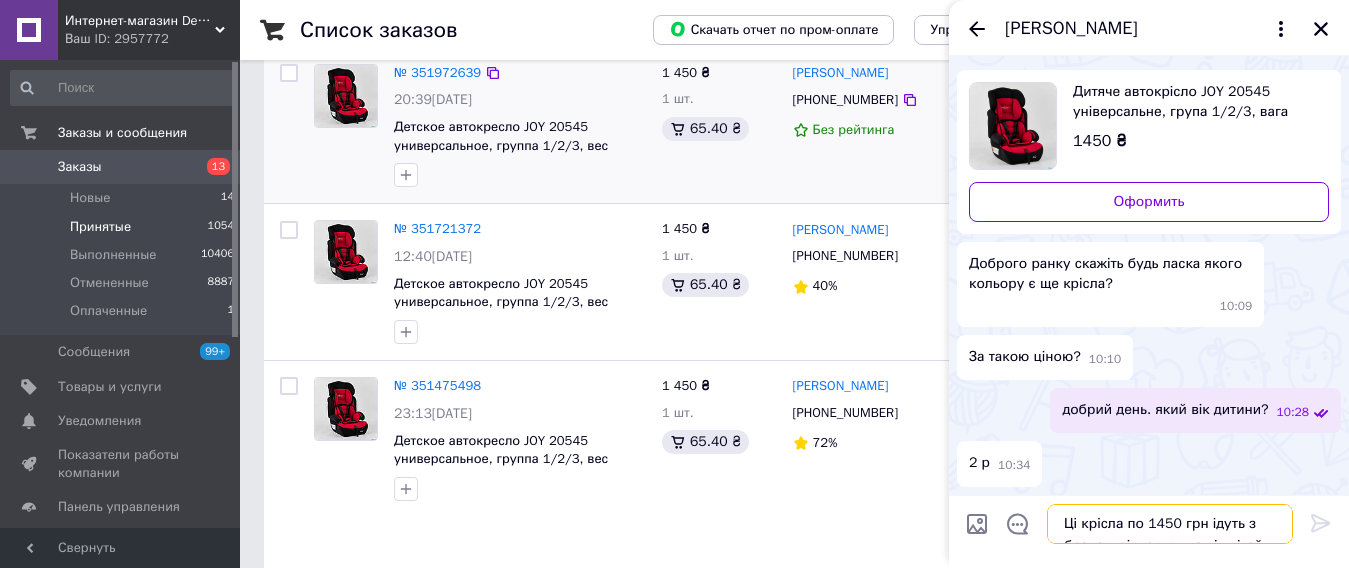 scroll, scrollTop: 2, scrollLeft: 0, axis: vertical 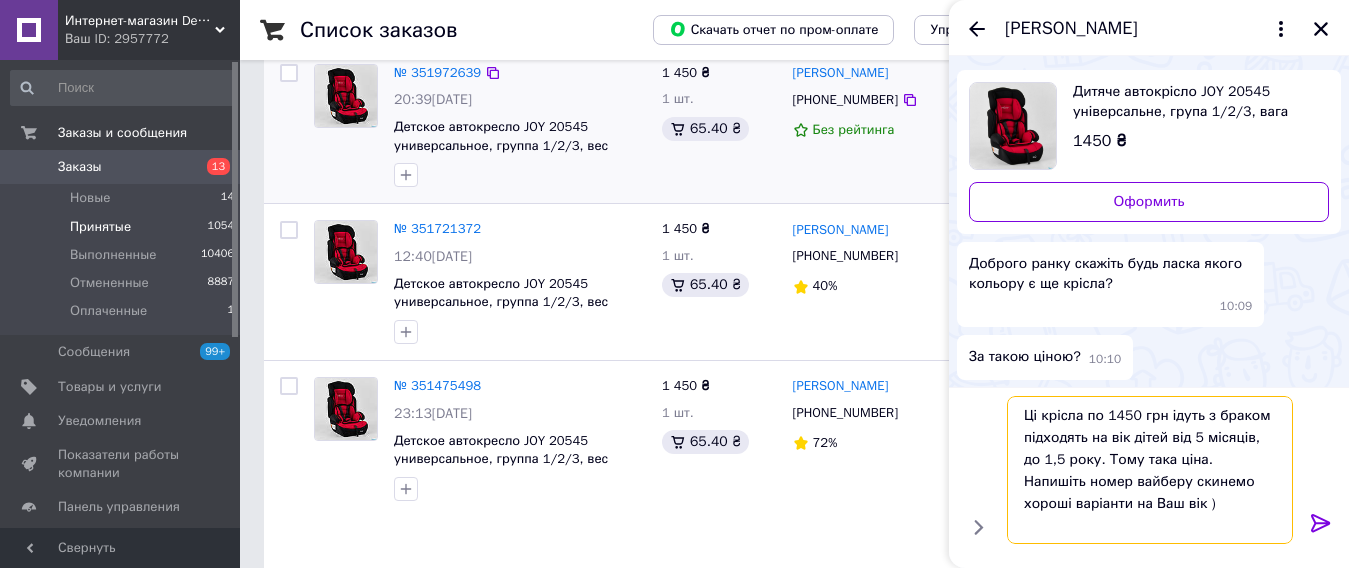 type on "Ці крісла по 1450 грн ідуть з браком підходять на вік дітей від 5 місяців, до 1,5 року. Тому така ціна. Напишіть номер вайберу скинемо хороші варіанти на Ваш вік )" 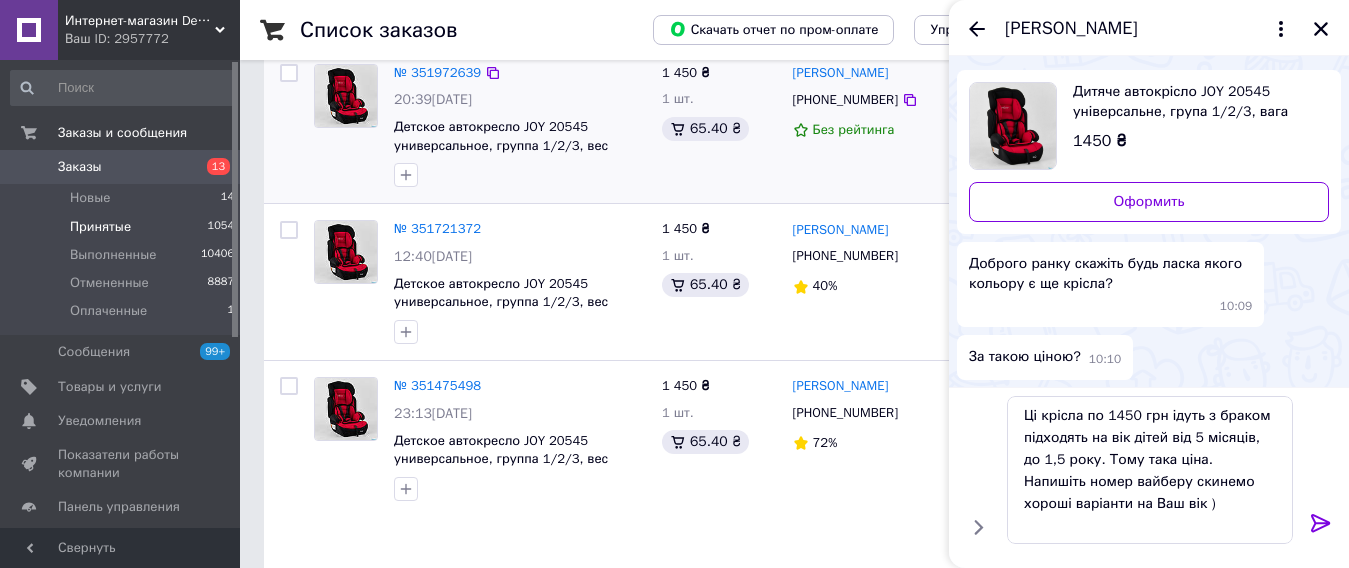 click at bounding box center [1321, 527] 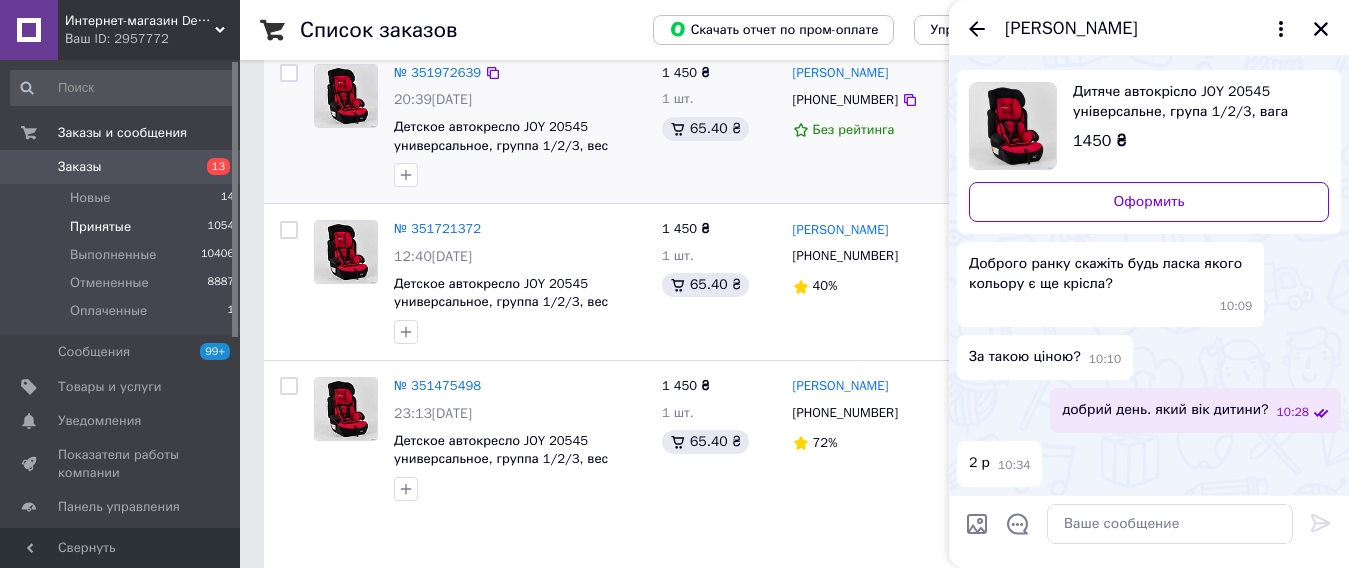 scroll, scrollTop: 0, scrollLeft: 0, axis: both 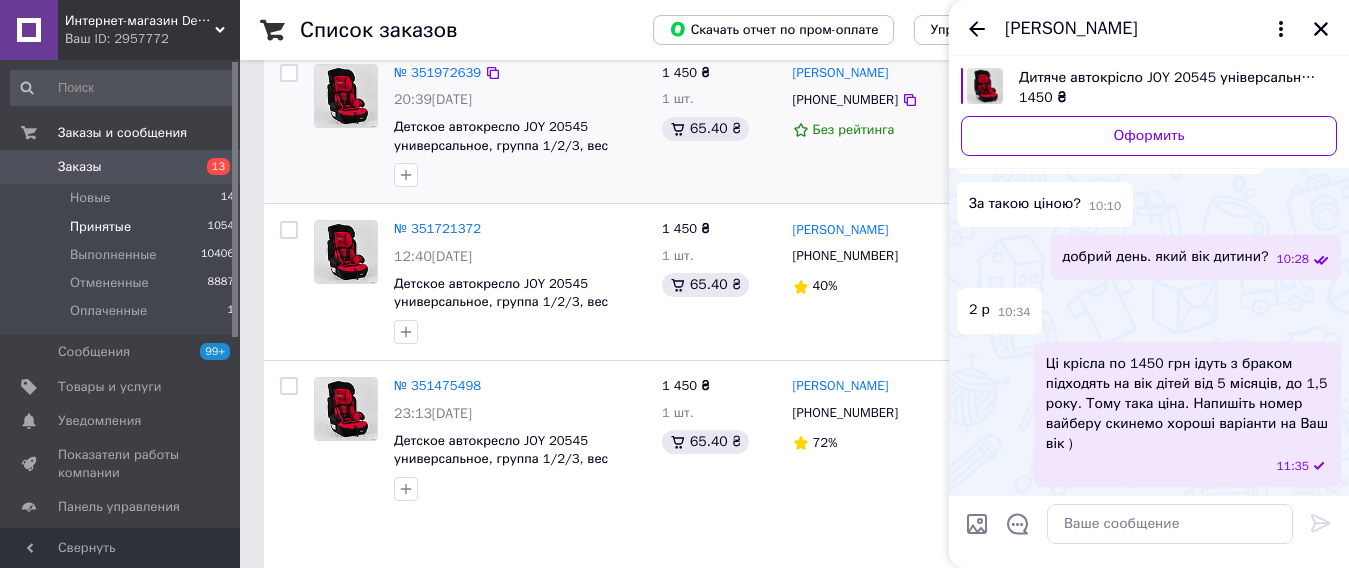 click on "[PERSON_NAME]" at bounding box center [1149, 28] 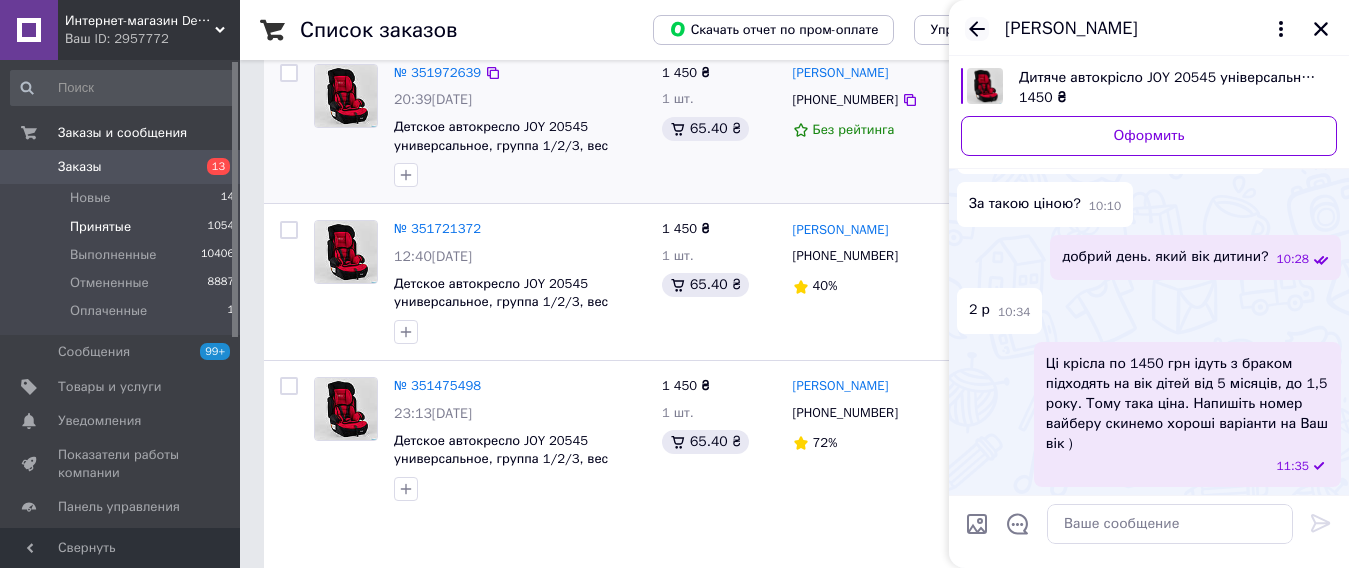 click 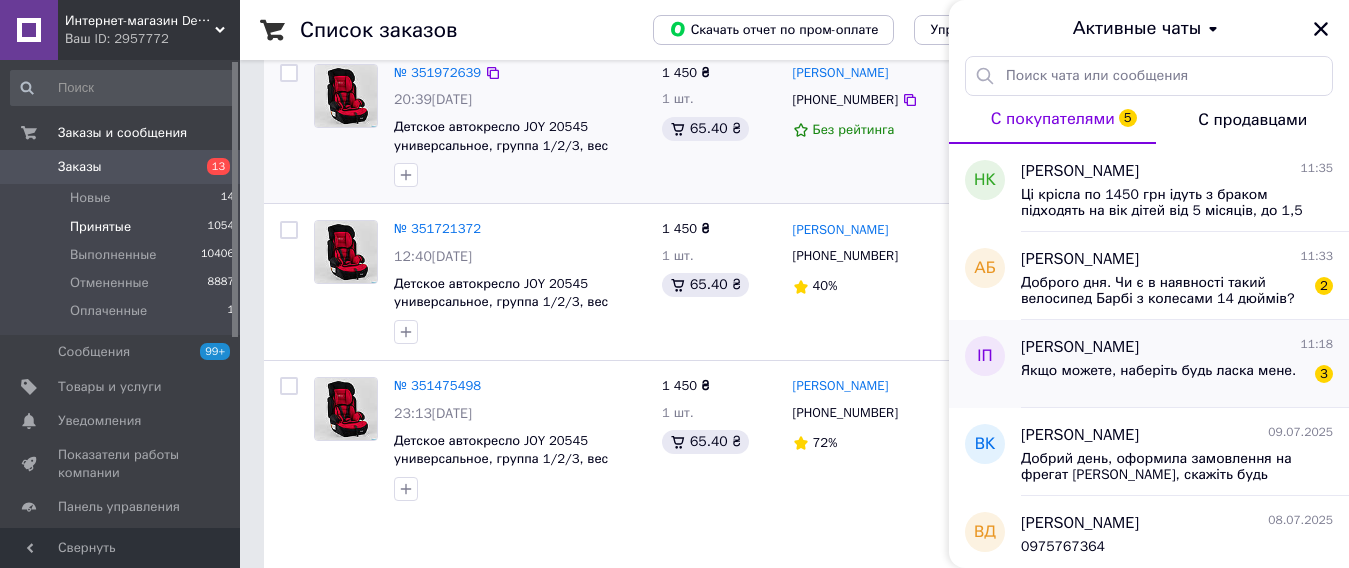 click on "Якщо можете,  наберіть будь ласка мене." at bounding box center [1158, 371] 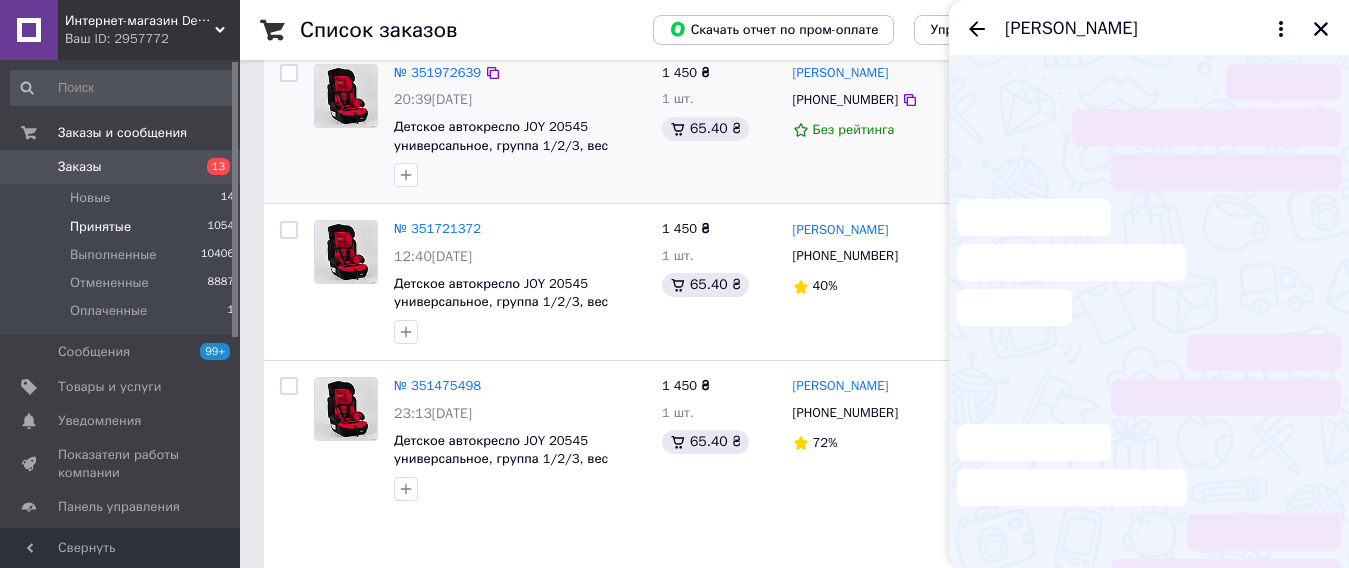 scroll, scrollTop: 20, scrollLeft: 0, axis: vertical 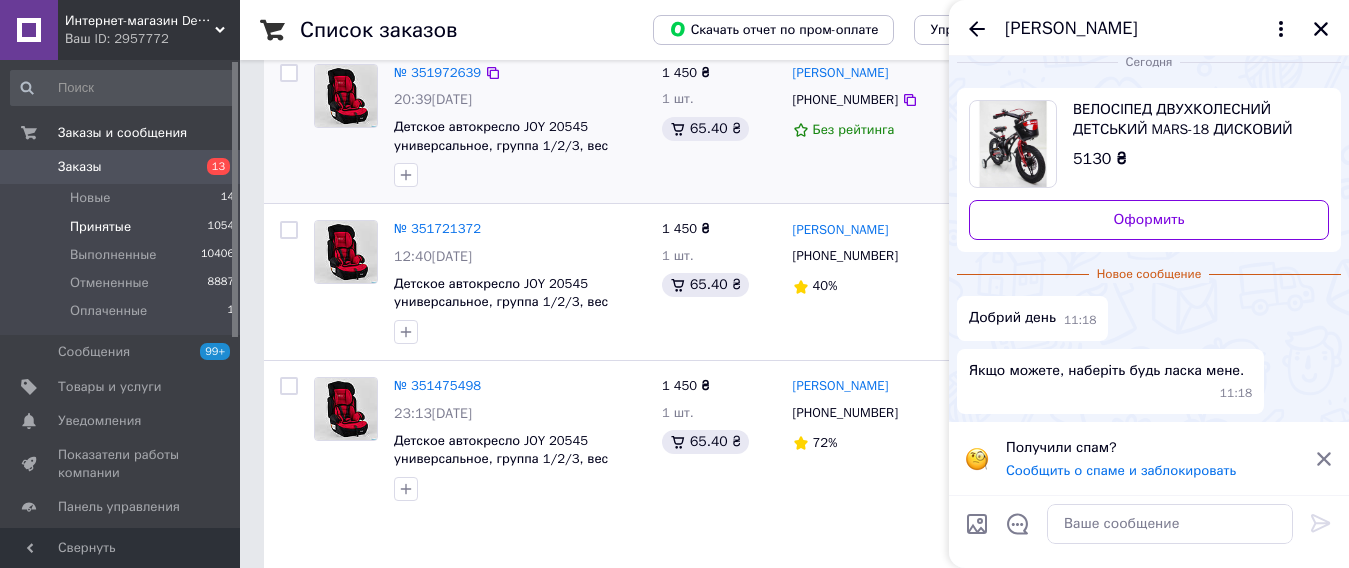 click 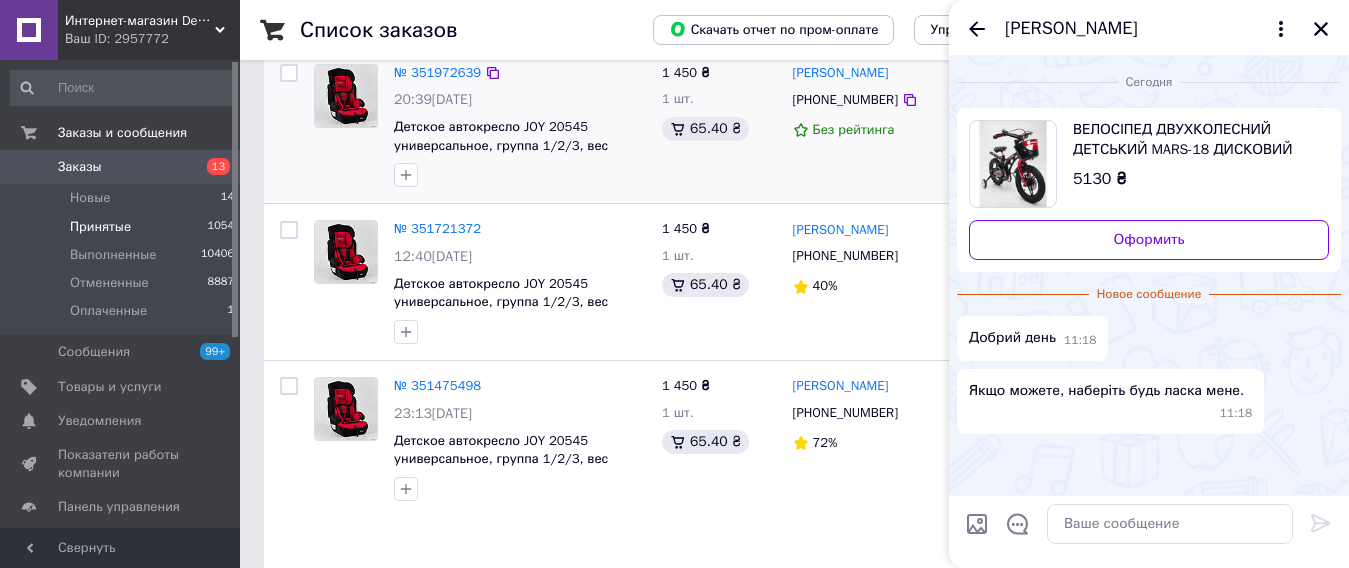 scroll, scrollTop: 200, scrollLeft: 0, axis: vertical 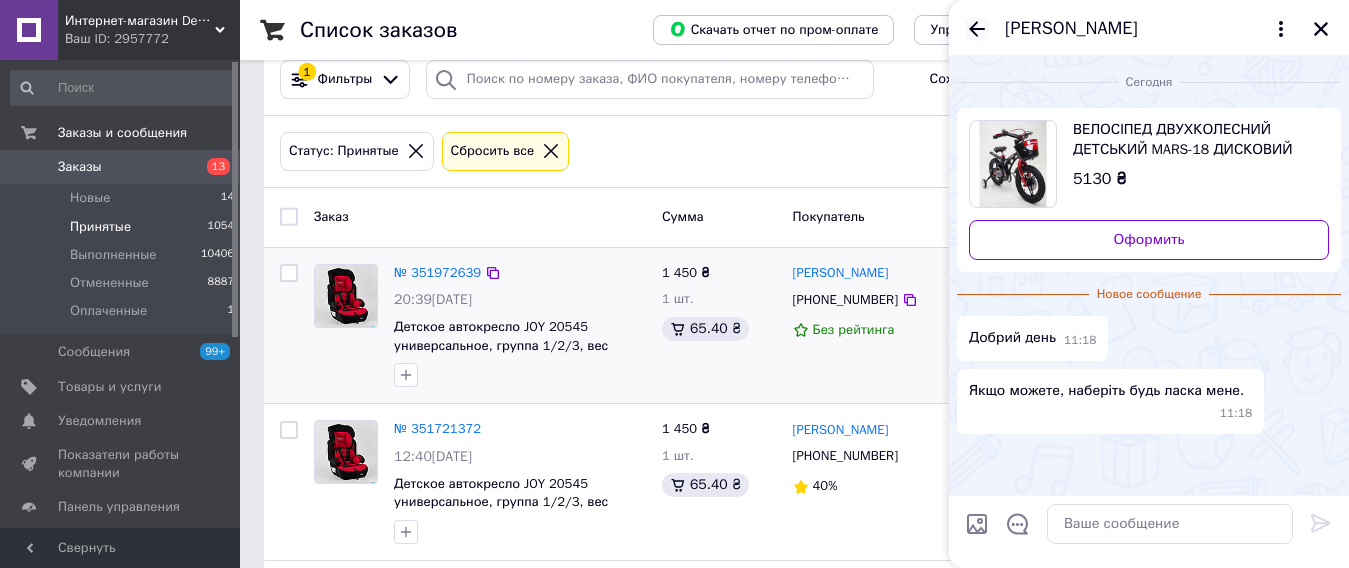 click 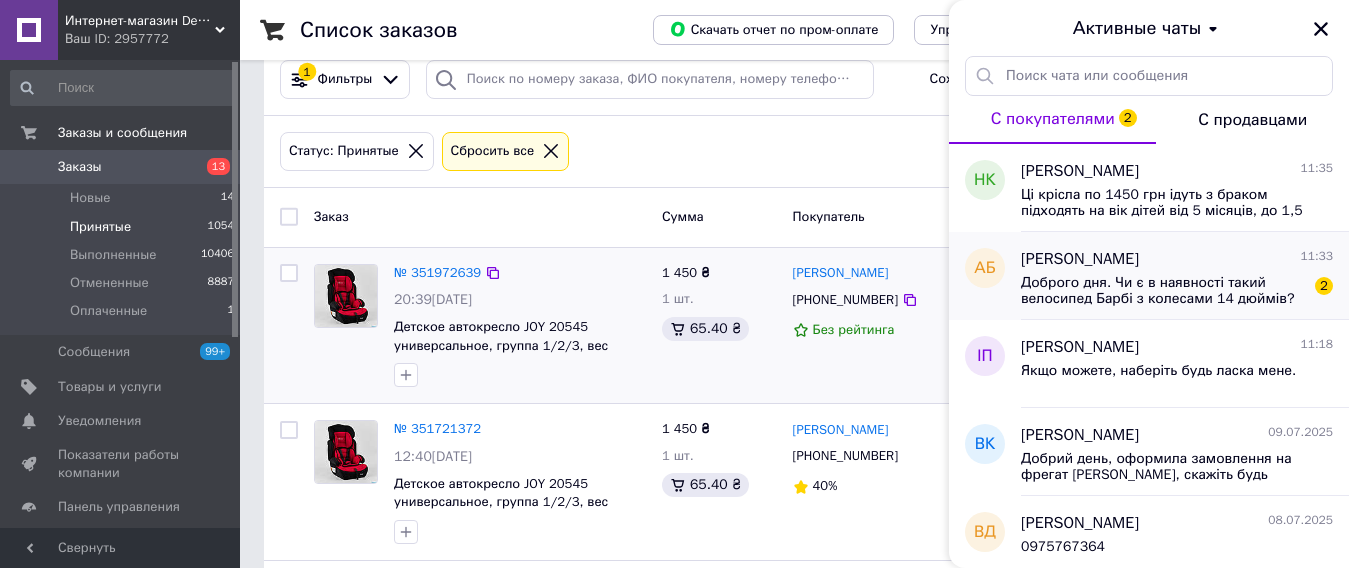 click on "Доброго дня. Чи є в наявності такий велосипед Барбі з колесами 14 дюймів?" at bounding box center (1163, 291) 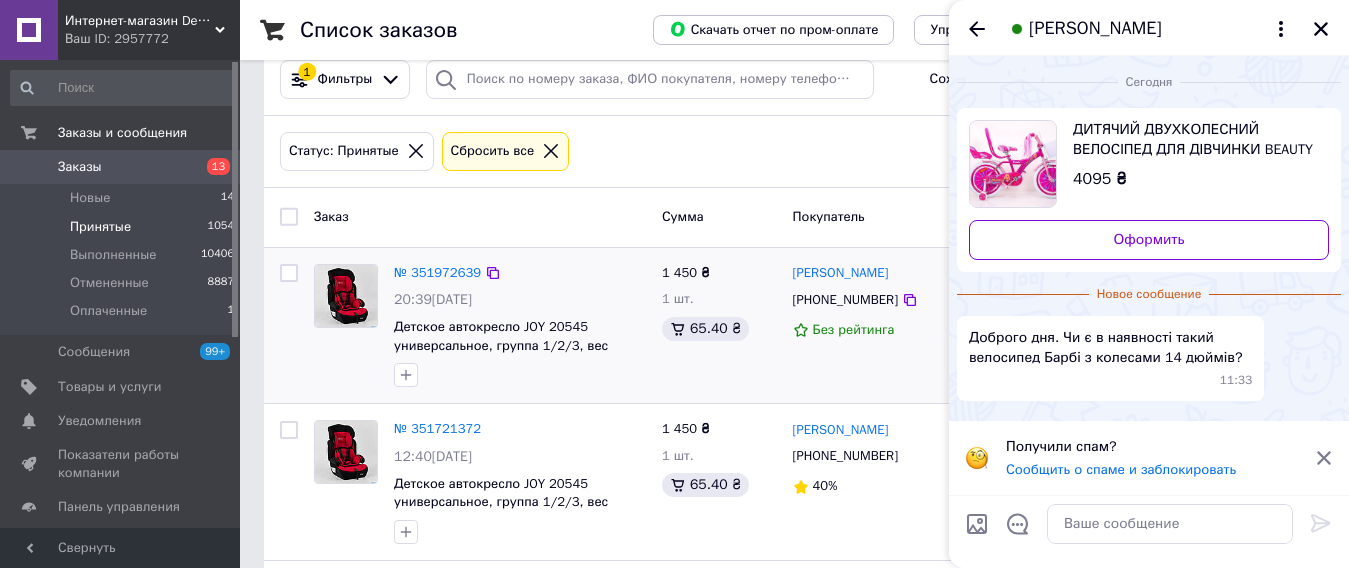 drag, startPoint x: 1320, startPoint y: 464, endPoint x: 1277, endPoint y: 516, distance: 67.47592 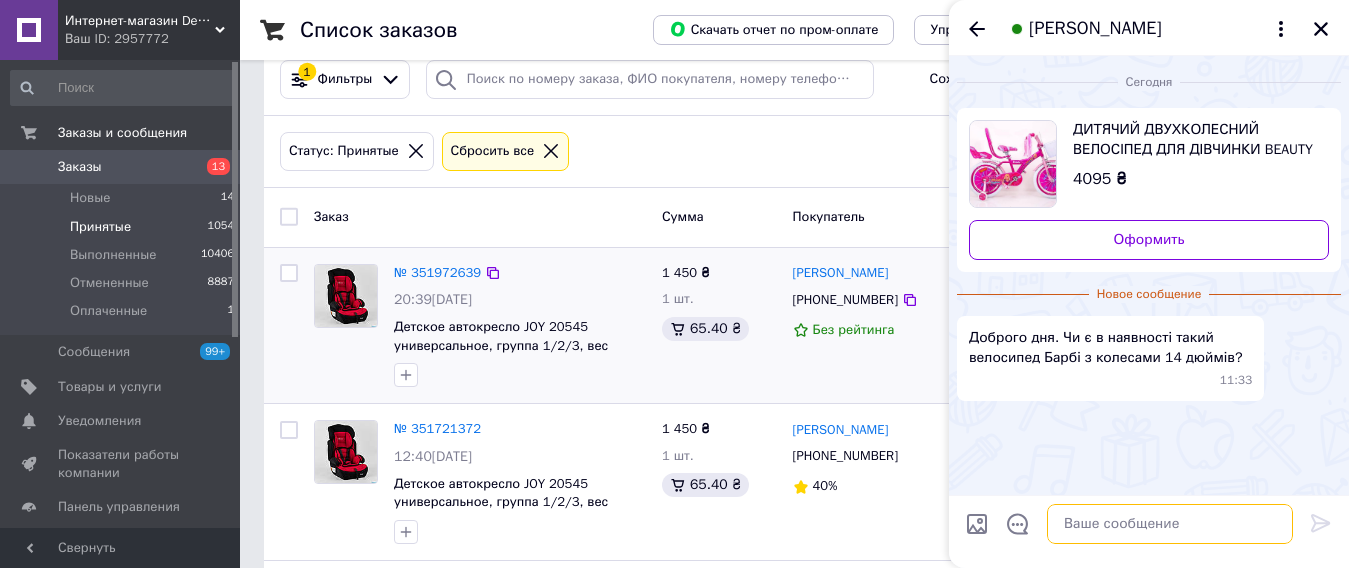 click at bounding box center [1170, 524] 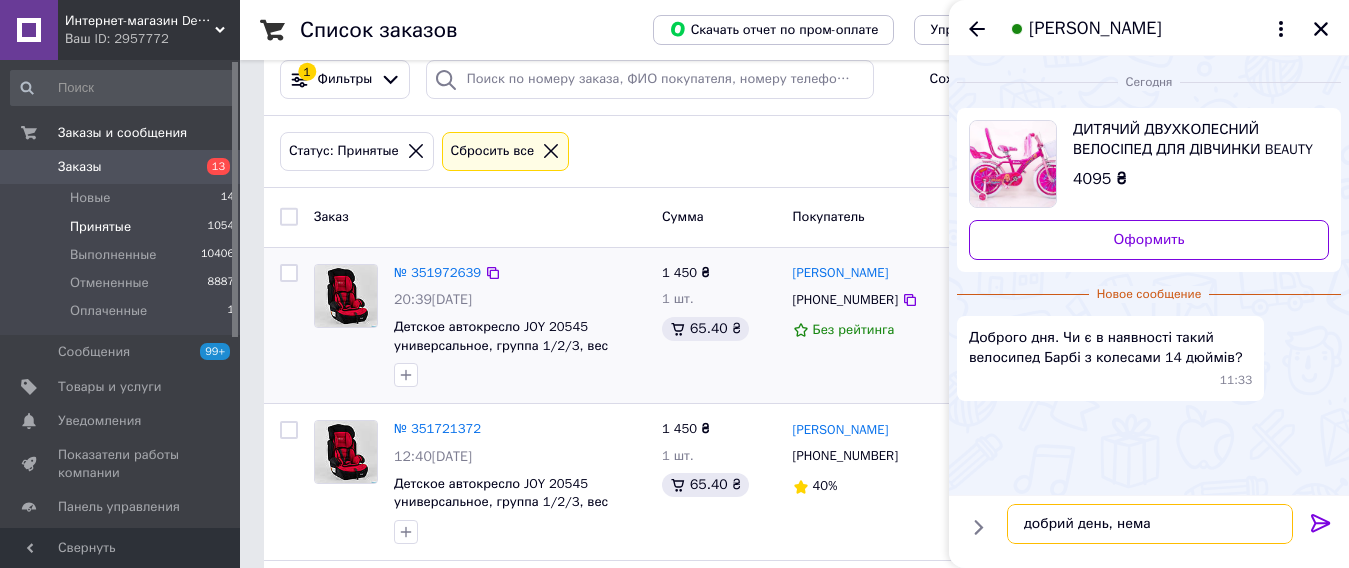 type on "добрий день, немає" 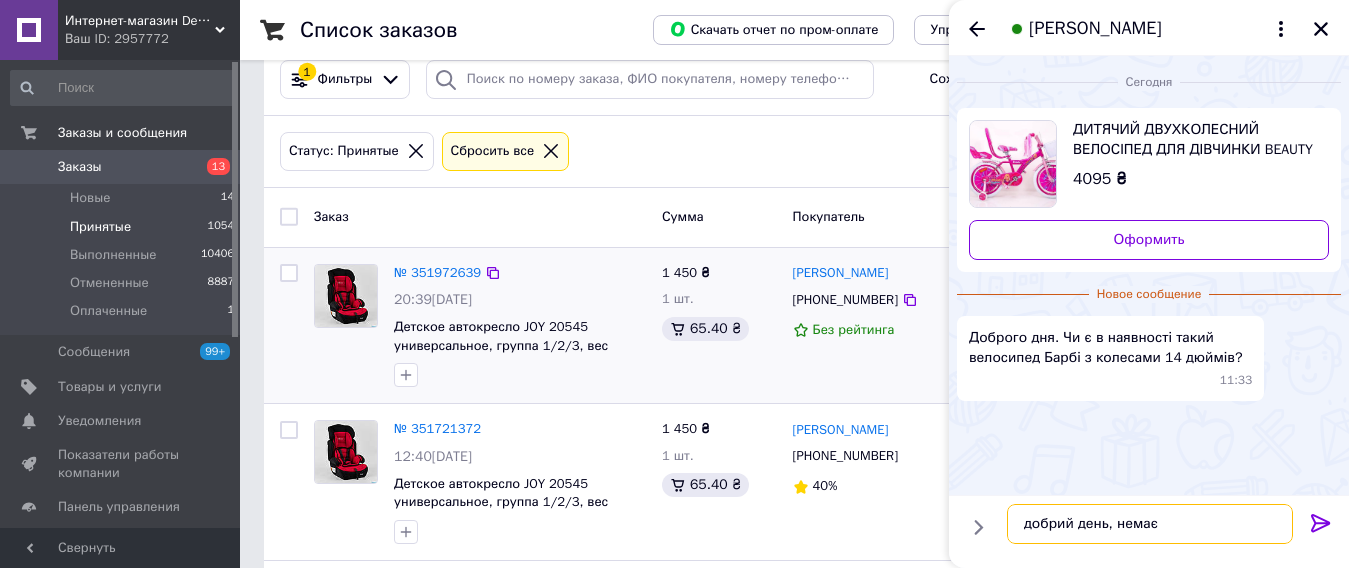 type 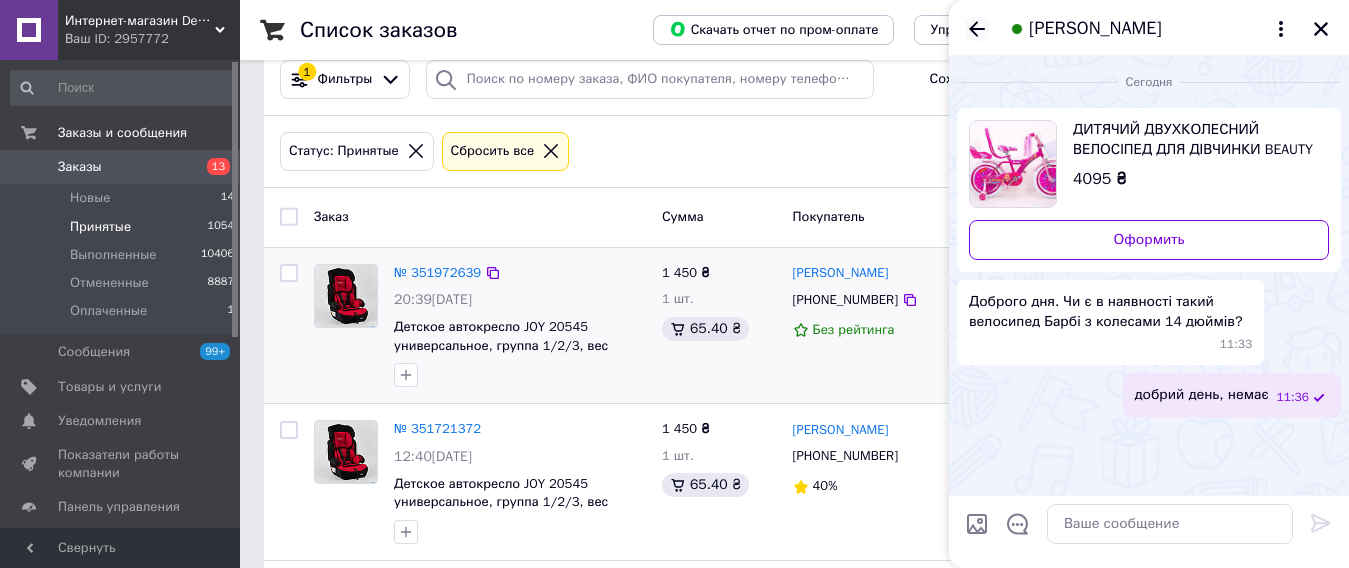 click 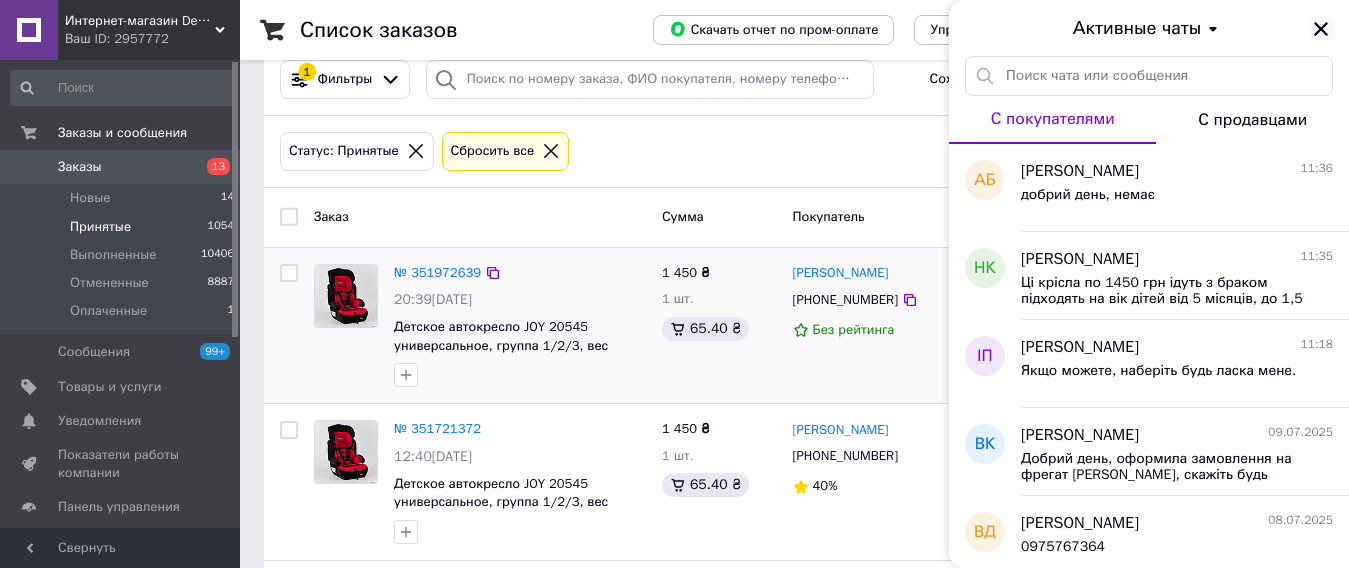 click 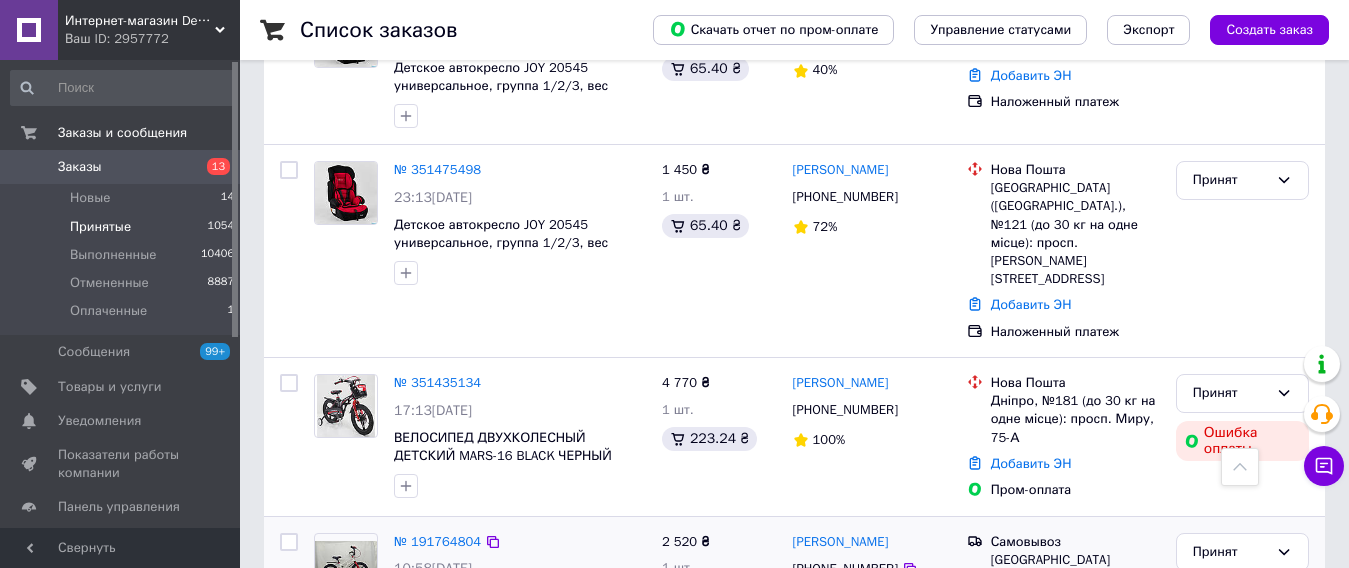 scroll, scrollTop: 900, scrollLeft: 0, axis: vertical 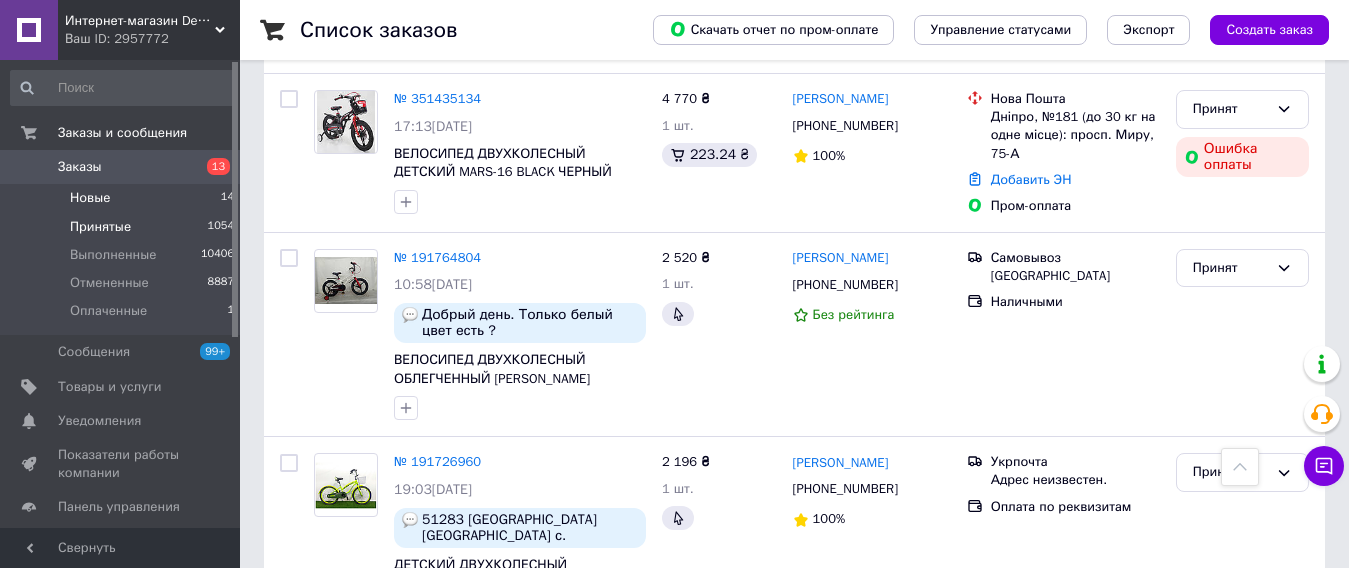click on "Новые" at bounding box center (90, 198) 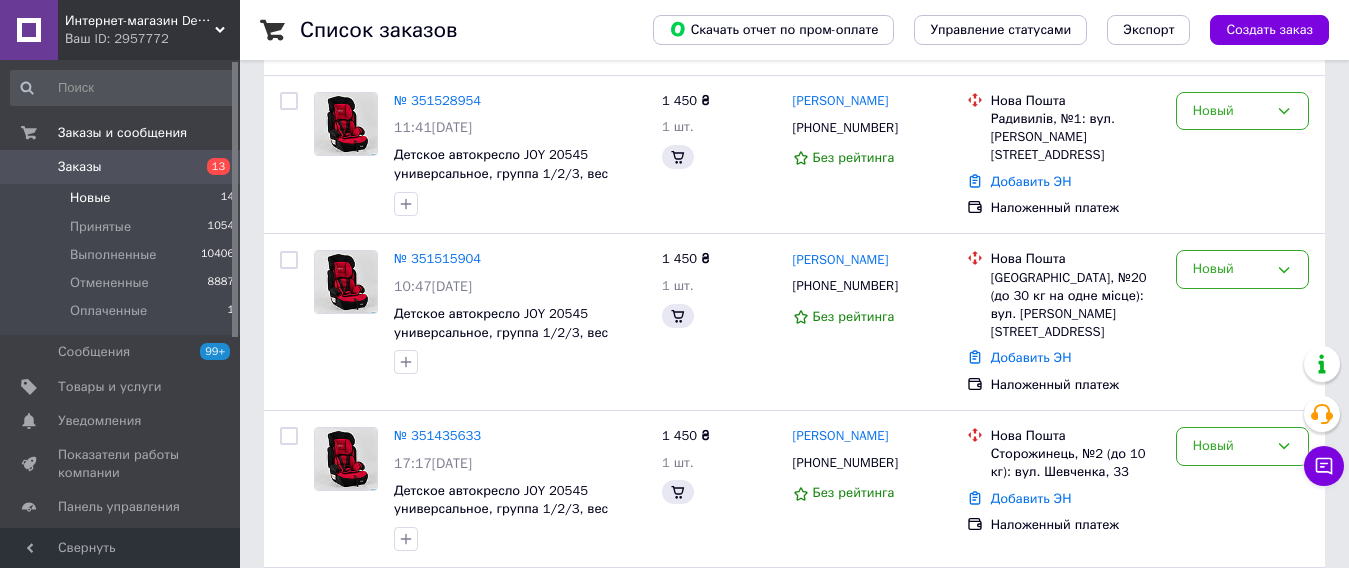 scroll, scrollTop: 0, scrollLeft: 0, axis: both 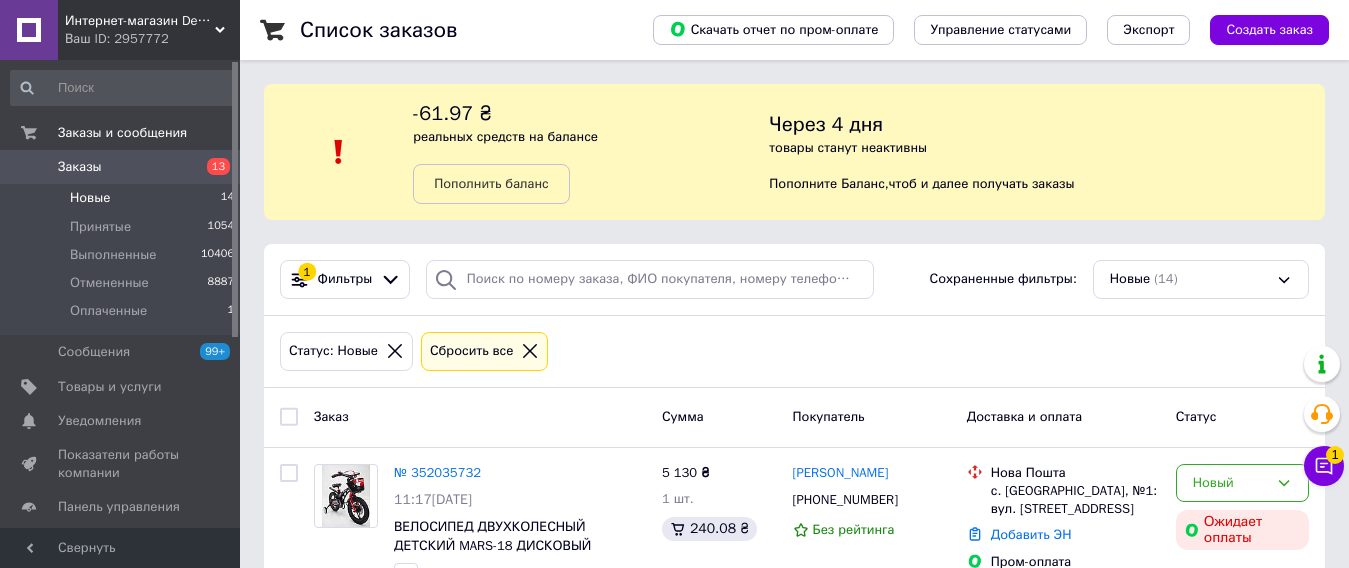 click on "Ваш ID: 2957772" at bounding box center [152, 39] 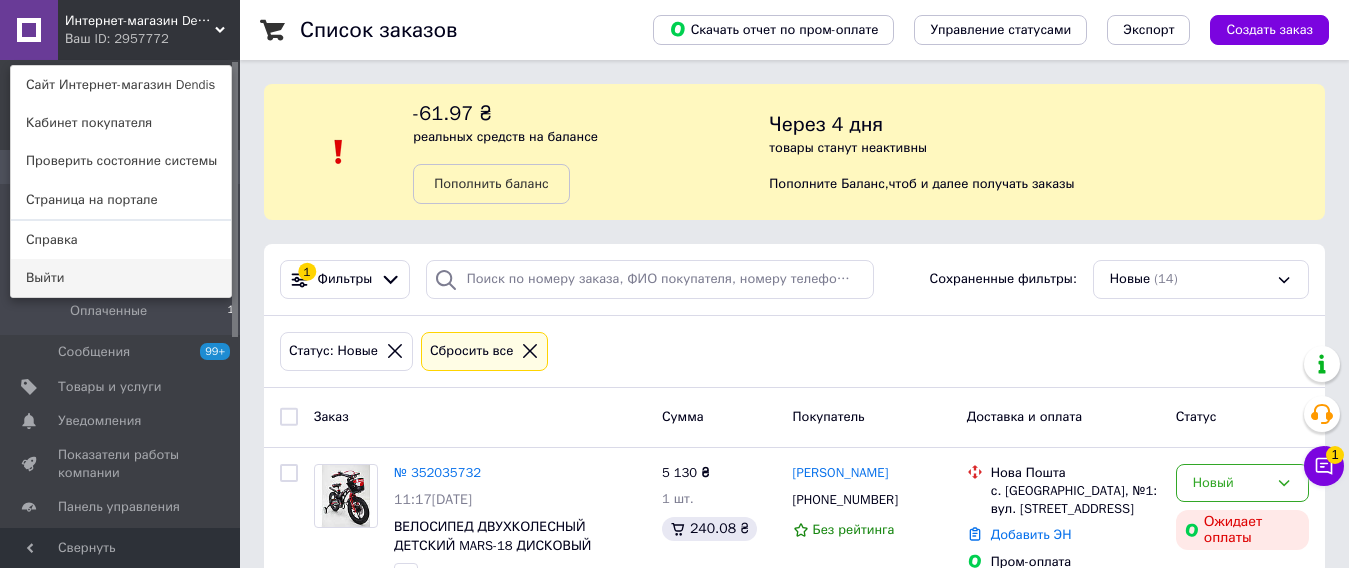 click on "Выйти" at bounding box center [121, 278] 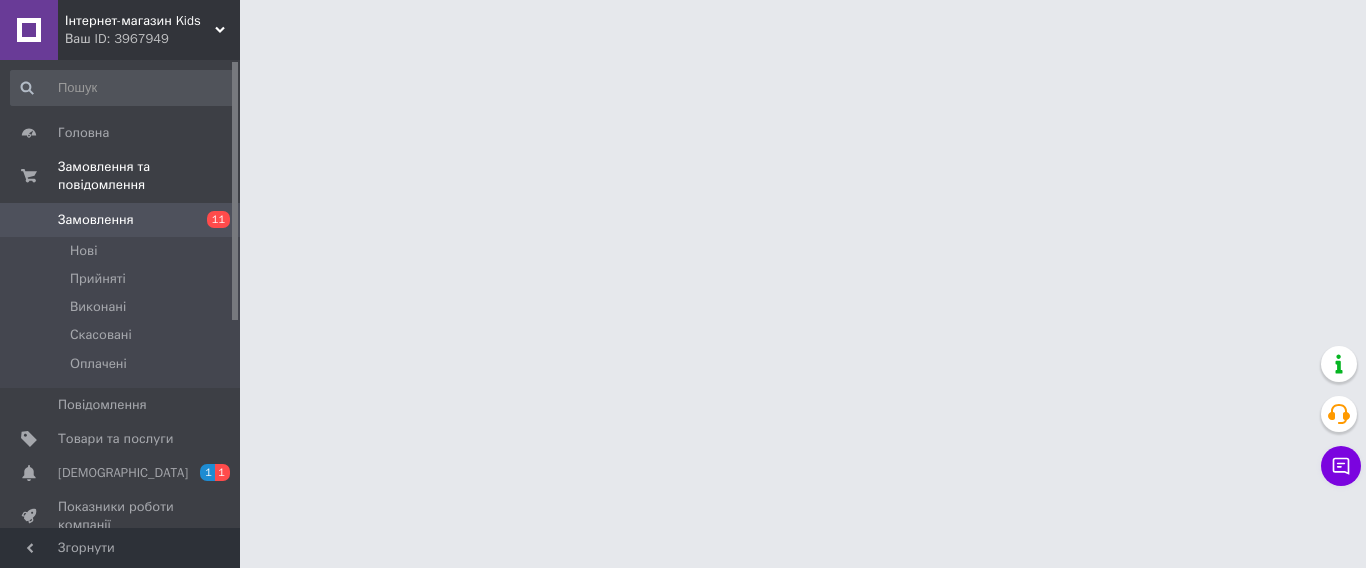 click on "[DEMOGRAPHIC_DATA]" at bounding box center [123, 473] 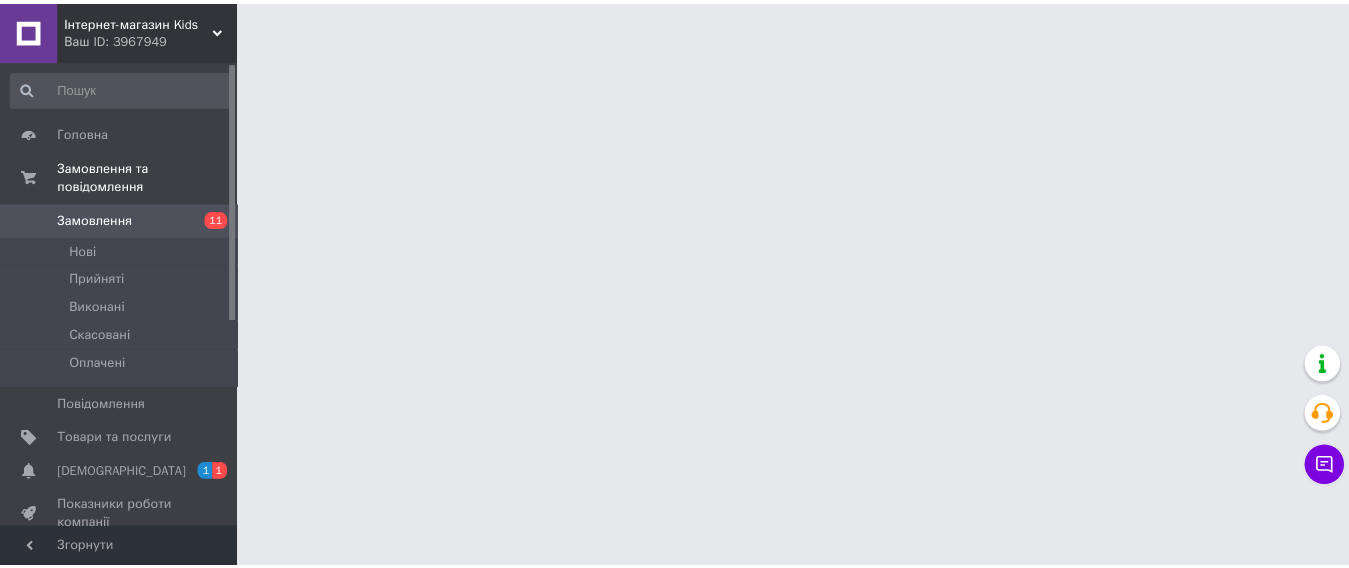 scroll, scrollTop: 0, scrollLeft: 0, axis: both 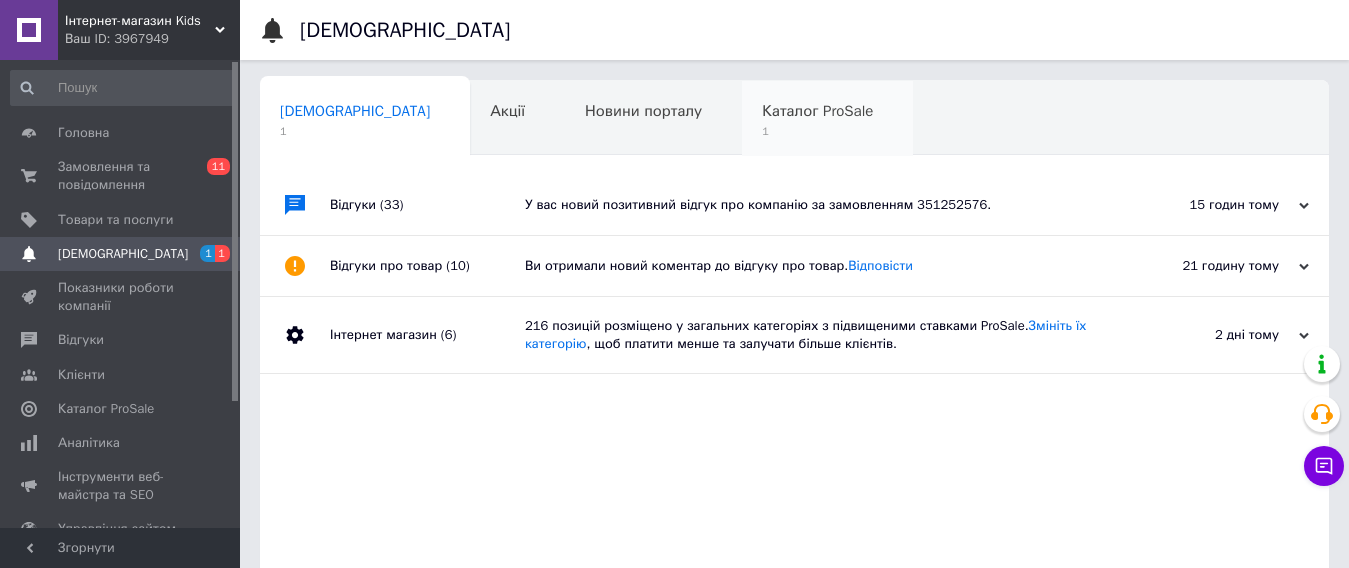 click on "Каталог ProSale" at bounding box center (817, 111) 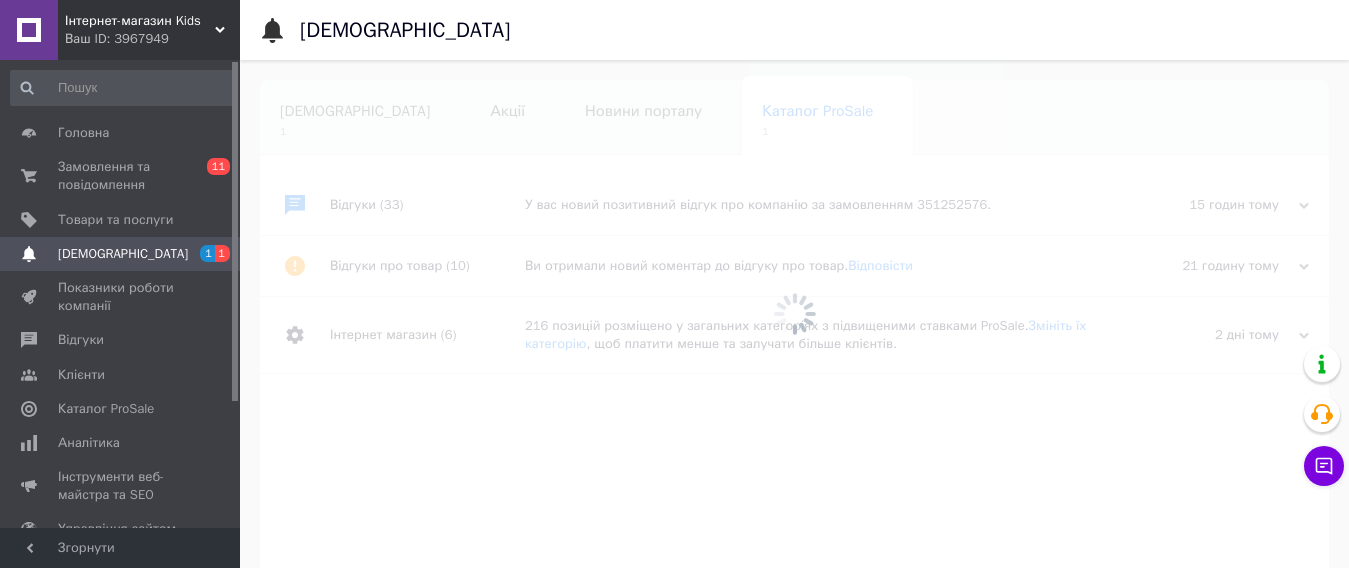 drag, startPoint x: 101, startPoint y: 261, endPoint x: 204, endPoint y: 264, distance: 103.04368 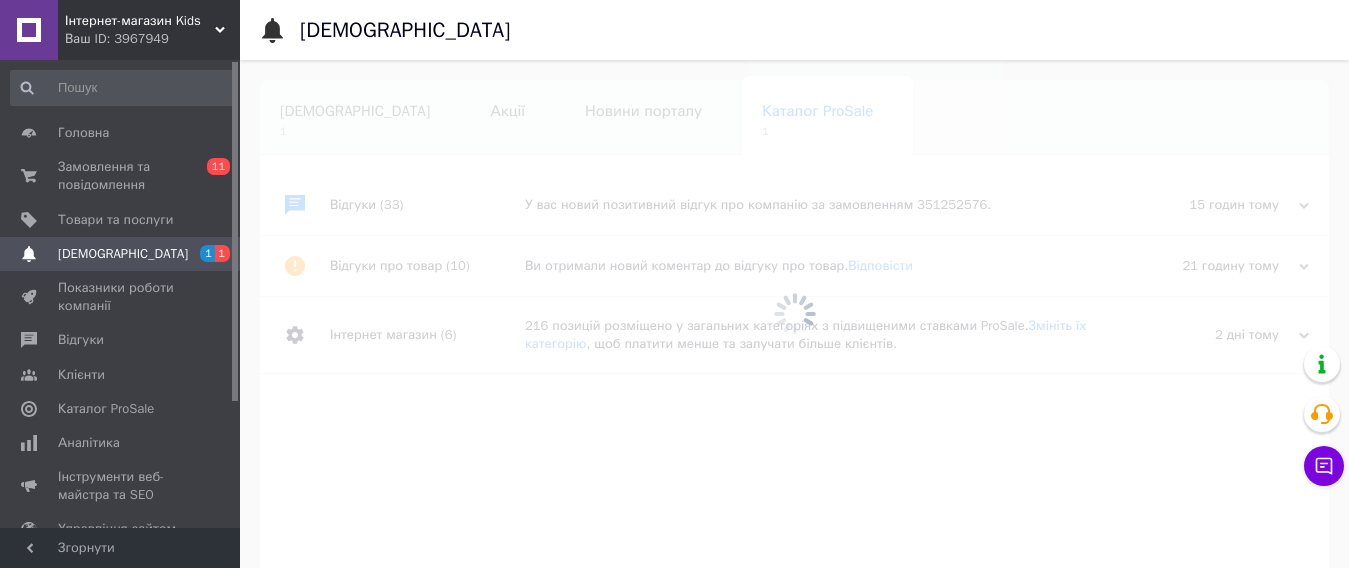 click on "[DEMOGRAPHIC_DATA]" at bounding box center [123, 254] 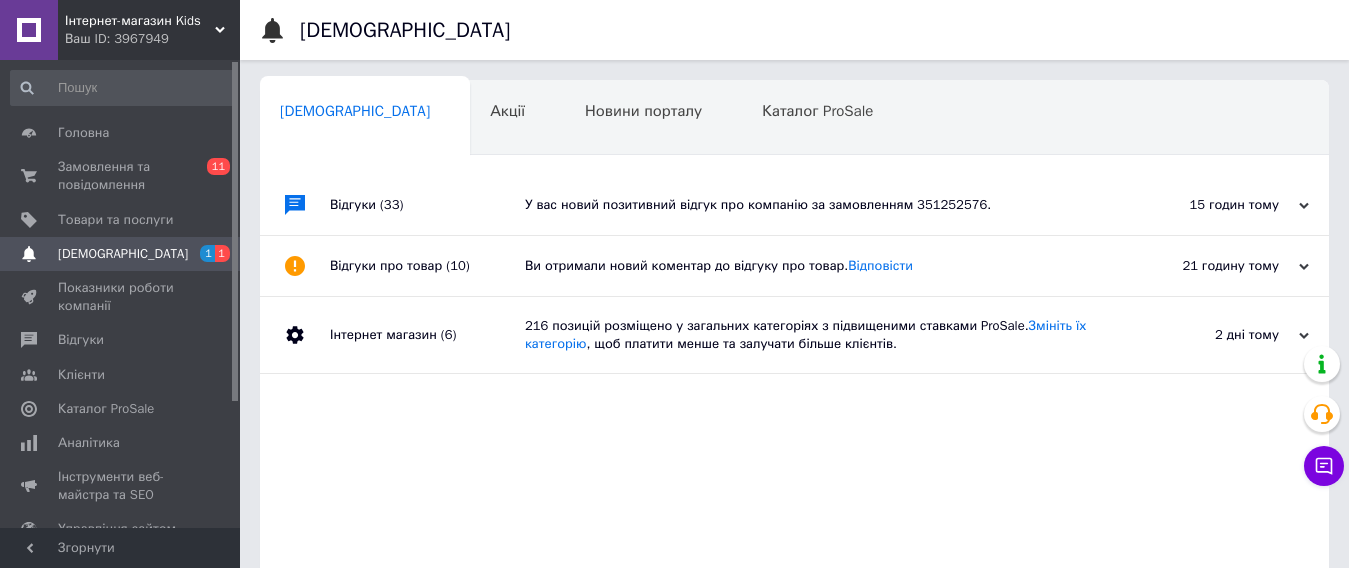 click on "Відгуки   (33)" at bounding box center [427, 205] 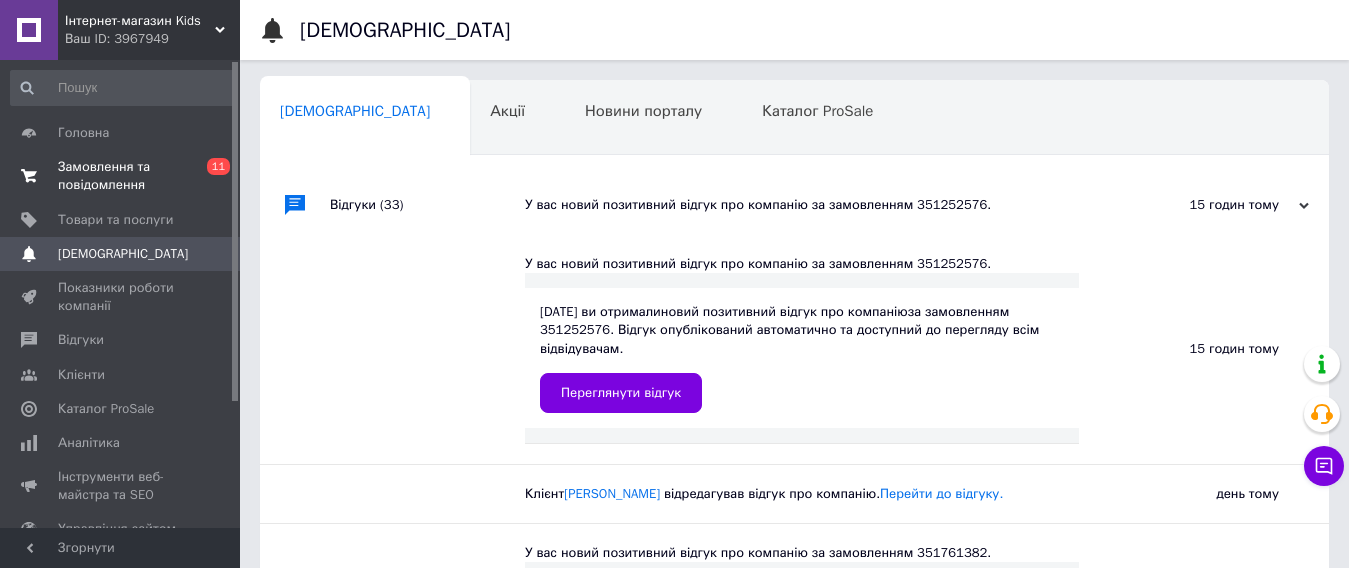 click on "Замовлення та повідомлення" at bounding box center [121, 176] 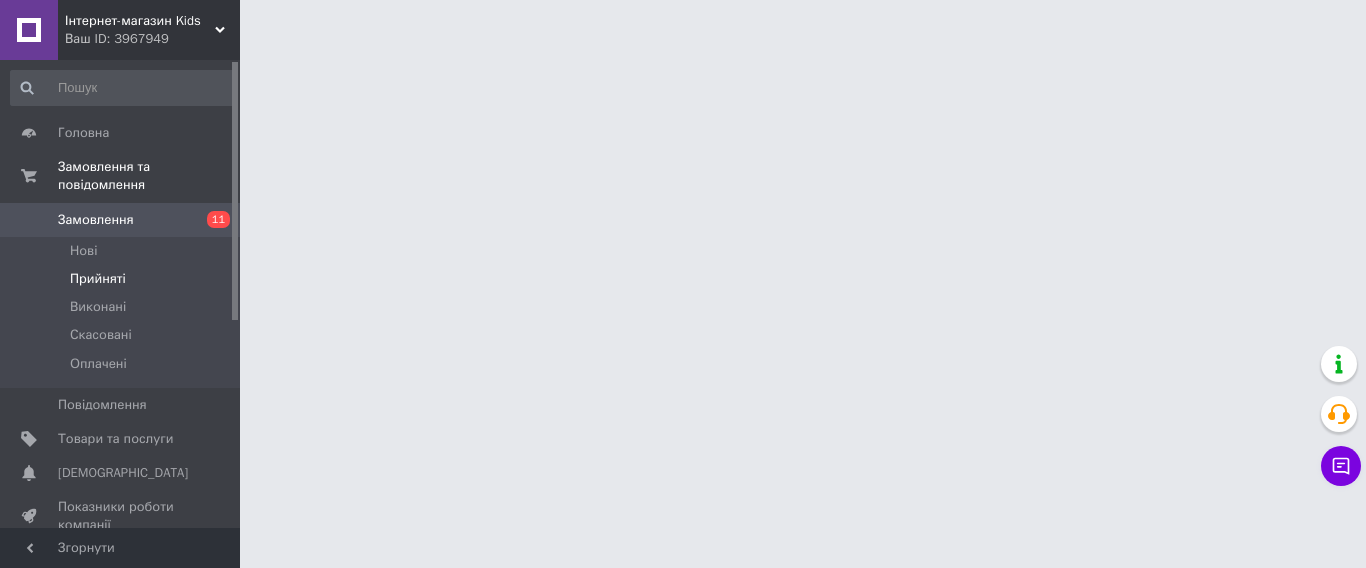 click on "Прийняті" at bounding box center (98, 279) 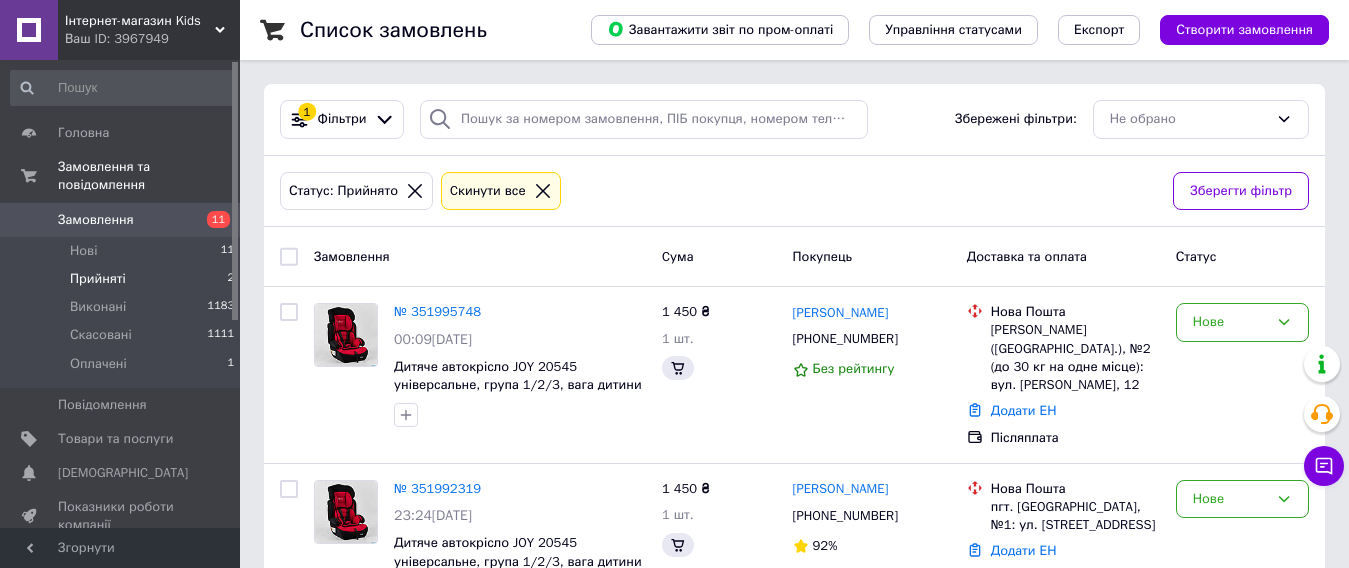 click on "Прийняті" at bounding box center [98, 279] 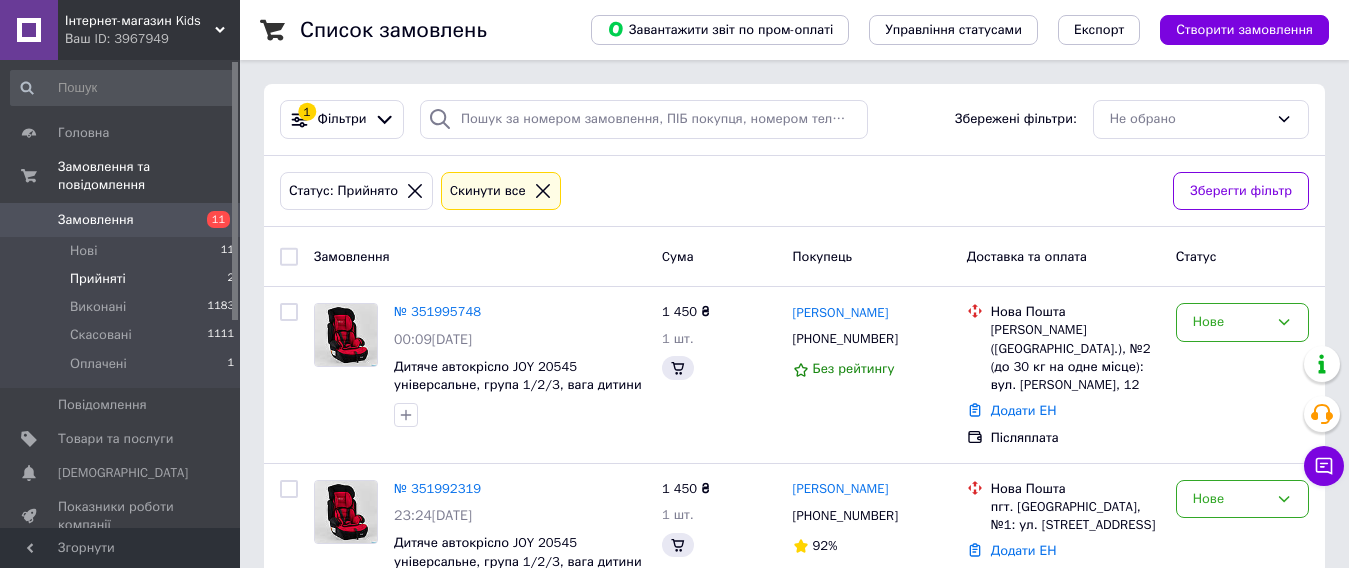 click on "Прийняті" at bounding box center (98, 279) 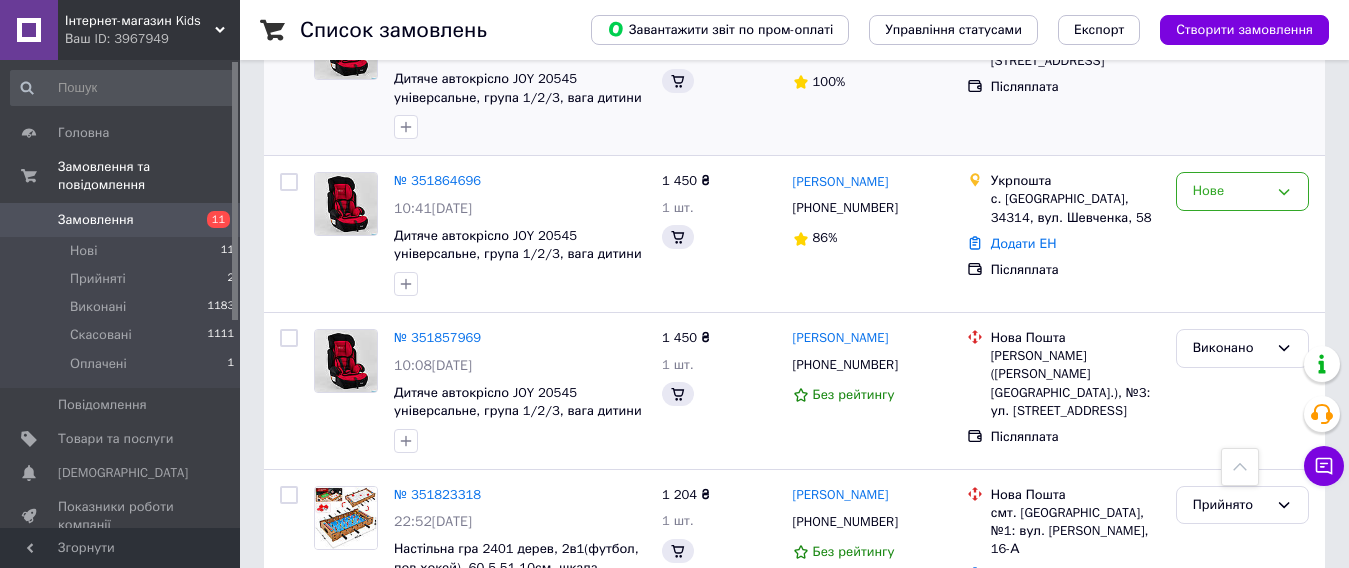 scroll, scrollTop: 400, scrollLeft: 0, axis: vertical 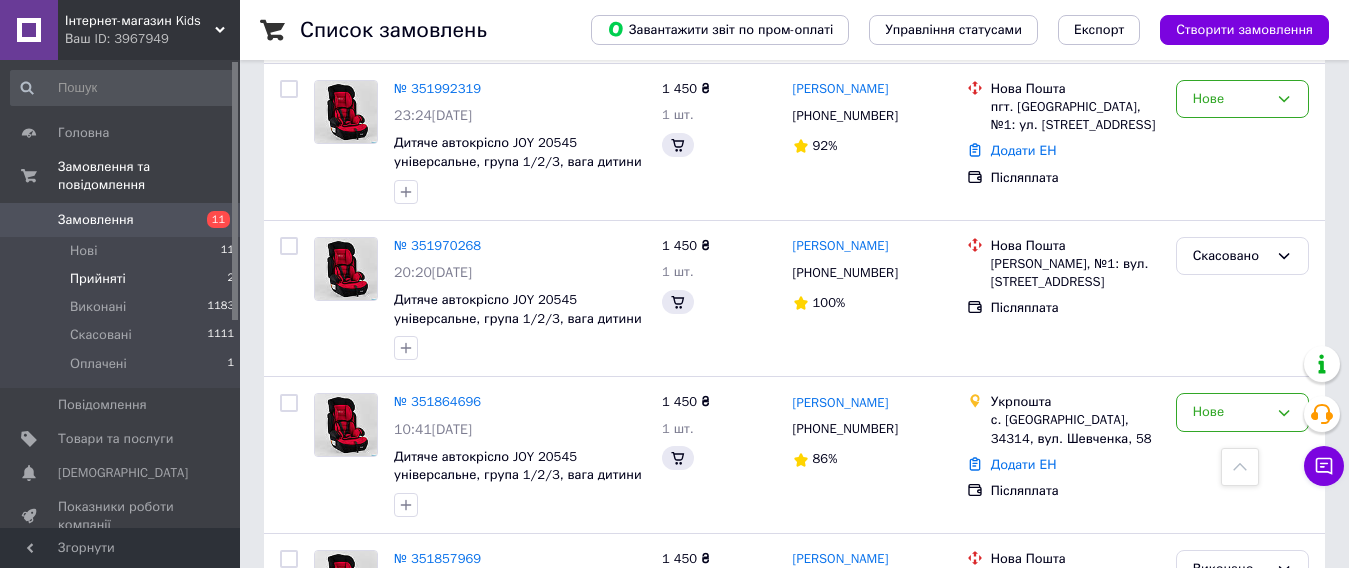 click on "Прийняті" at bounding box center (98, 279) 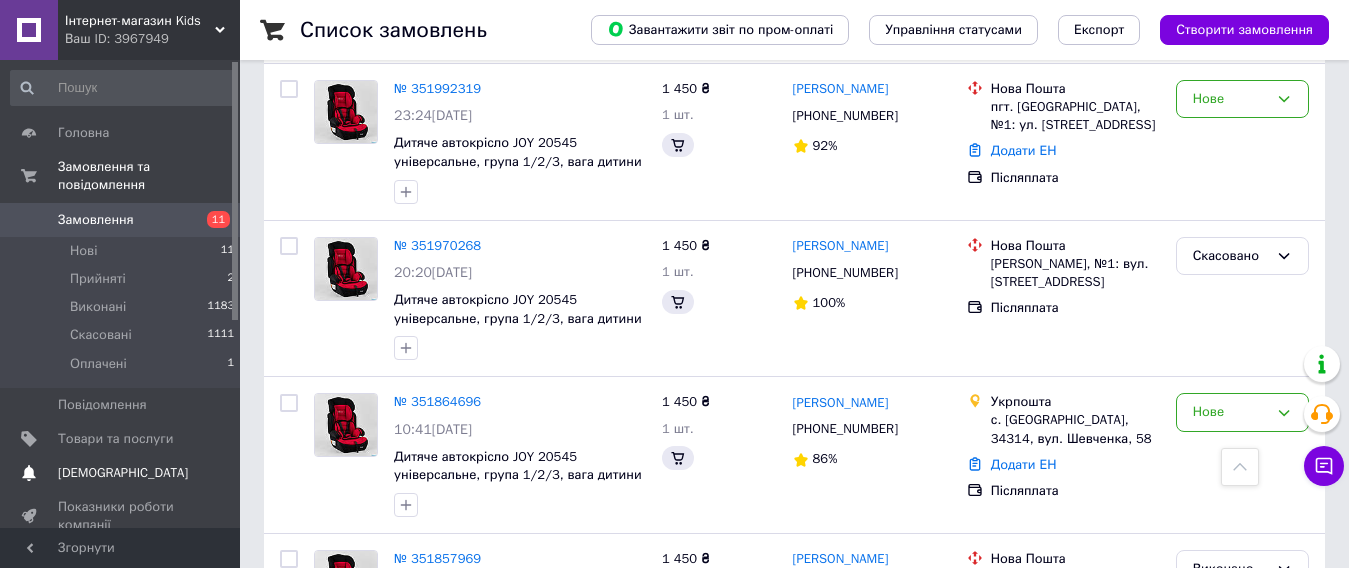 click on "[DEMOGRAPHIC_DATA]" at bounding box center (123, 473) 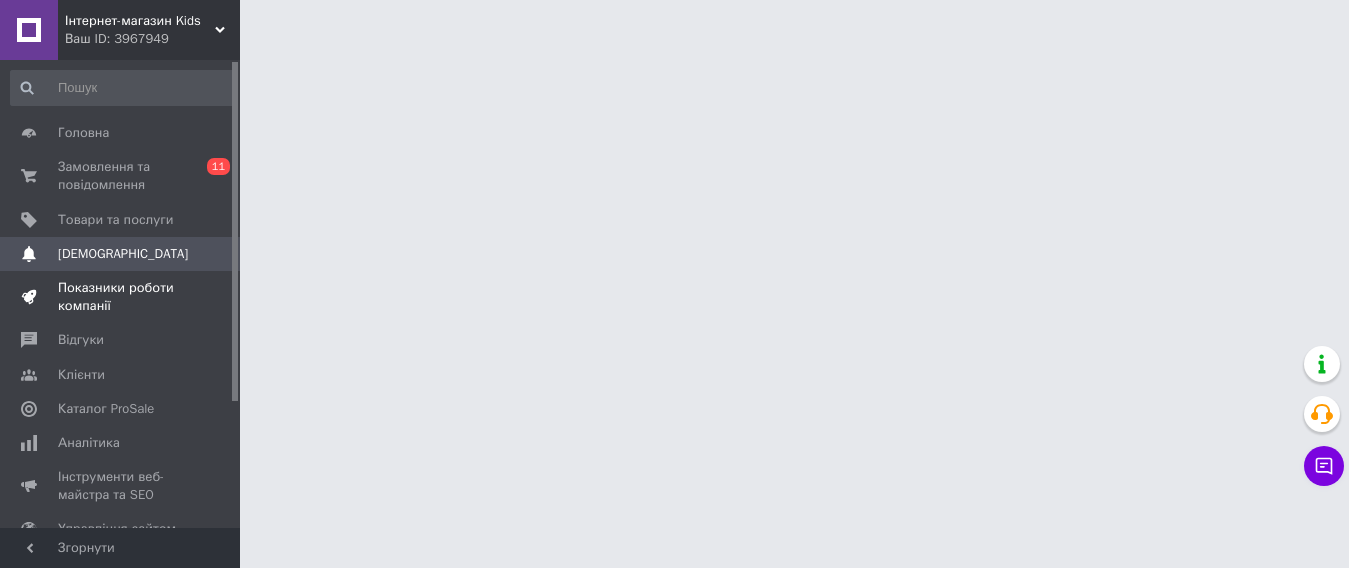 scroll, scrollTop: 0, scrollLeft: 0, axis: both 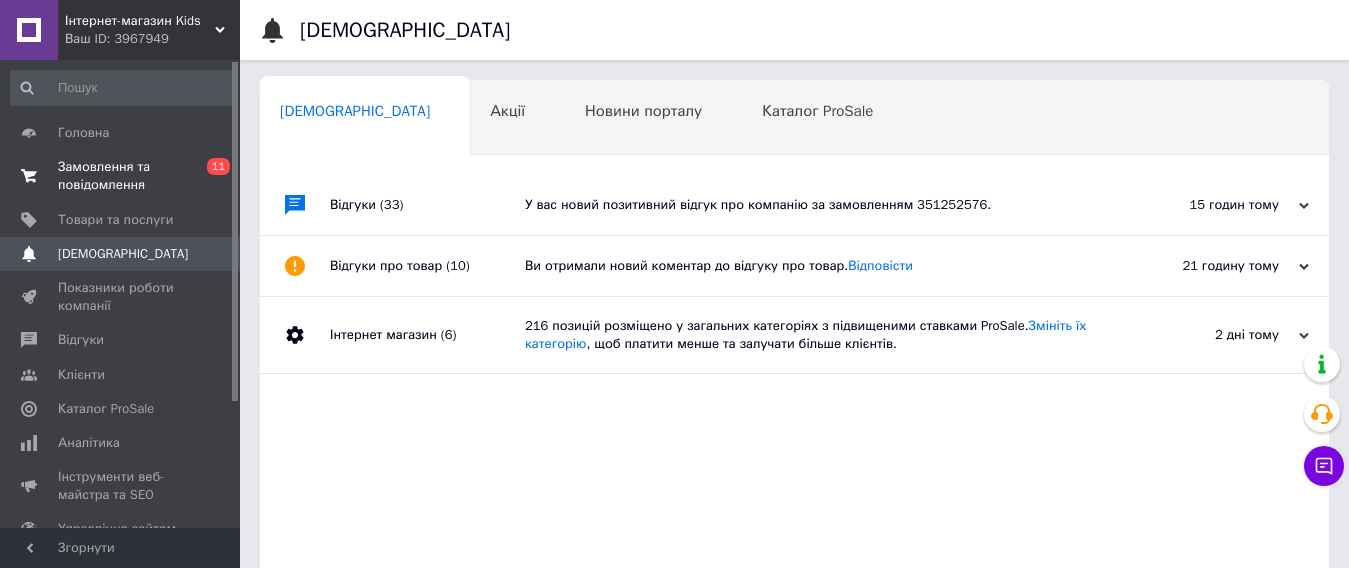 click on "Замовлення та повідомлення" at bounding box center [121, 176] 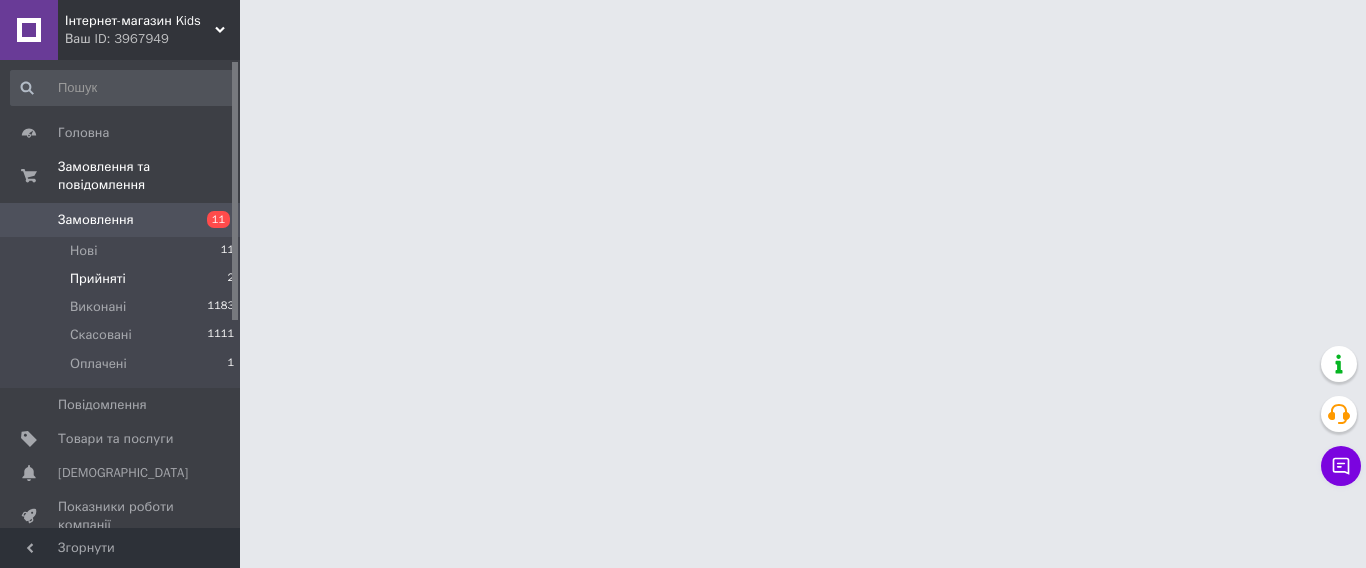 click on "Прийняті" at bounding box center [98, 279] 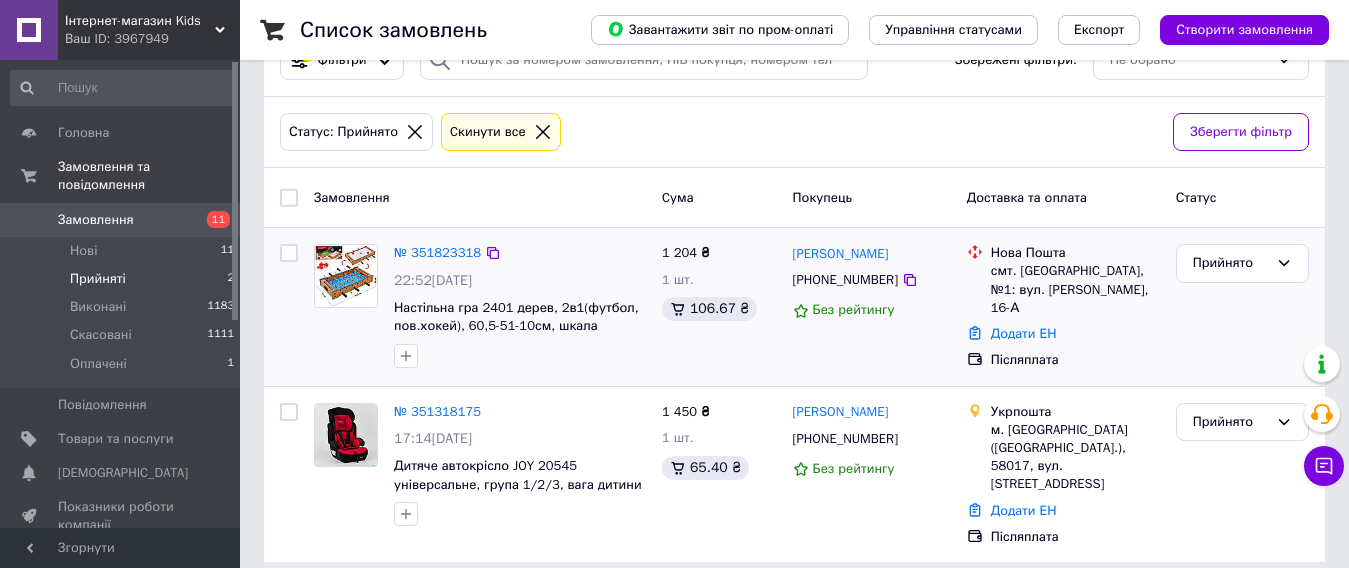 scroll, scrollTop: 0, scrollLeft: 0, axis: both 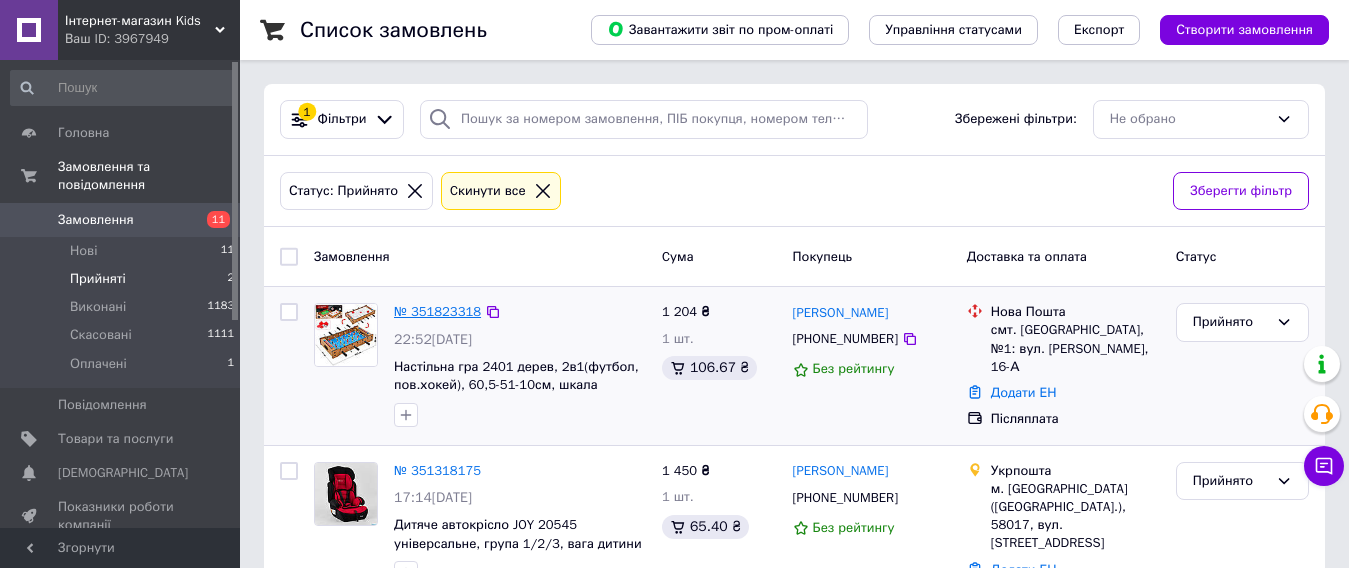 click on "№ 351823318" at bounding box center [437, 311] 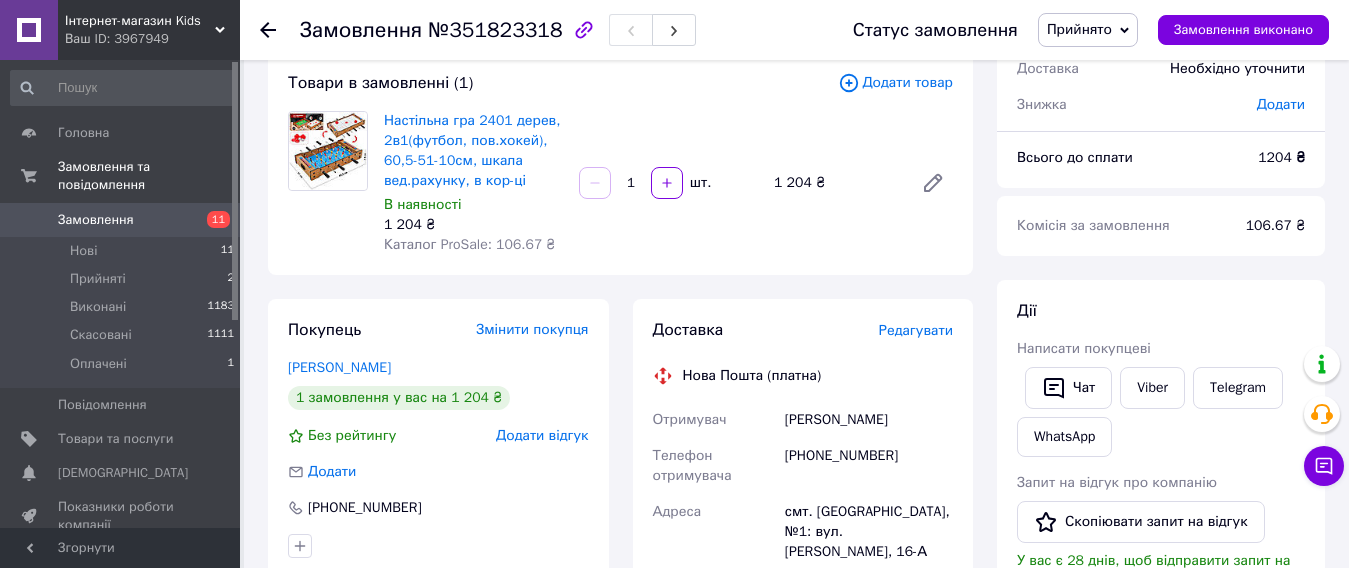 scroll, scrollTop: 300, scrollLeft: 0, axis: vertical 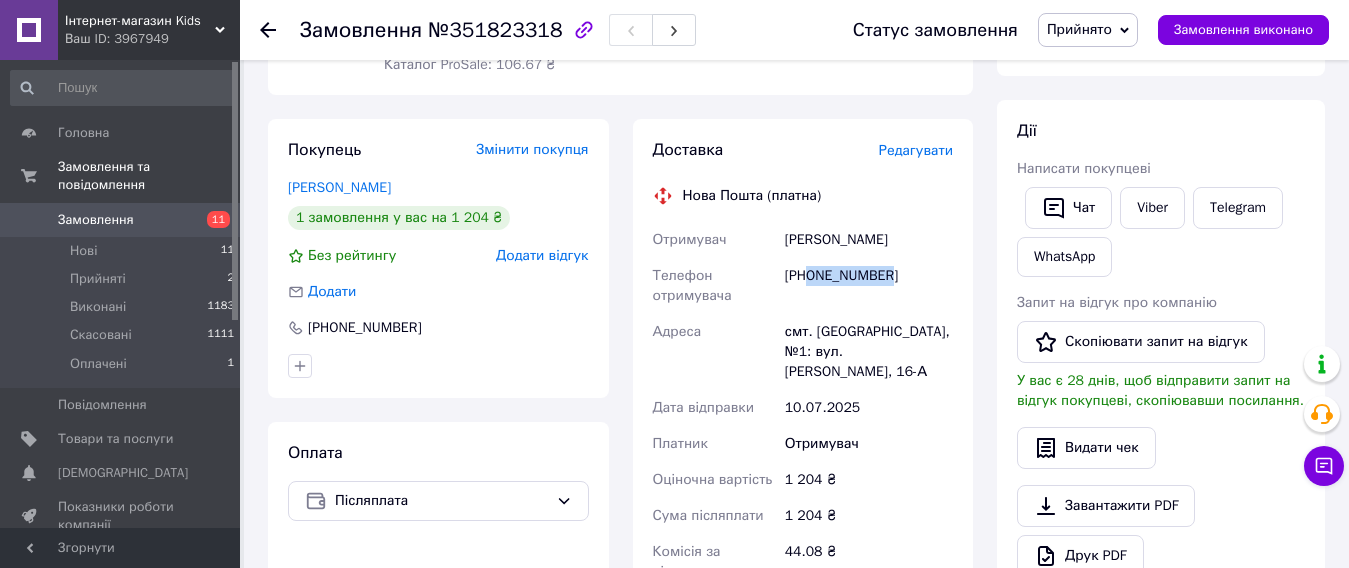 drag, startPoint x: 911, startPoint y: 281, endPoint x: 813, endPoint y: 279, distance: 98.02041 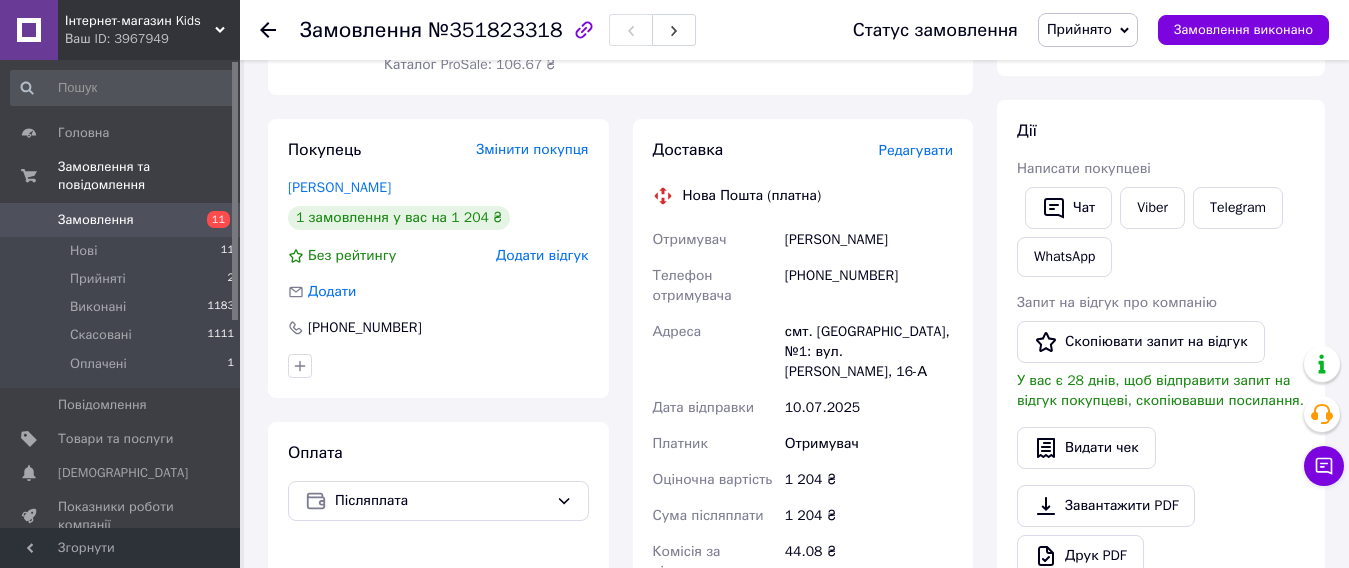 click on "Білоус Володимир" at bounding box center (869, 240) 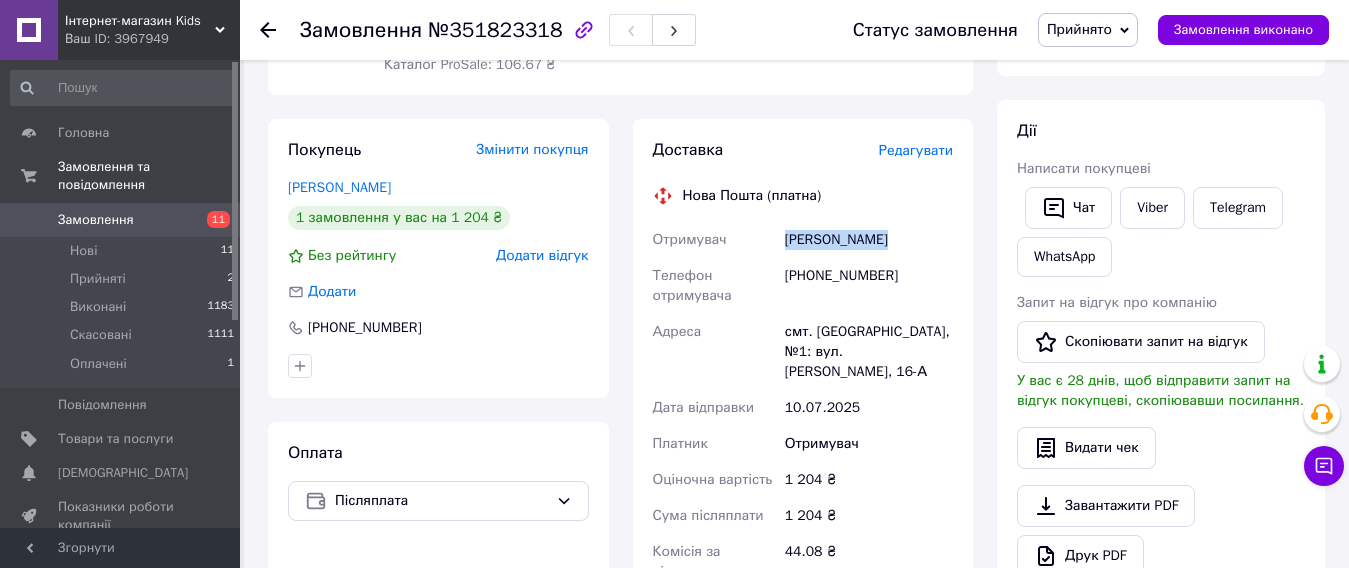 click on "Білоус Володимир" at bounding box center (869, 240) 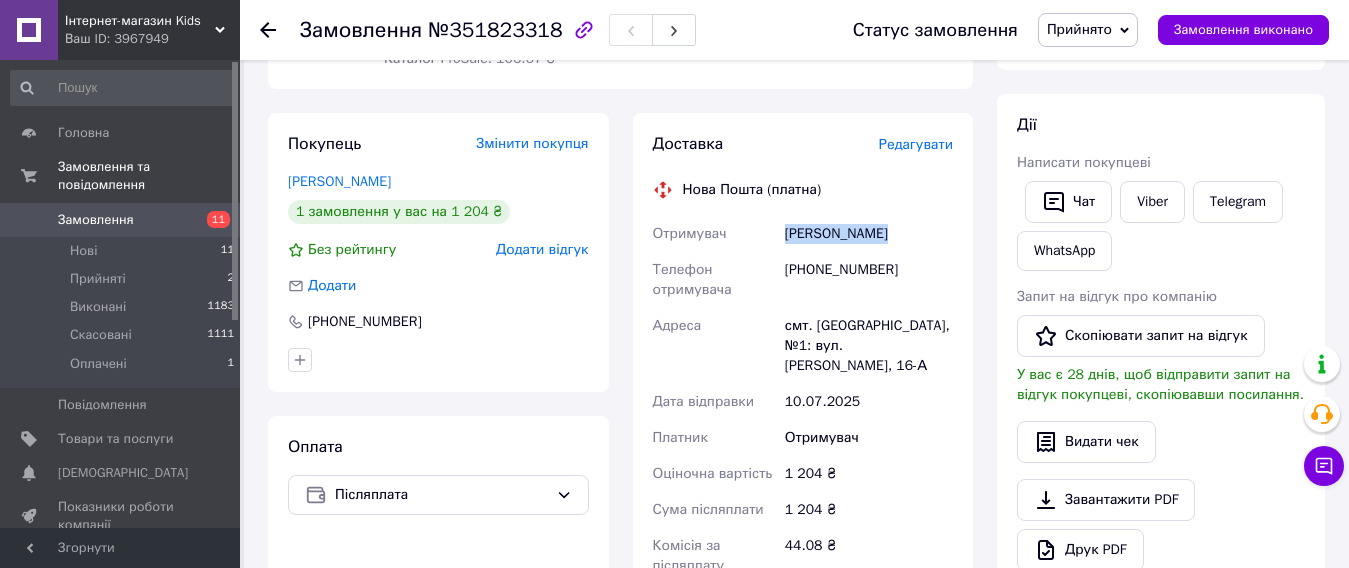 scroll, scrollTop: 300, scrollLeft: 0, axis: vertical 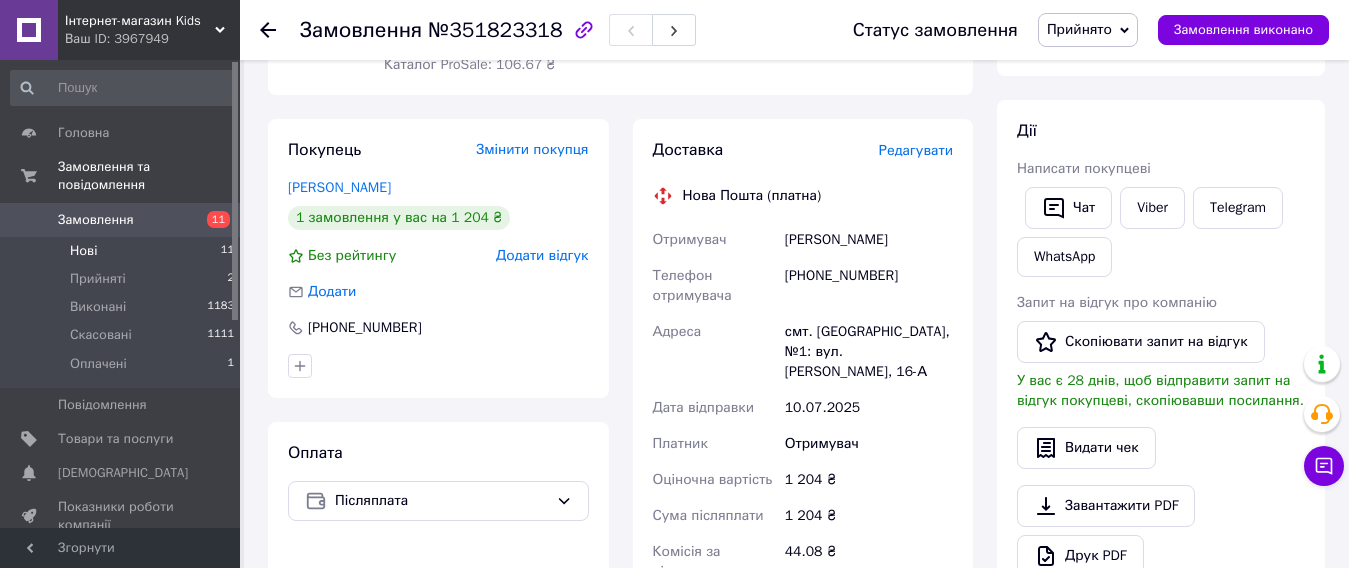 click on "Нові 11" at bounding box center [123, 251] 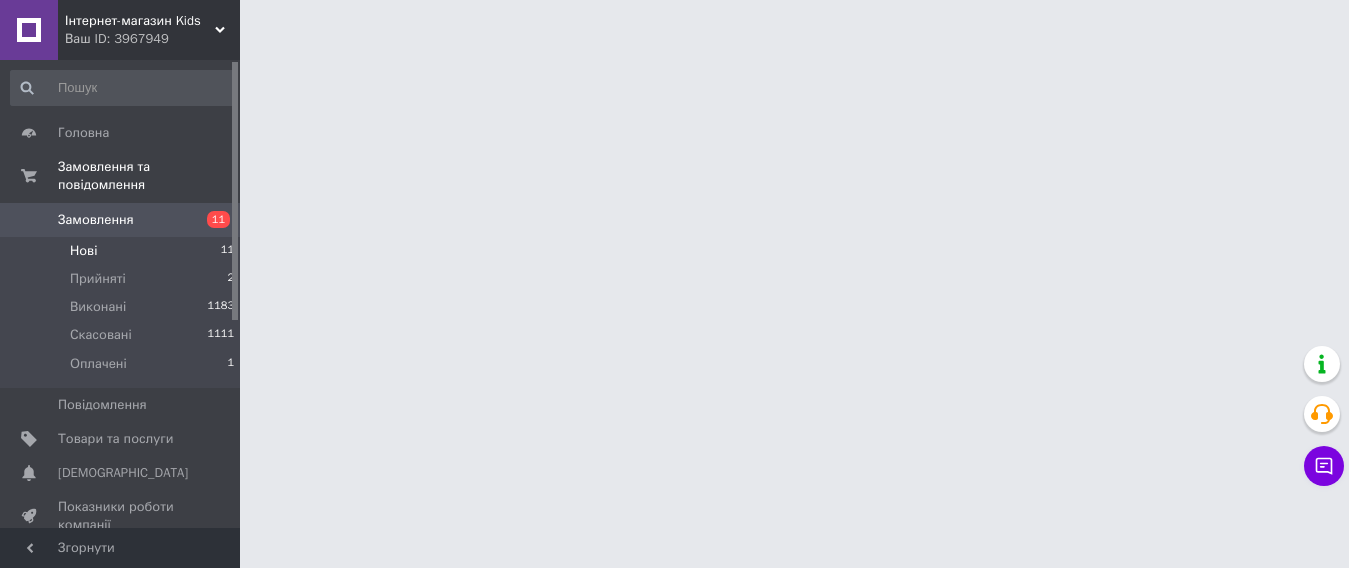 scroll, scrollTop: 0, scrollLeft: 0, axis: both 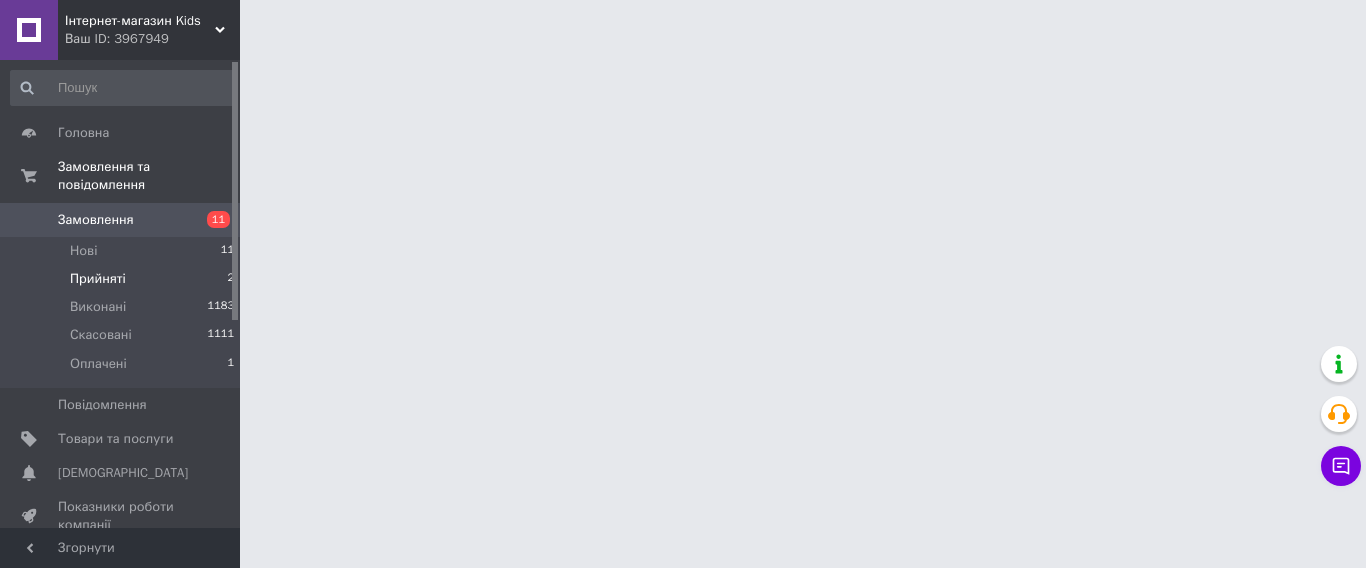 click on "Прийняті" at bounding box center (98, 279) 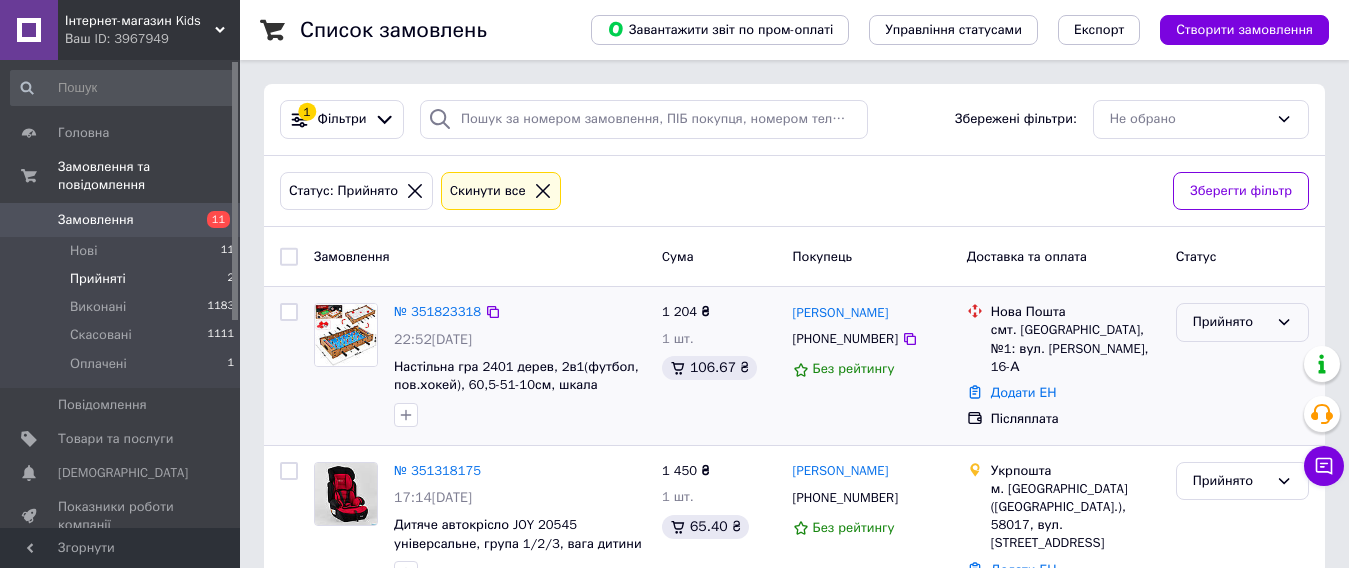 click on "Прийнято" at bounding box center [1230, 322] 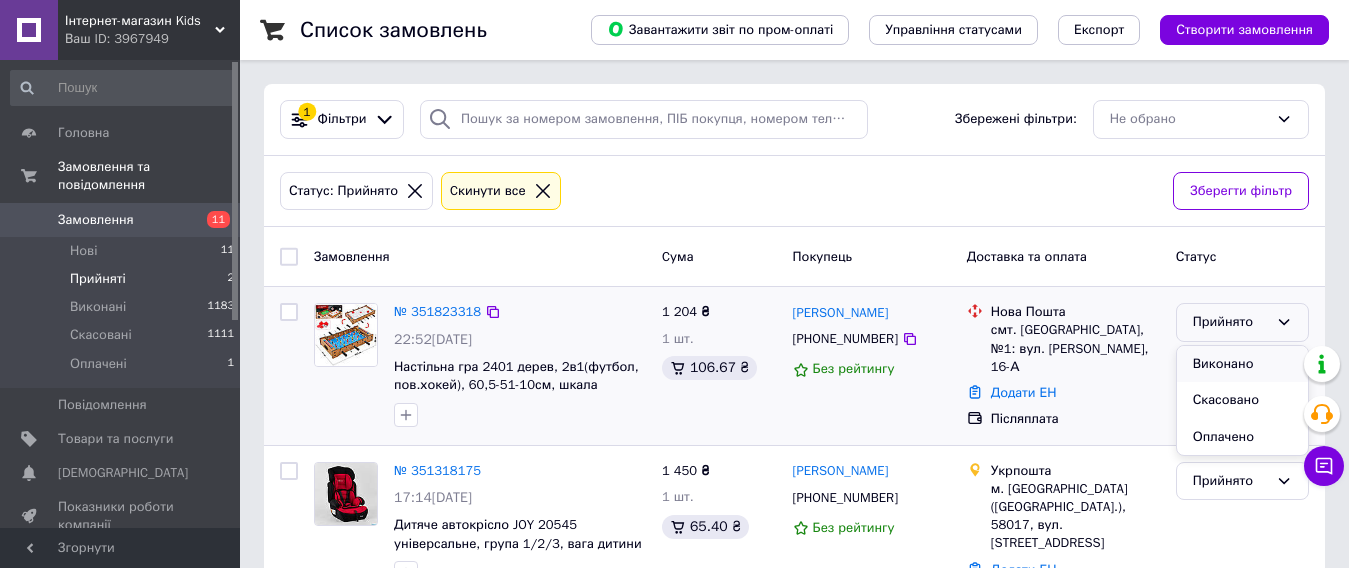 click on "Виконано" at bounding box center (1242, 364) 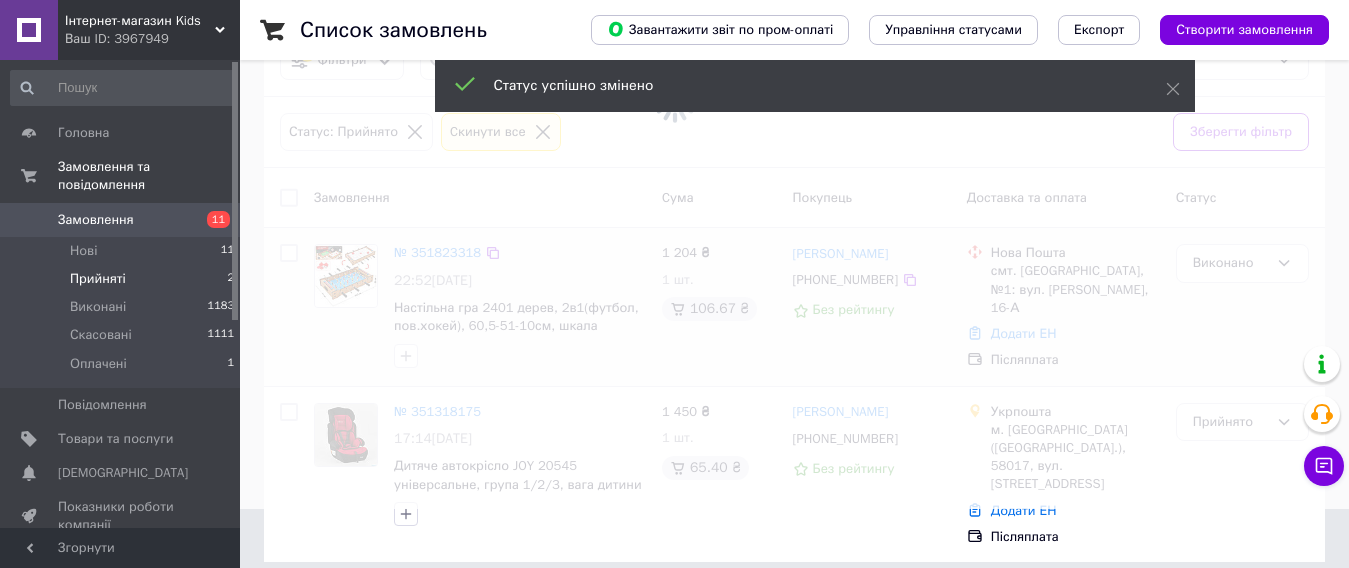 scroll, scrollTop: 57, scrollLeft: 0, axis: vertical 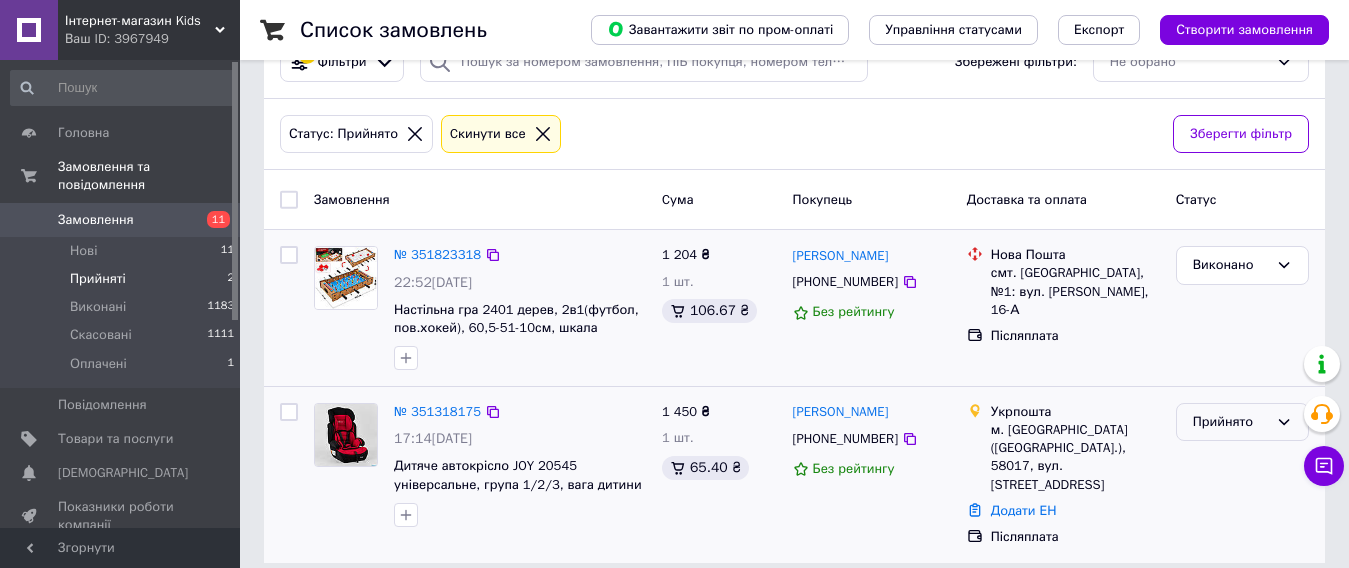 click on "Прийнято" at bounding box center (1230, 422) 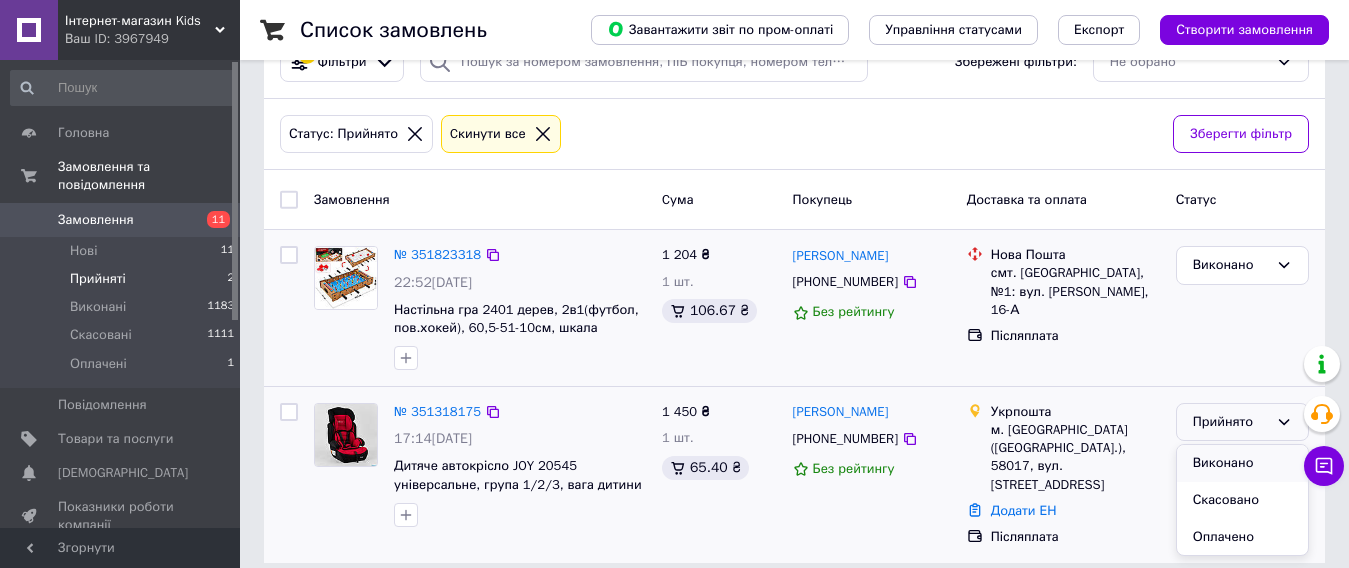 click on "Виконано" at bounding box center (1242, 463) 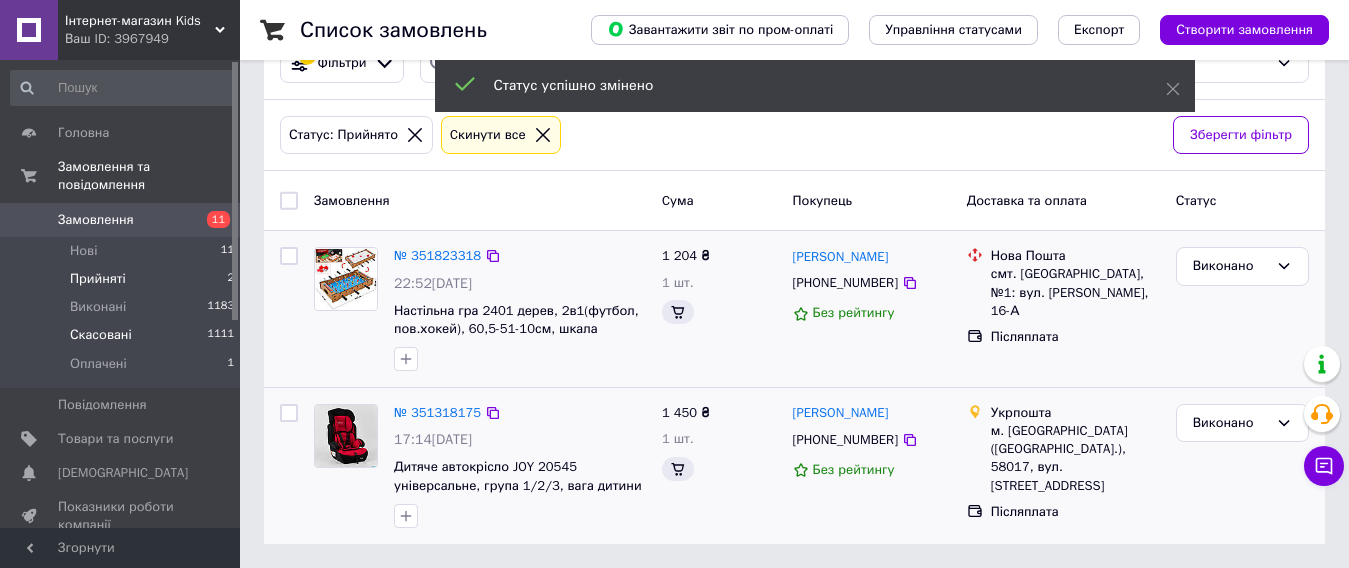 scroll, scrollTop: 56, scrollLeft: 0, axis: vertical 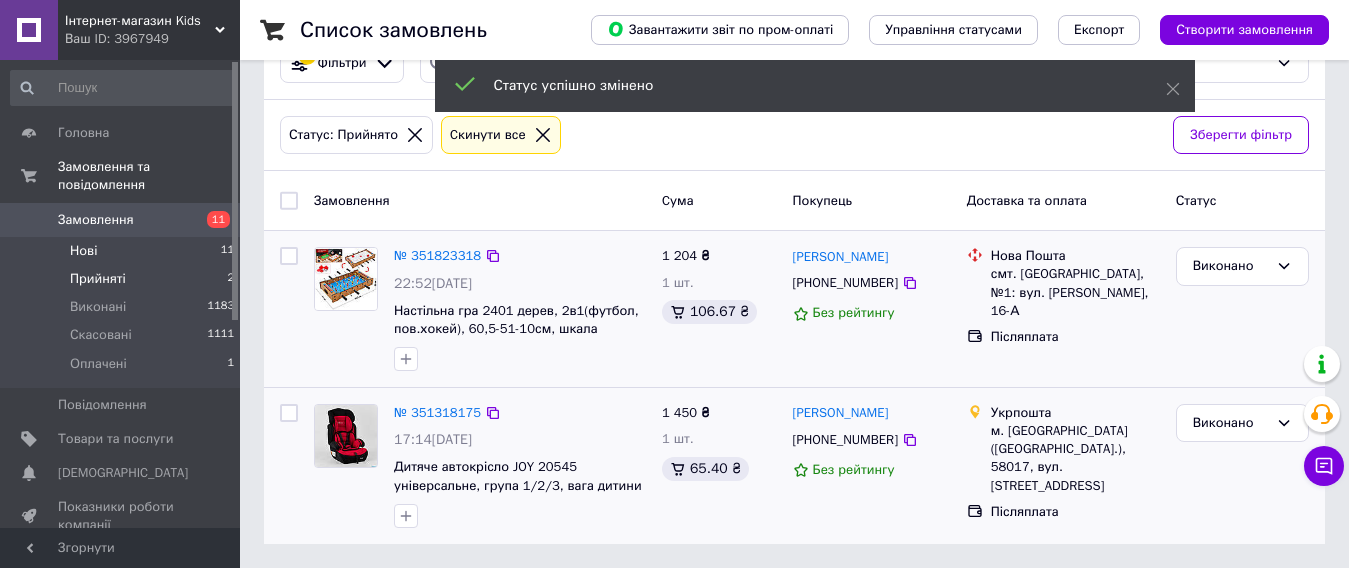 click on "Нові 11" at bounding box center (123, 251) 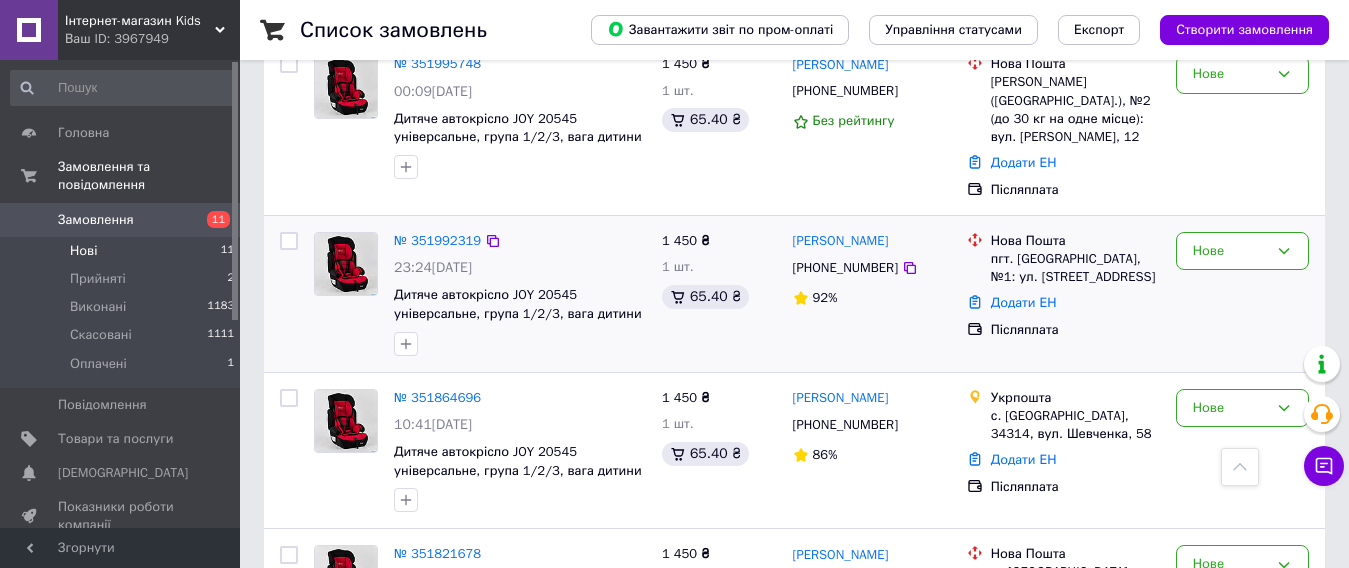 scroll, scrollTop: 200, scrollLeft: 0, axis: vertical 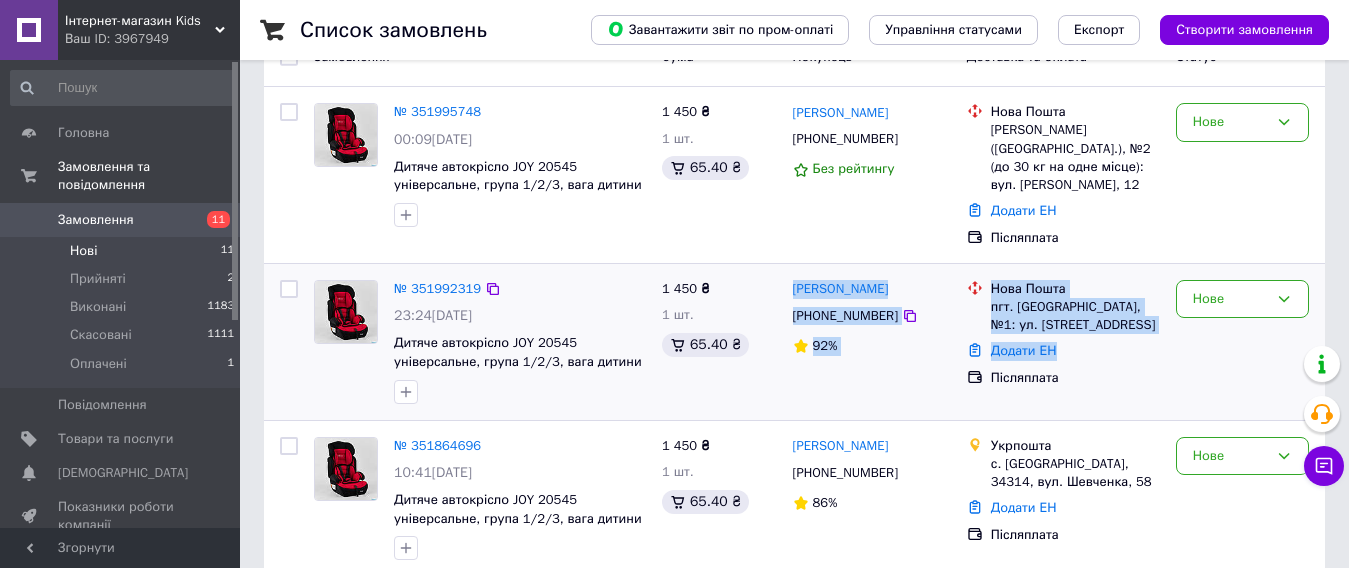 drag, startPoint x: 1166, startPoint y: 344, endPoint x: 872, endPoint y: 271, distance: 302.9274 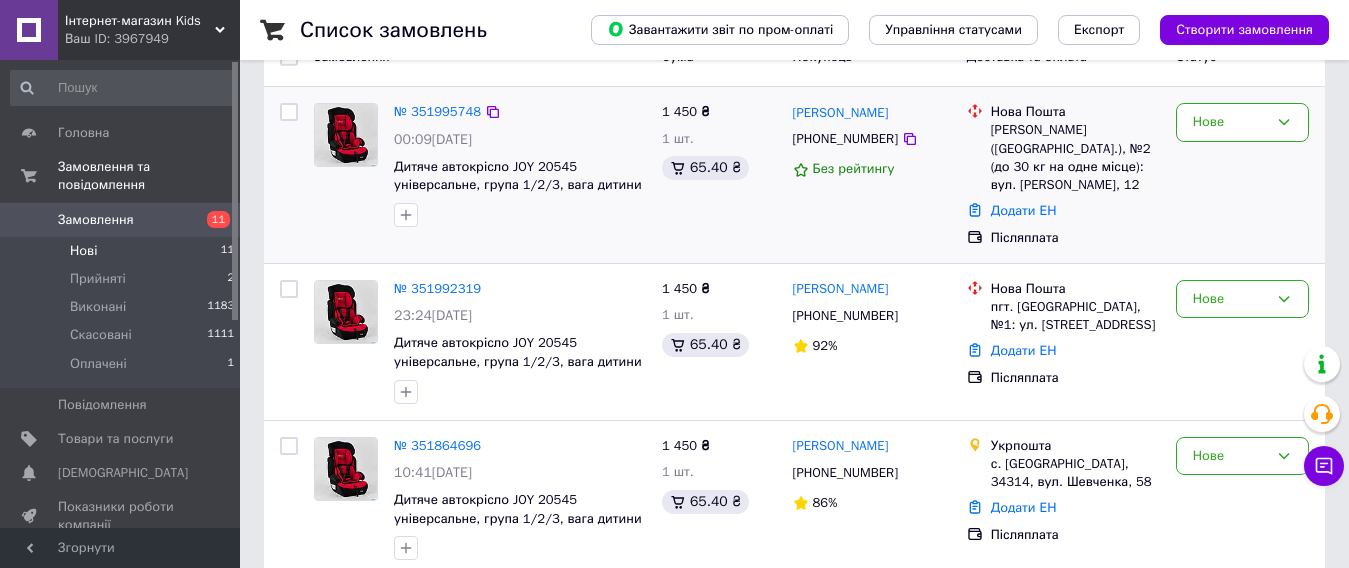 drag, startPoint x: 997, startPoint y: 171, endPoint x: 666, endPoint y: 233, distance: 336.7566 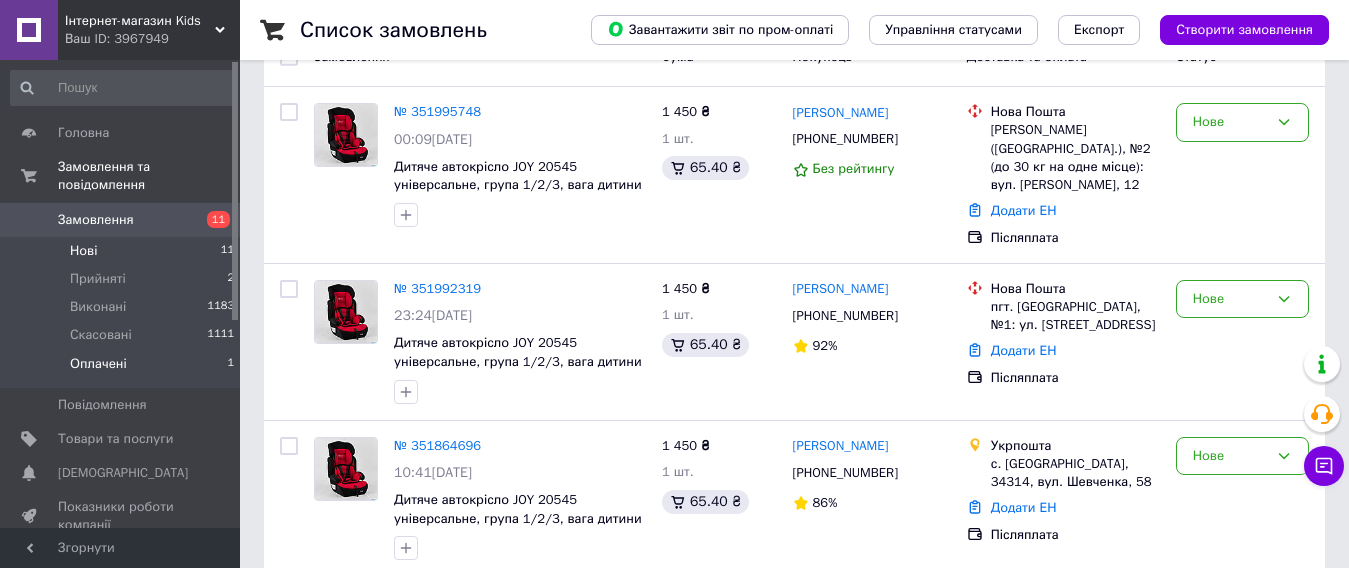 drag, startPoint x: 105, startPoint y: 347, endPoint x: 215, endPoint y: 352, distance: 110.11358 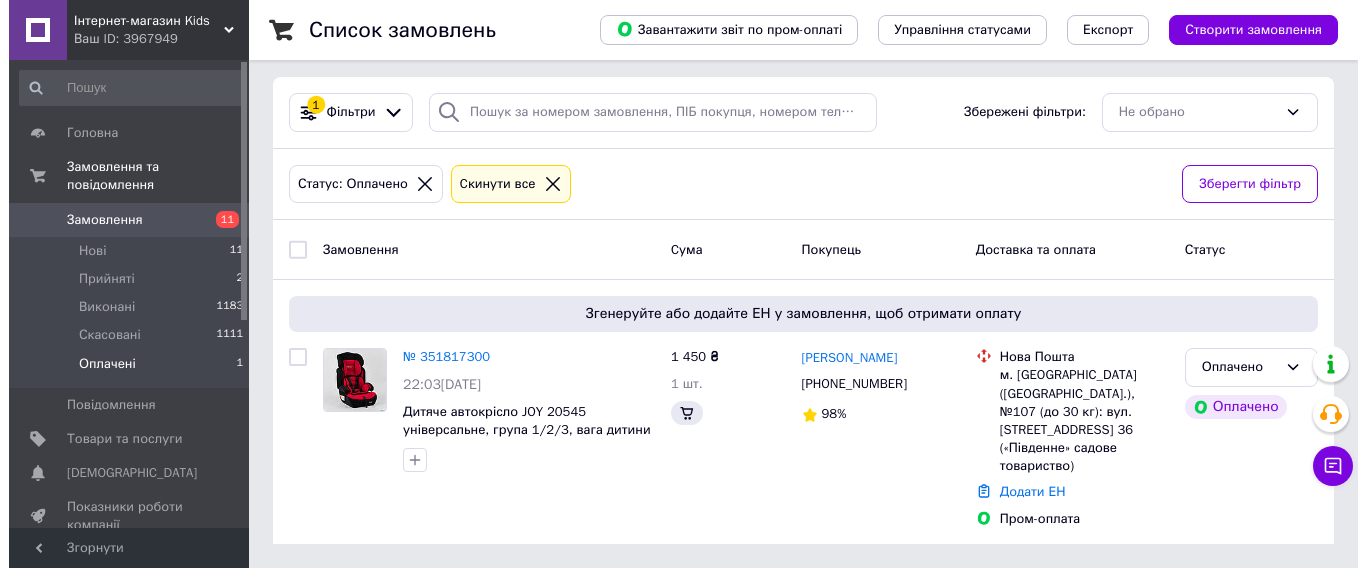 scroll, scrollTop: 0, scrollLeft: 0, axis: both 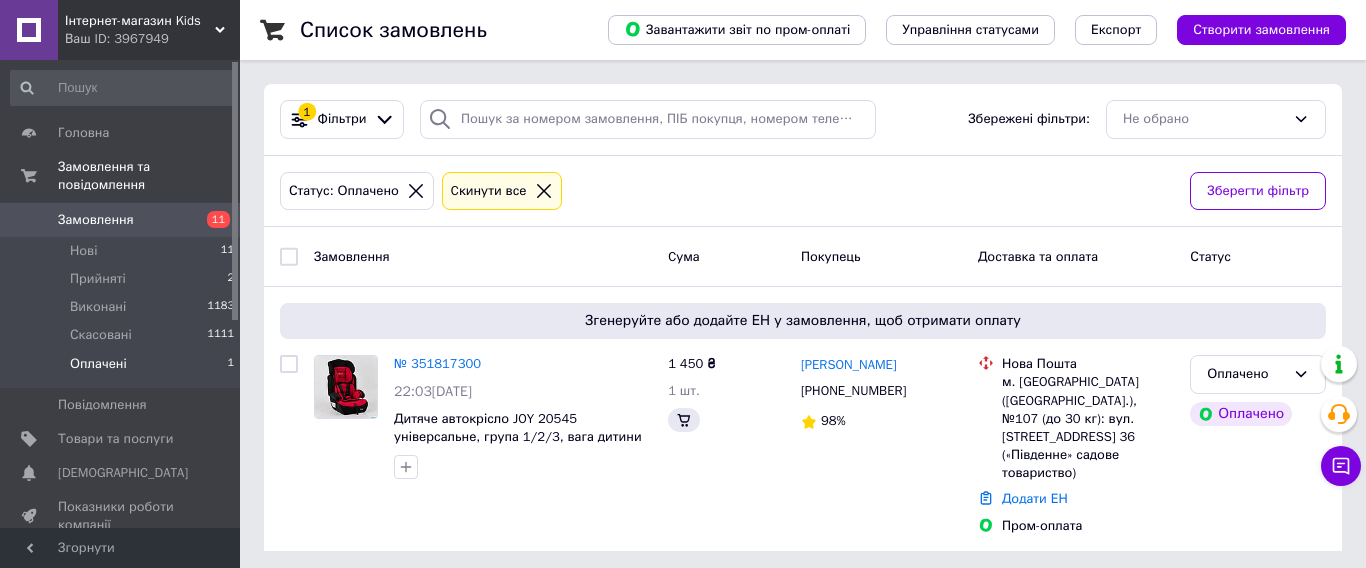click on "Інтернет-магазин Kids" at bounding box center (140, 21) 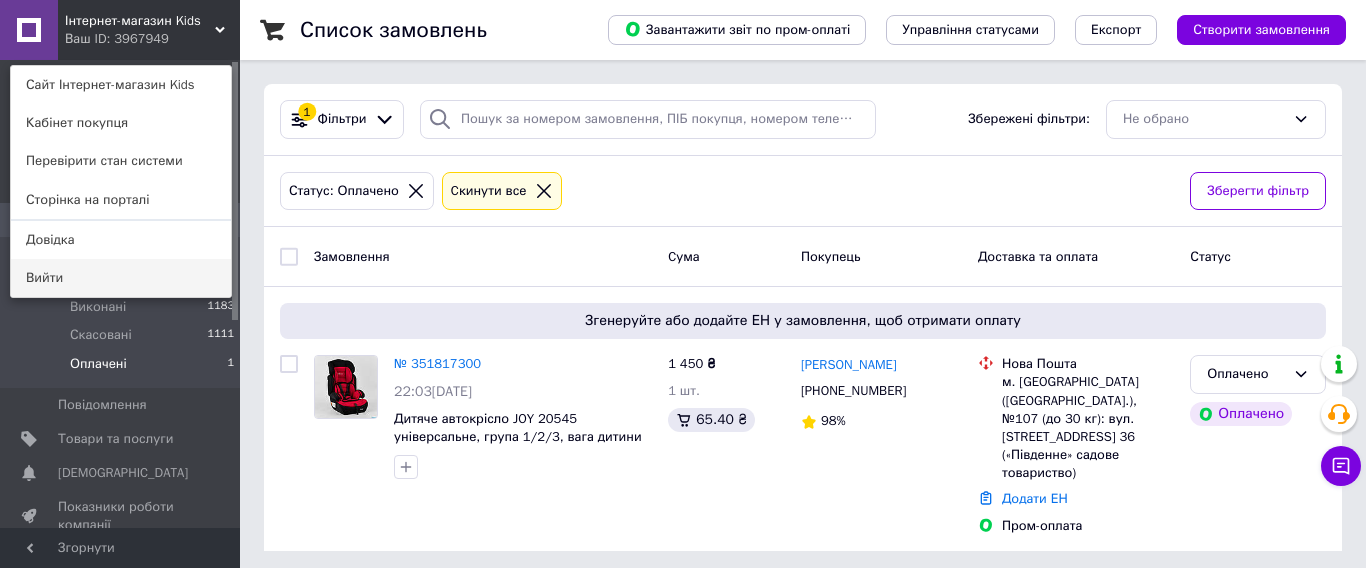 click on "Вийти" at bounding box center [121, 278] 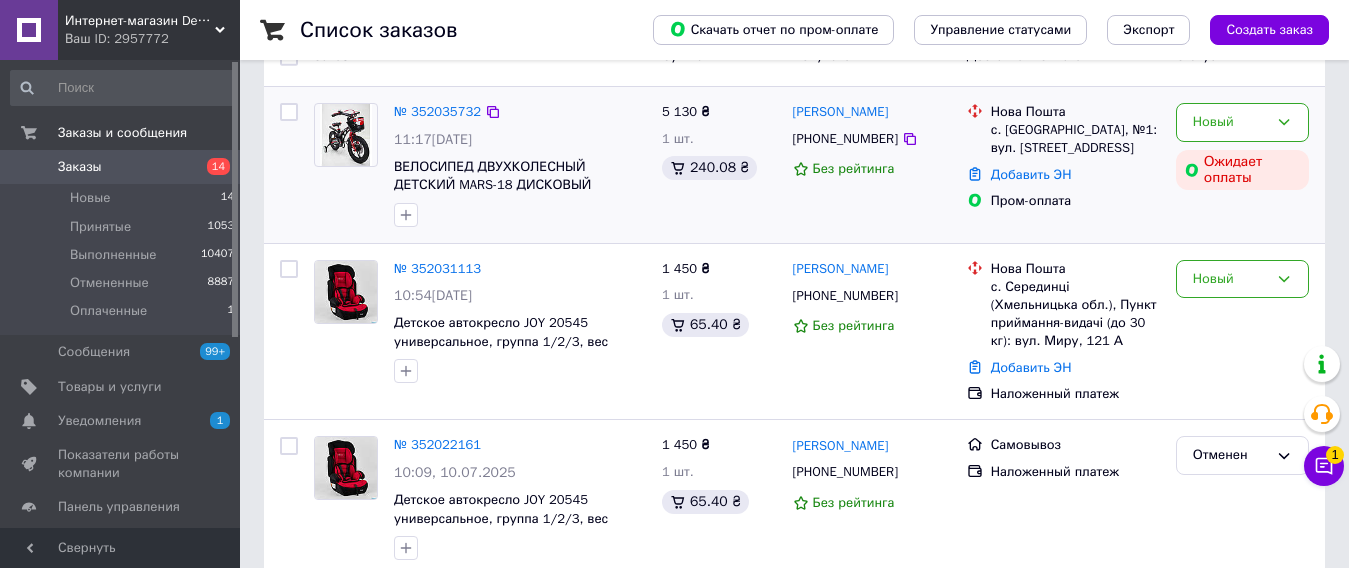 scroll, scrollTop: 300, scrollLeft: 0, axis: vertical 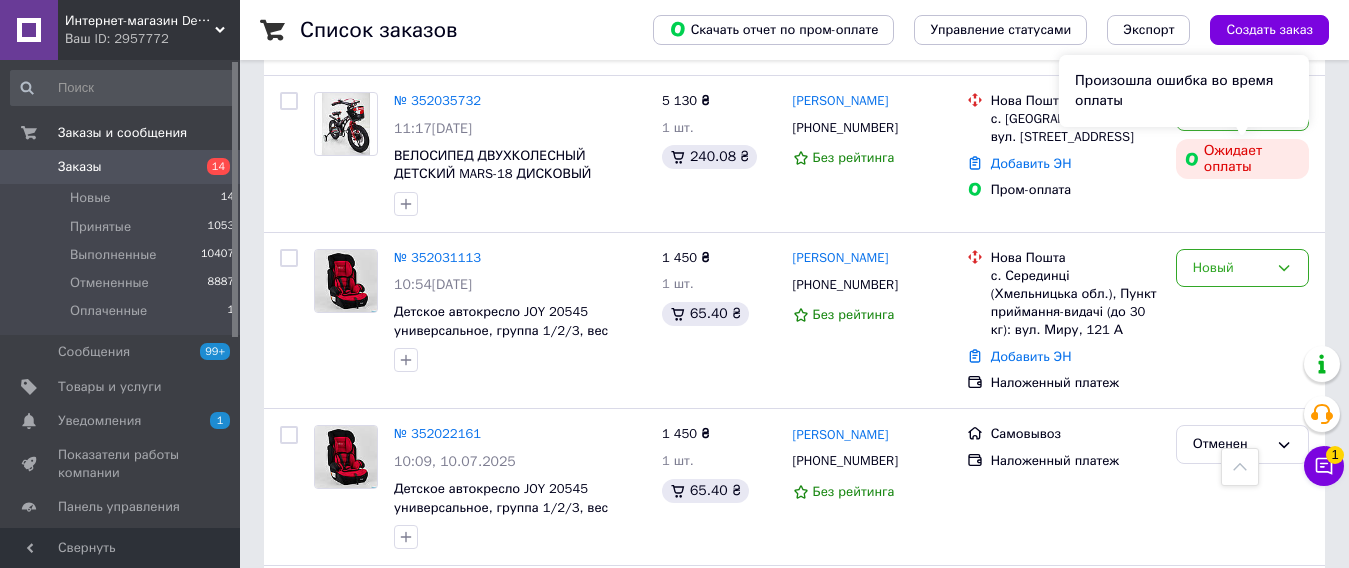 drag, startPoint x: 1277, startPoint y: 99, endPoint x: 1276, endPoint y: 123, distance: 24.020824 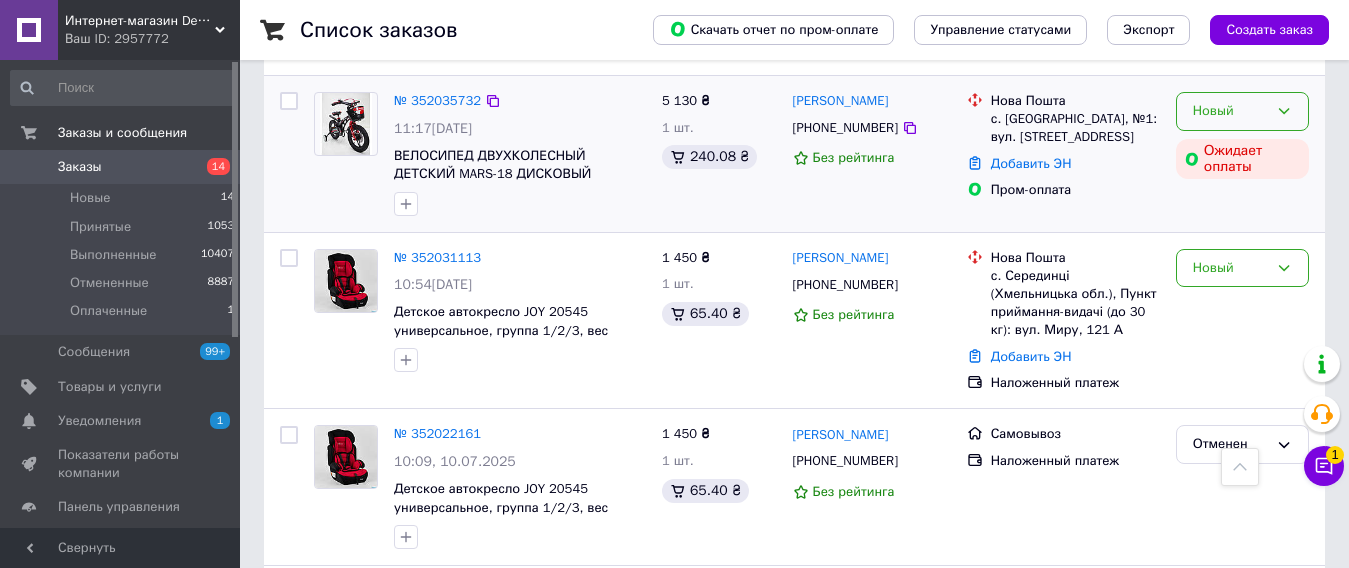 click 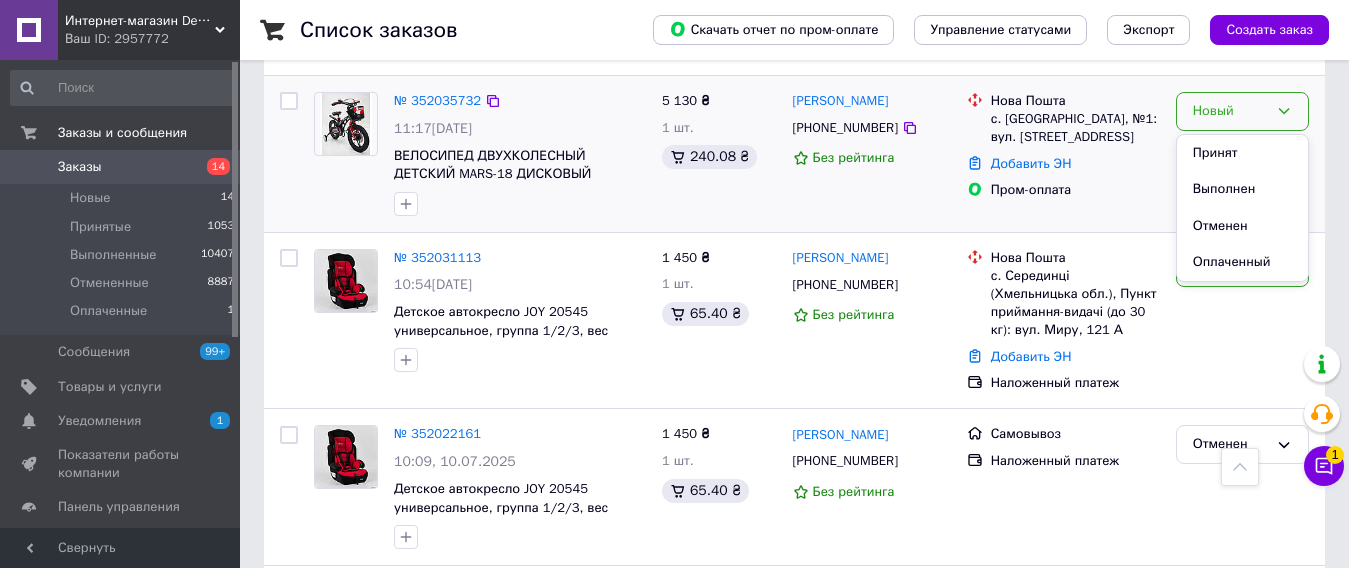 click on "Принят" at bounding box center [1242, 153] 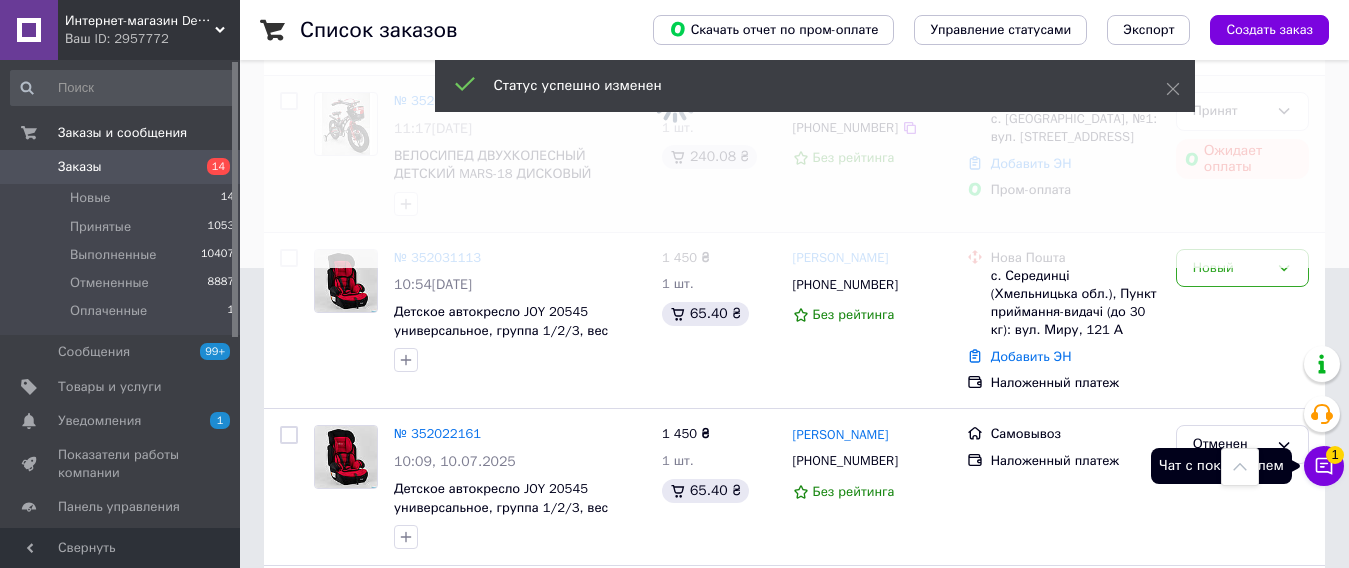 click 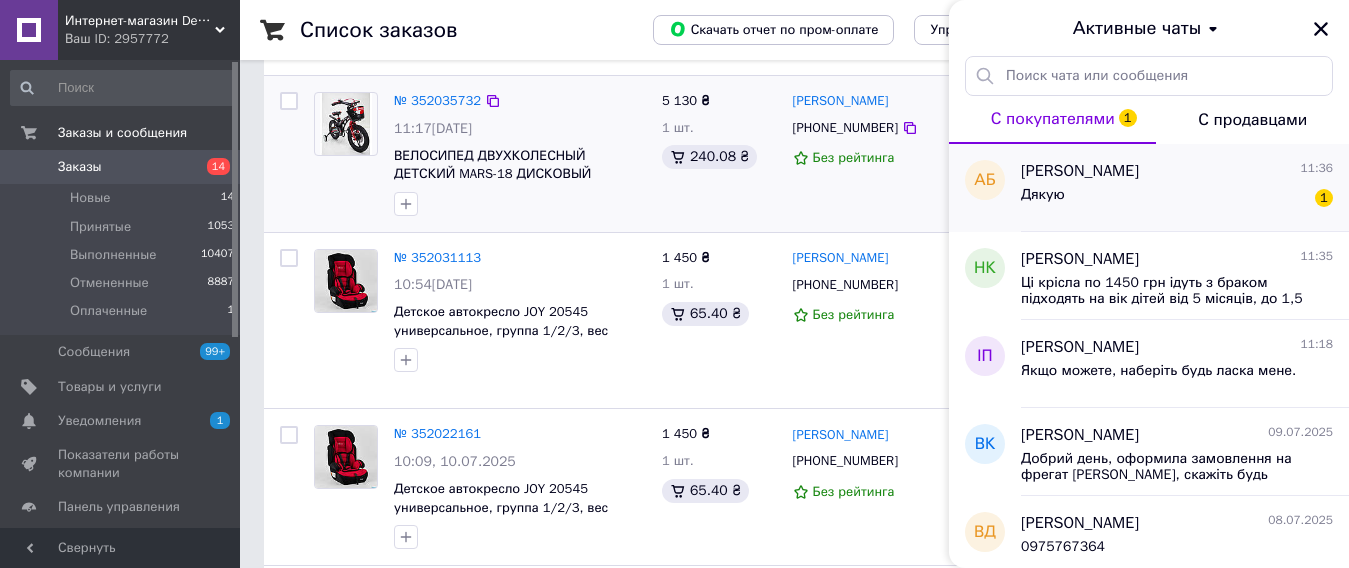 click on "Алина Бруцкая 11:36 Дякую 1" at bounding box center [1185, 188] 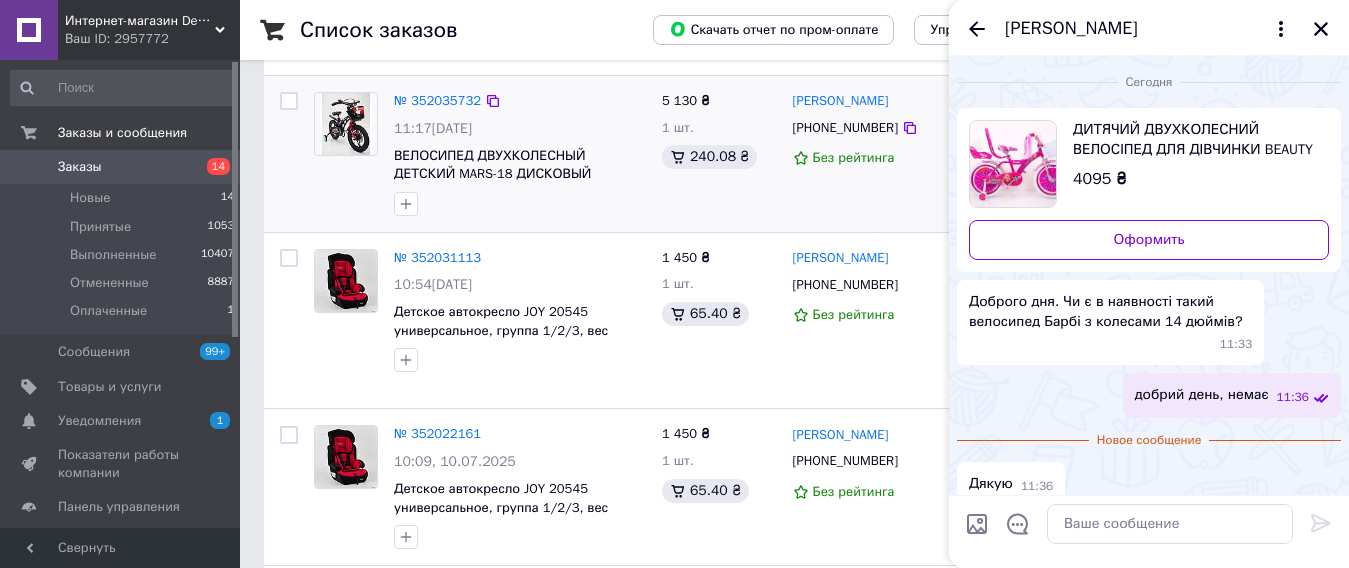 scroll, scrollTop: 20, scrollLeft: 0, axis: vertical 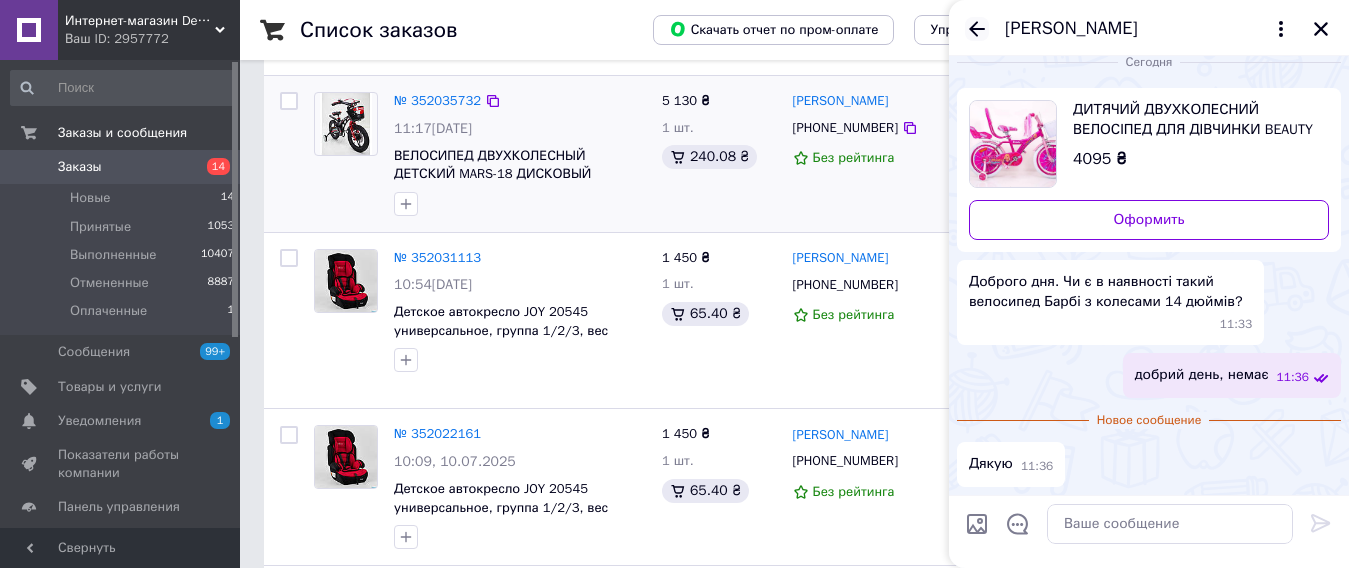 click 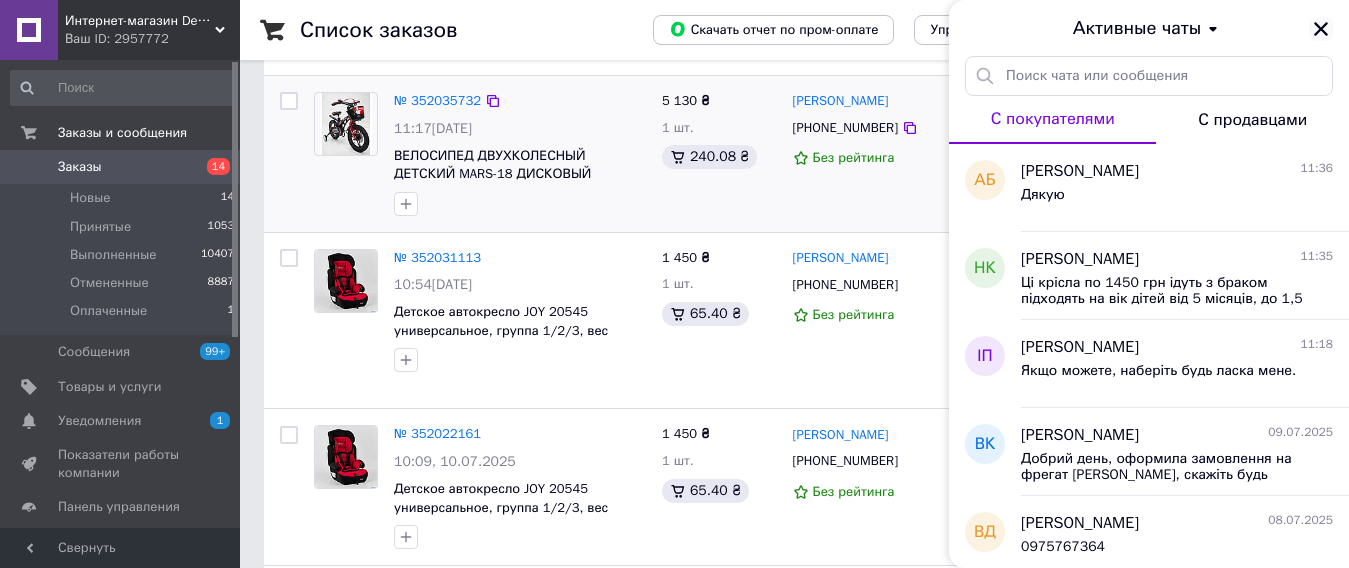 click 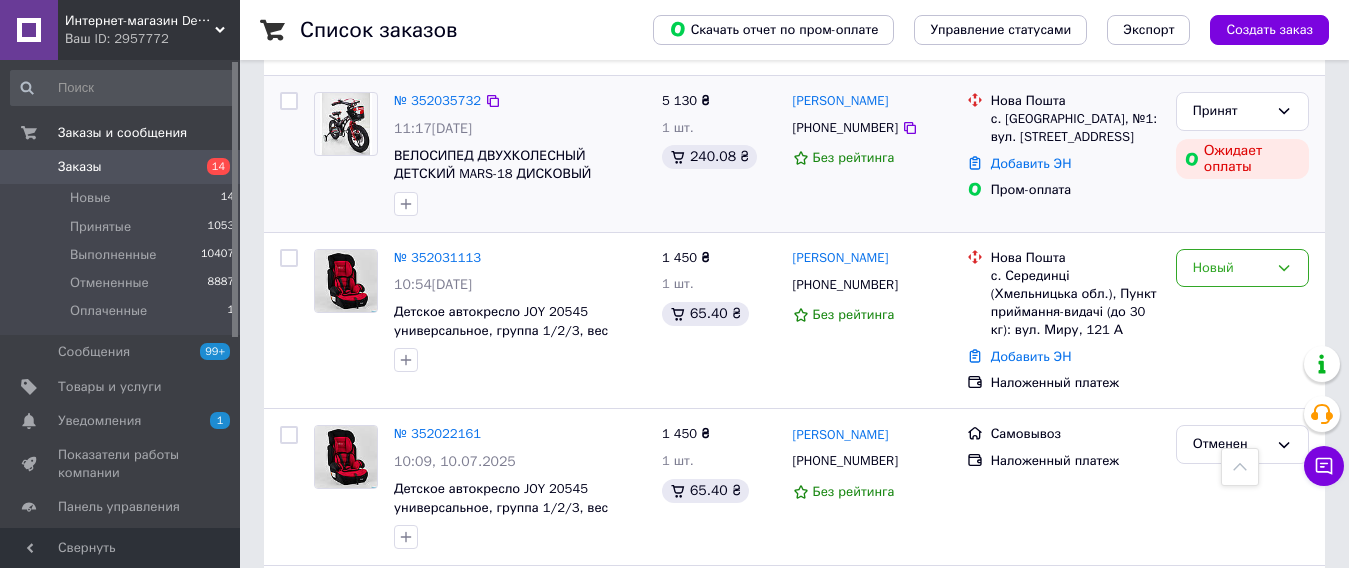 drag, startPoint x: 122, startPoint y: 425, endPoint x: 276, endPoint y: 434, distance: 154.26276 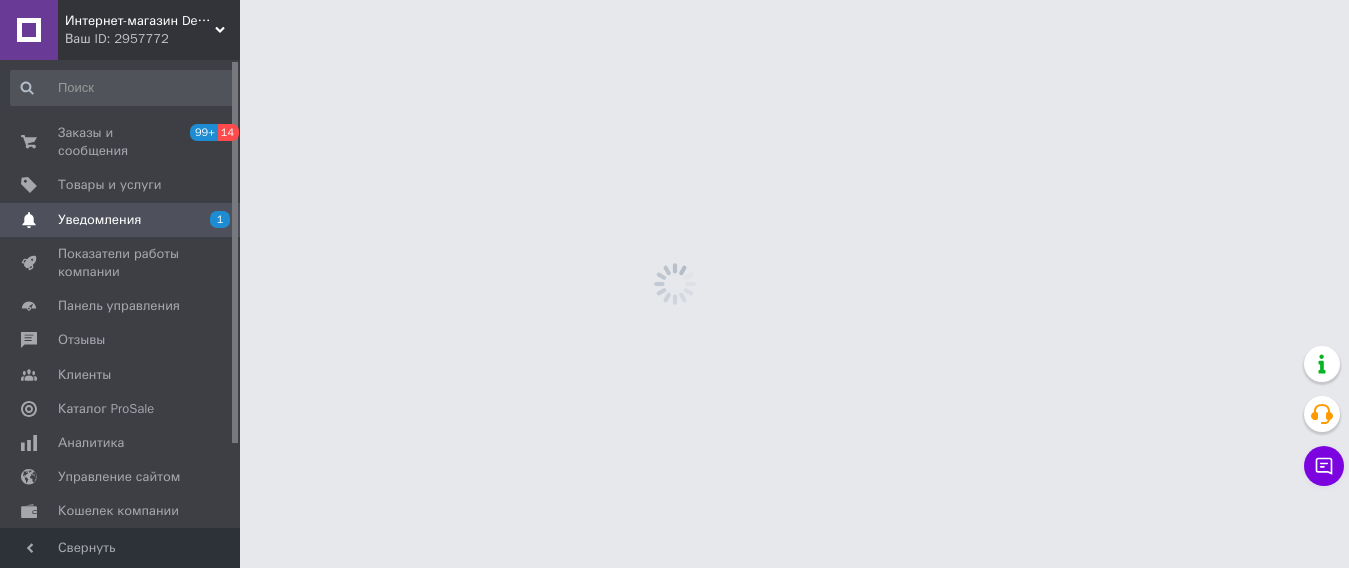 scroll, scrollTop: 0, scrollLeft: 0, axis: both 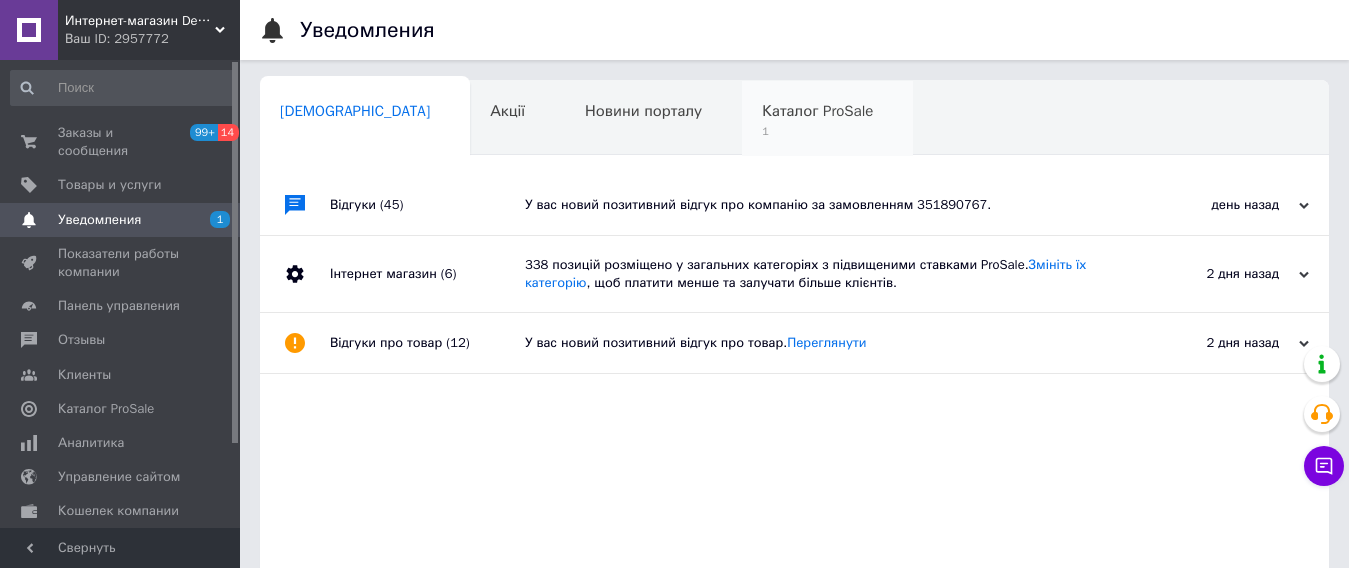 click on "Каталог ProSale 1" at bounding box center (827, 119) 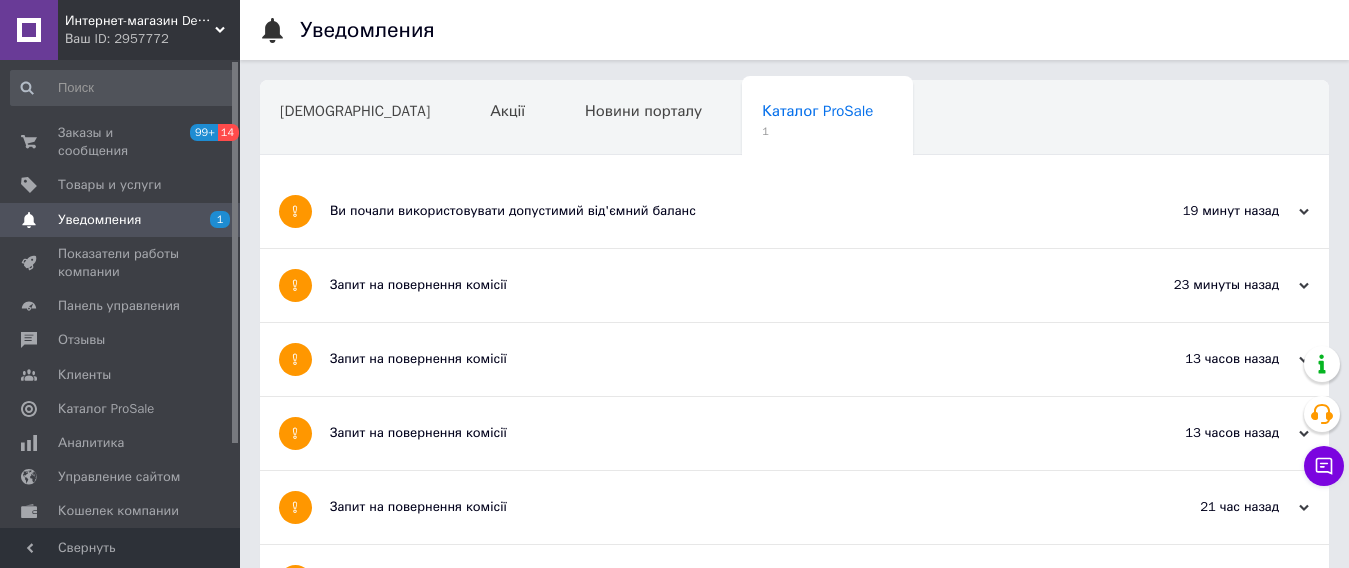 click on "Уведомления" at bounding box center [121, 220] 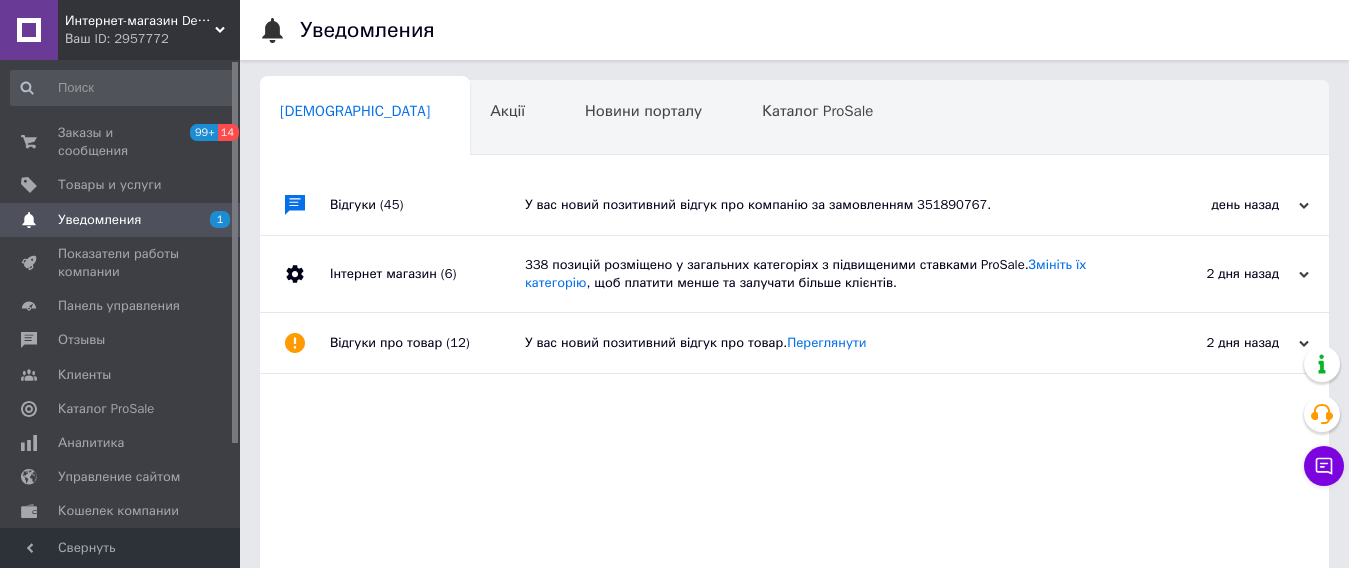 click on "Відгуки   (45)" at bounding box center [427, 205] 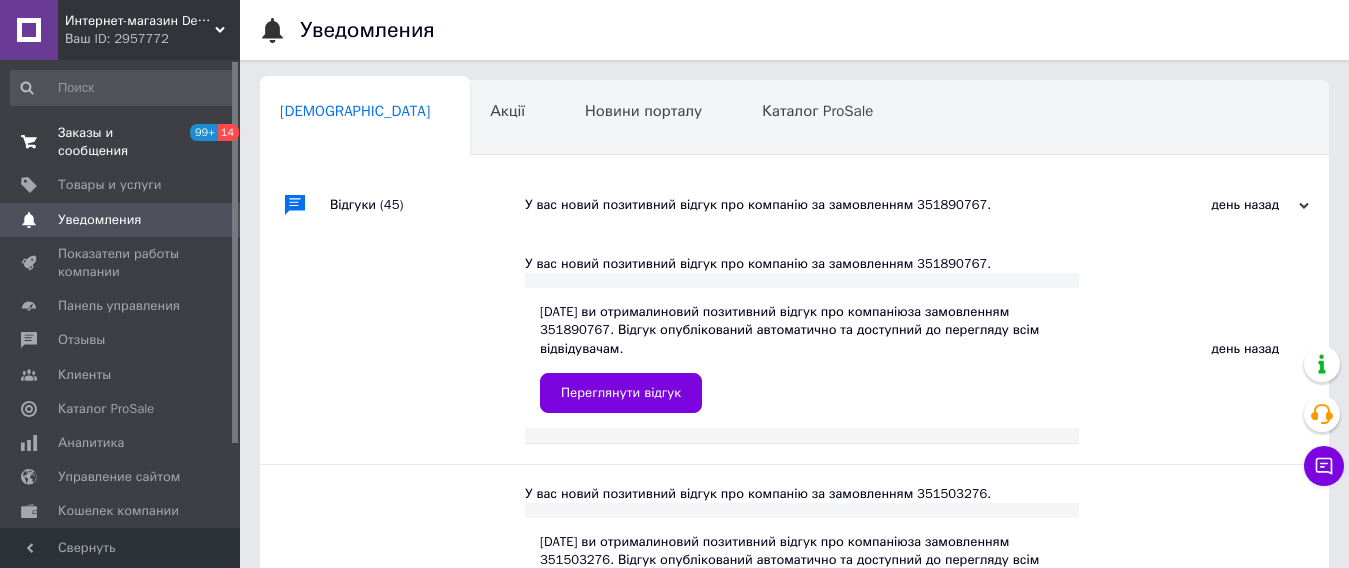 click on "Заказы и сообщения" at bounding box center (121, 142) 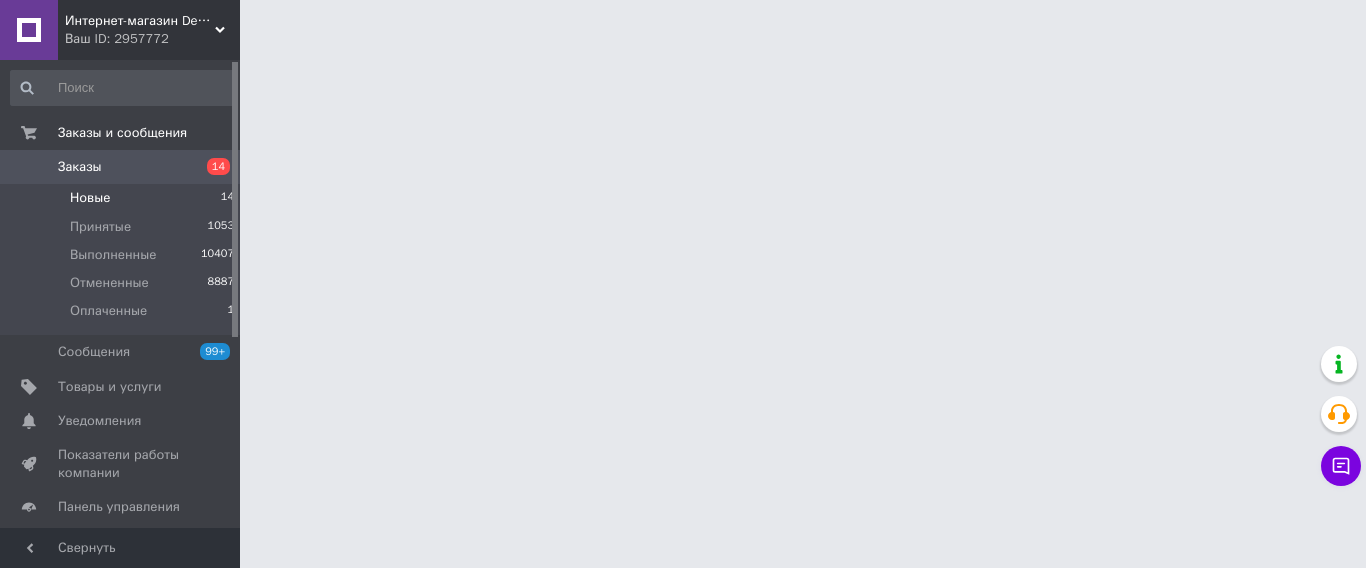 click on "Новые" at bounding box center [90, 198] 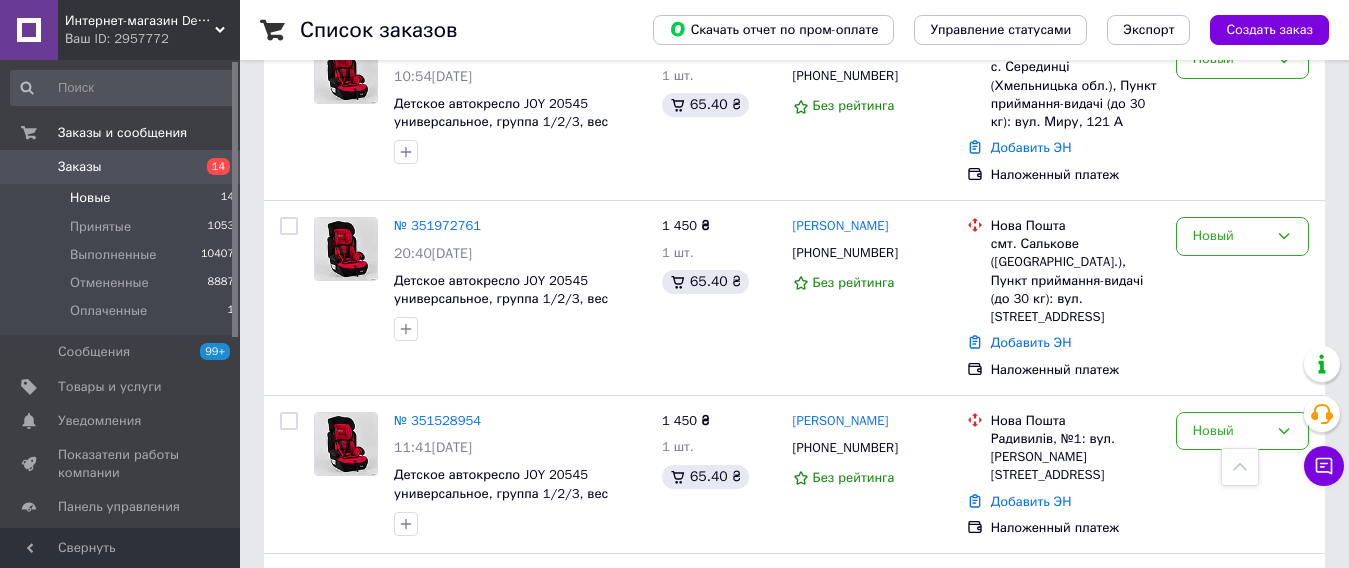 scroll, scrollTop: 600, scrollLeft: 0, axis: vertical 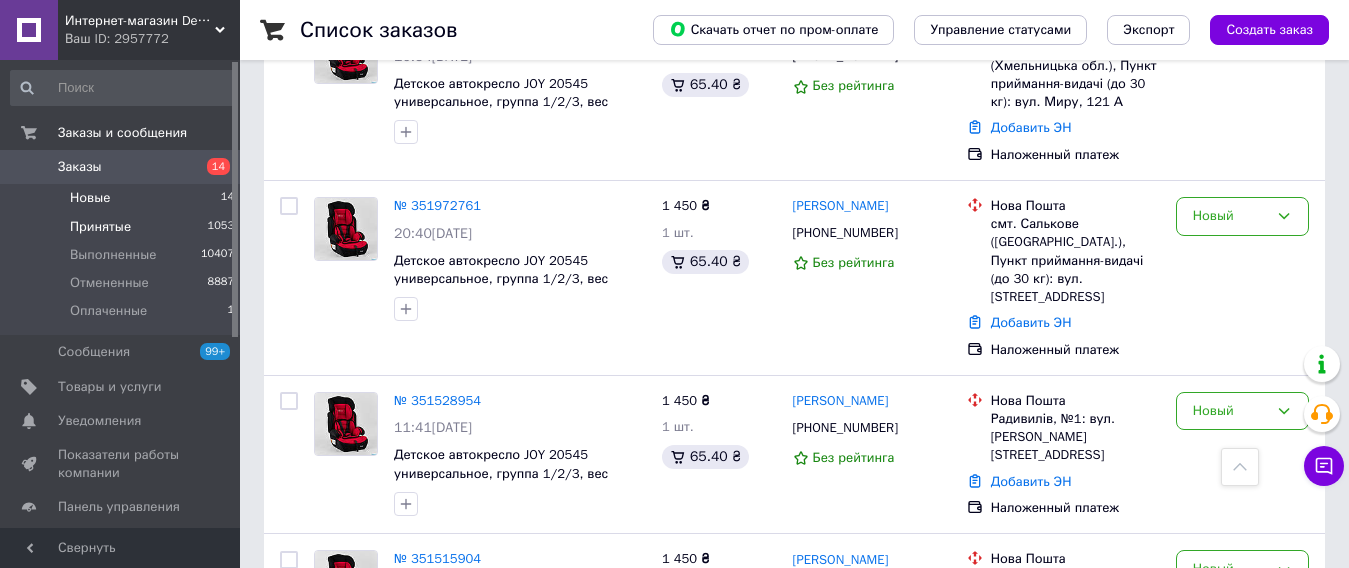 click on "Принятые" at bounding box center (100, 227) 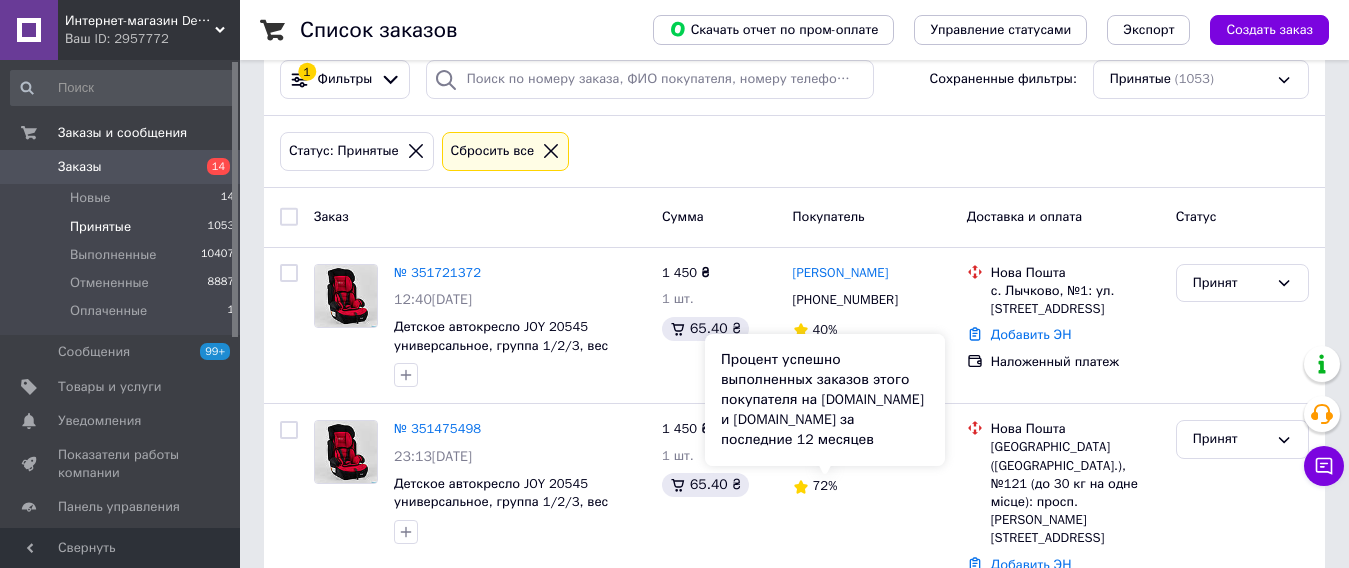 scroll, scrollTop: 0, scrollLeft: 0, axis: both 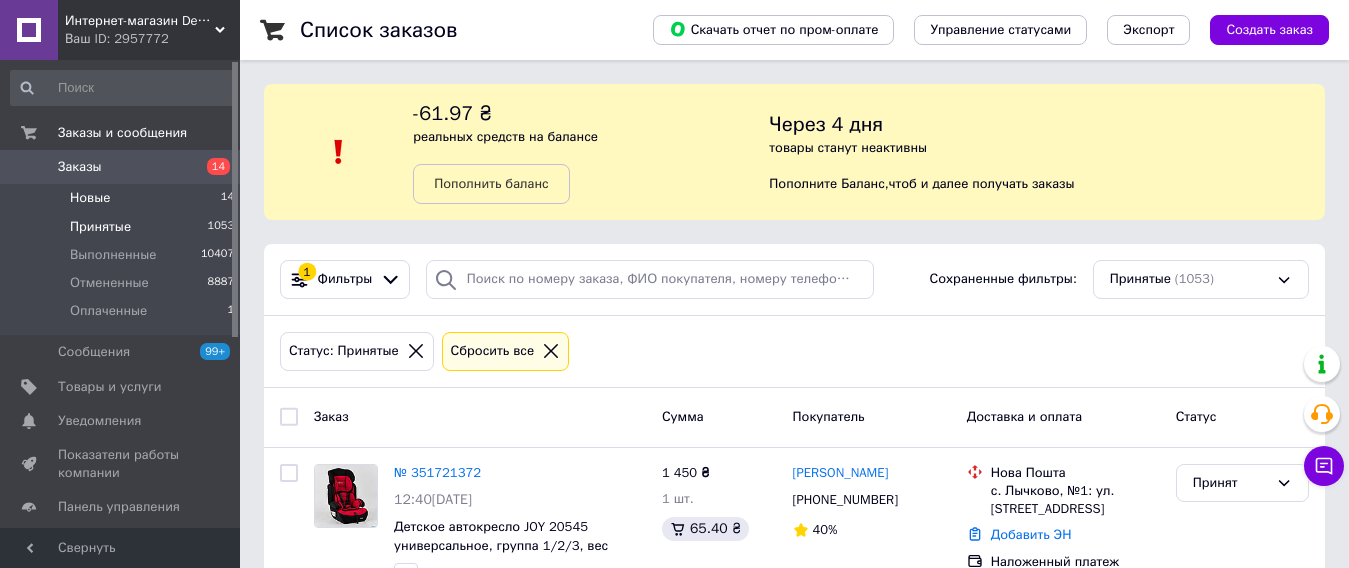 click on "Новые" at bounding box center (90, 198) 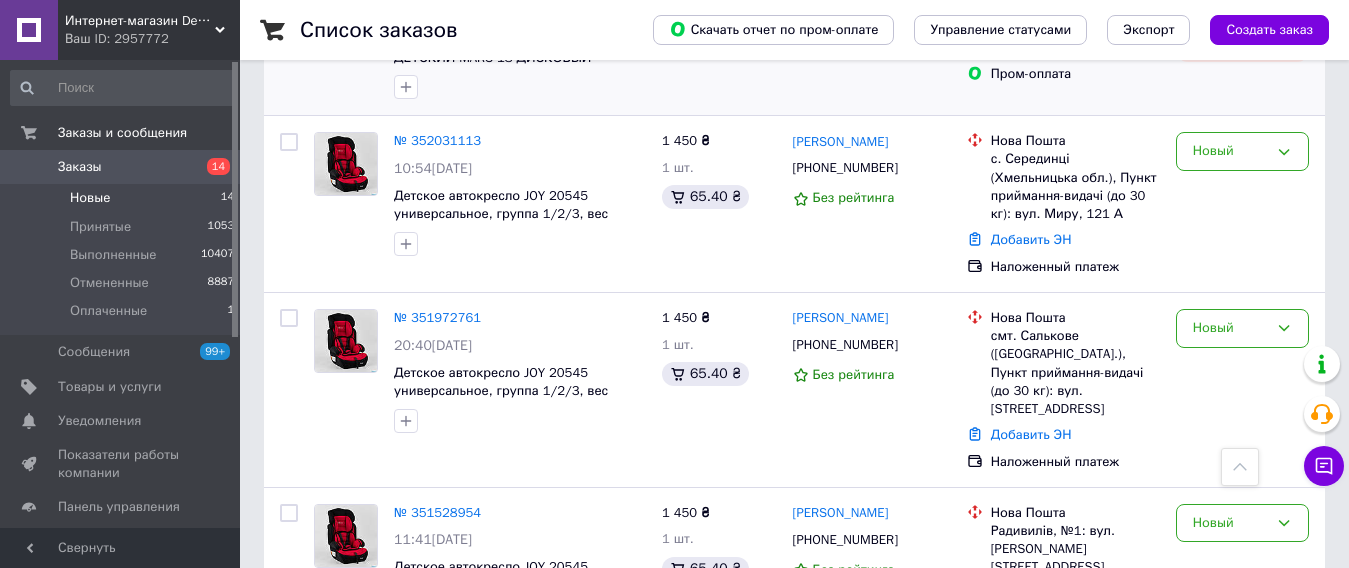 scroll, scrollTop: 500, scrollLeft: 0, axis: vertical 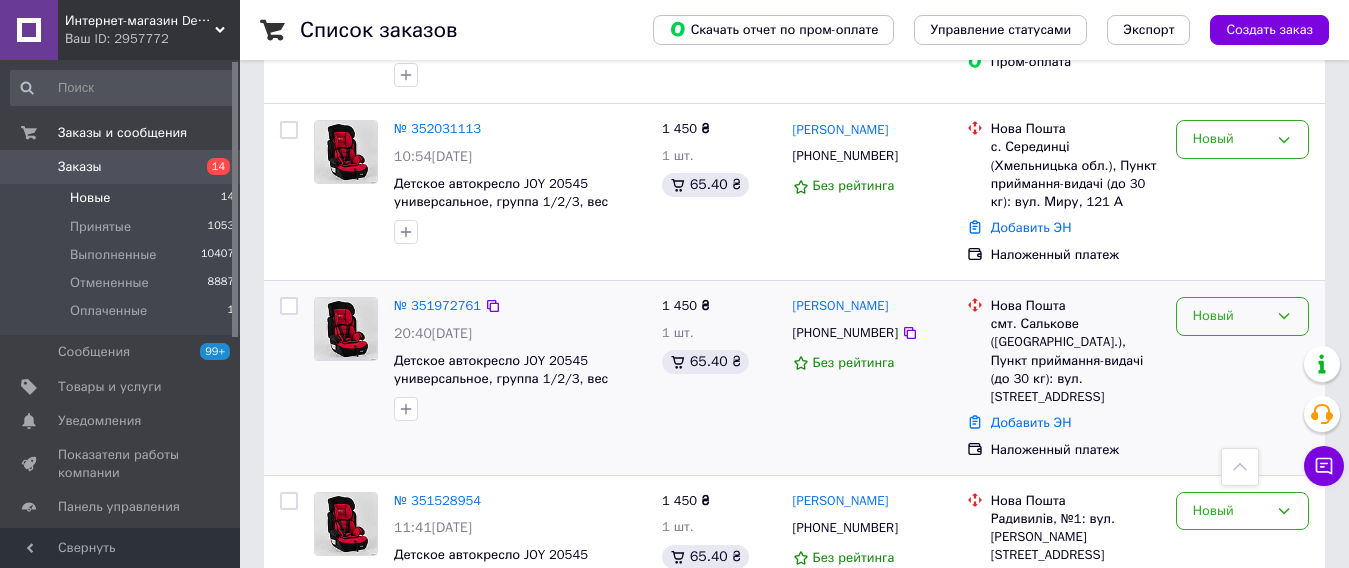 click on "Новый" at bounding box center (1230, 316) 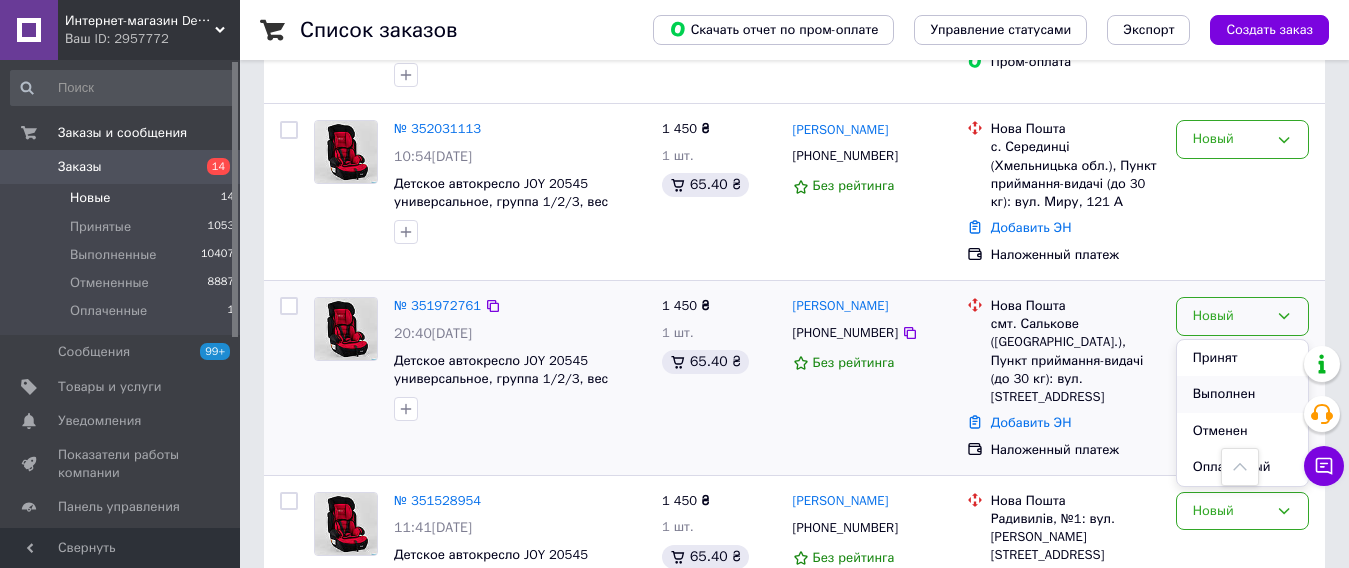 click on "Выполнен" at bounding box center [1242, 394] 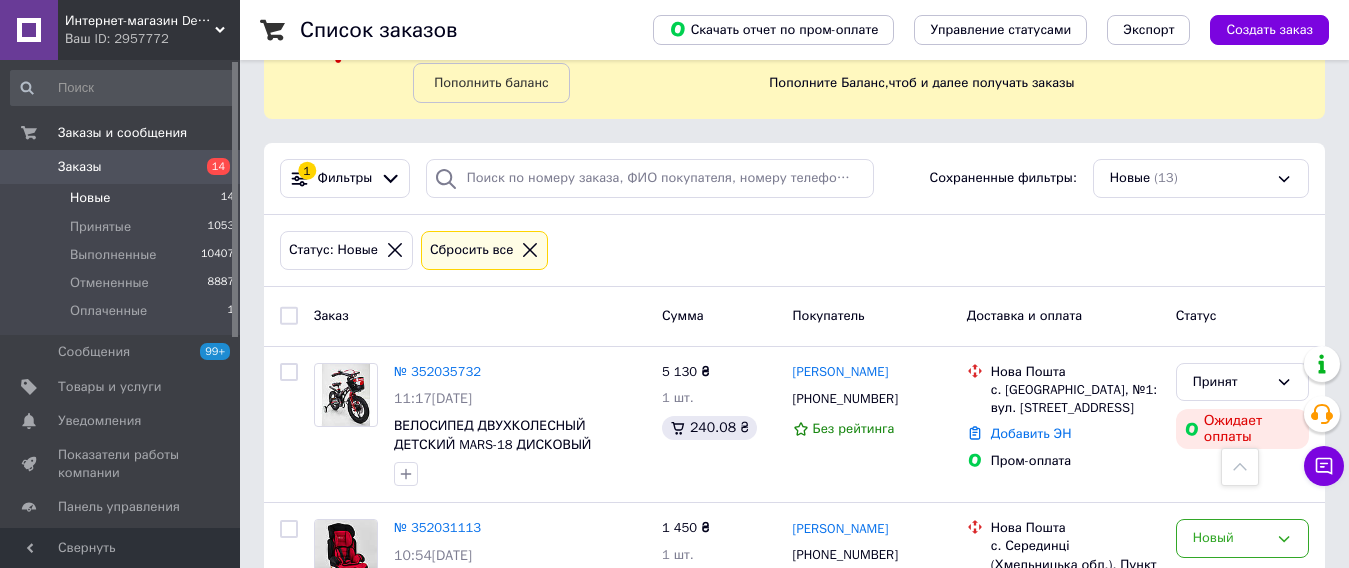 scroll, scrollTop: 100, scrollLeft: 0, axis: vertical 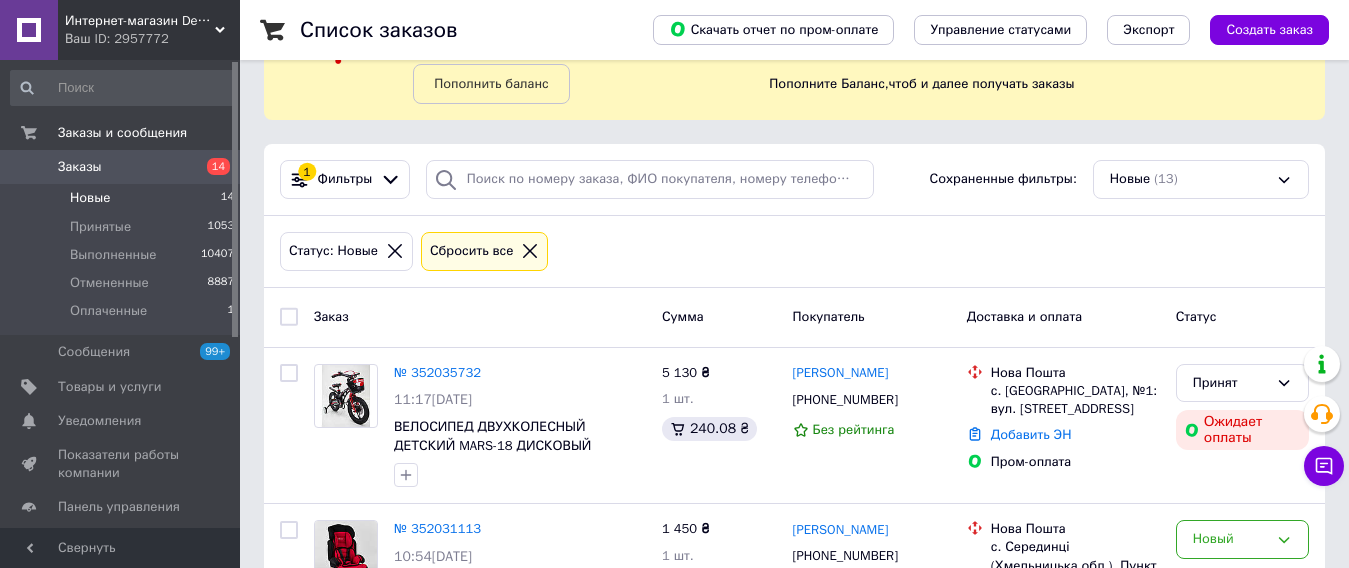 click on "№ 352035732" at bounding box center (437, 372) 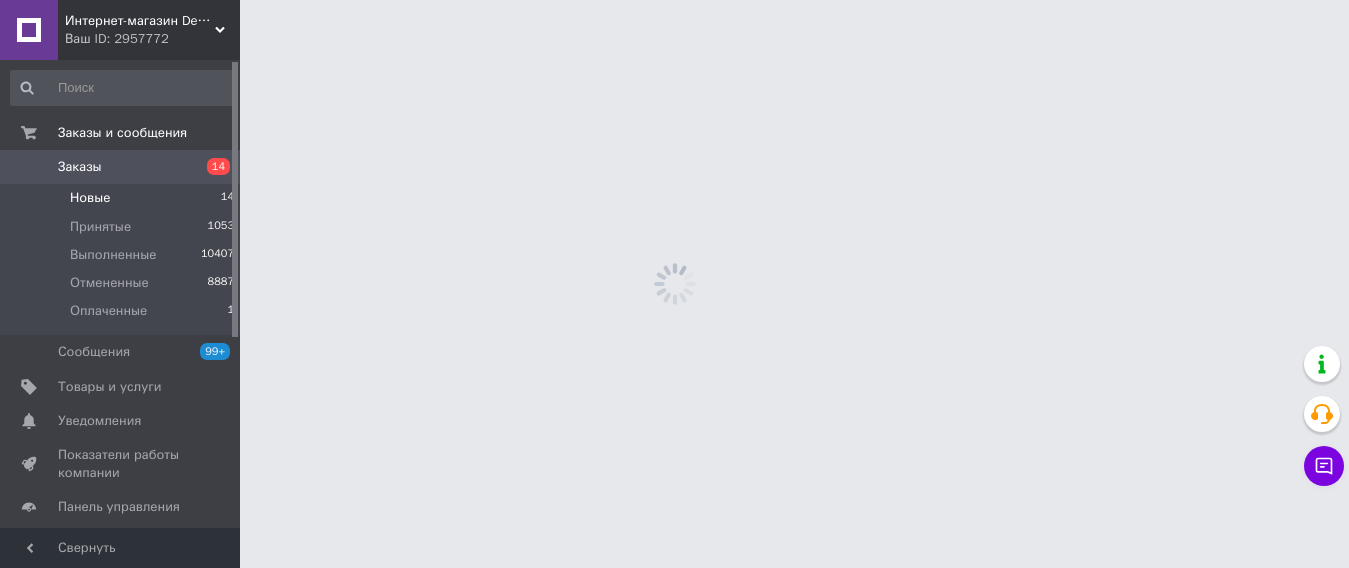scroll, scrollTop: 0, scrollLeft: 0, axis: both 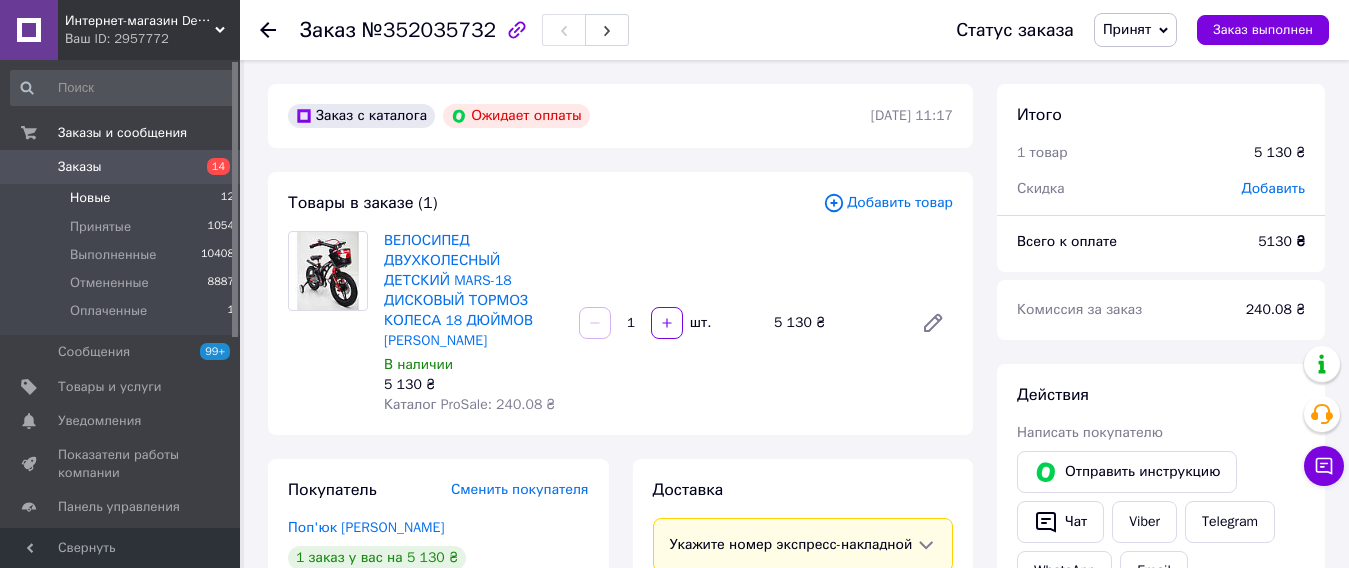 click on "Новые 12" at bounding box center [123, 198] 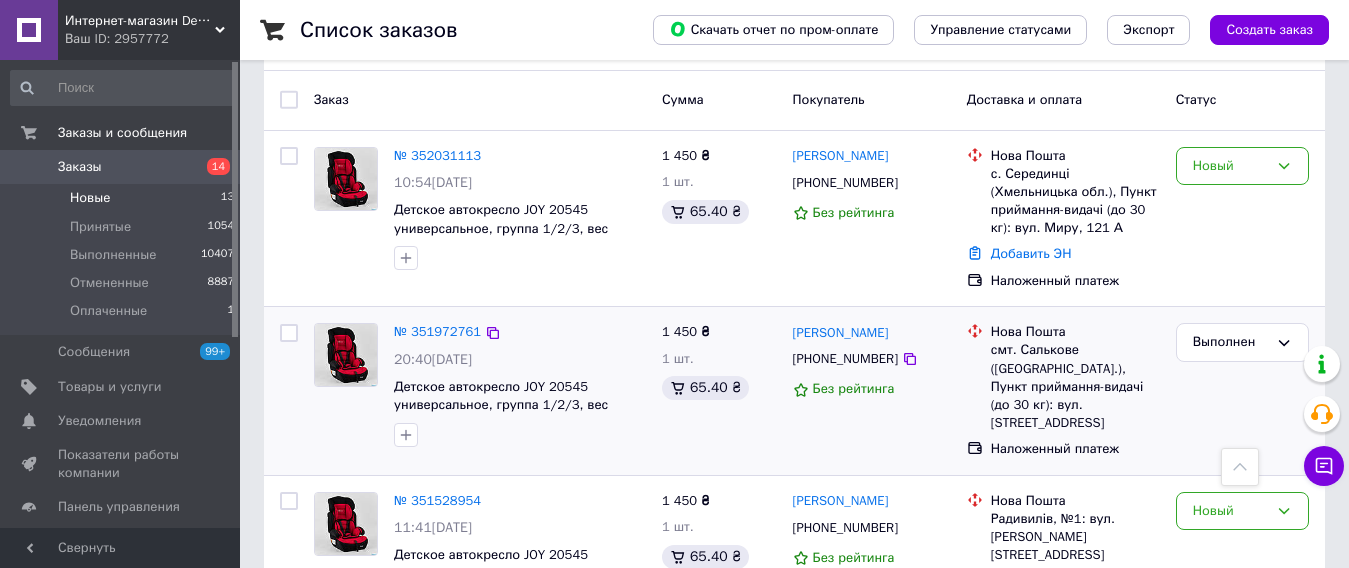 scroll, scrollTop: 200, scrollLeft: 0, axis: vertical 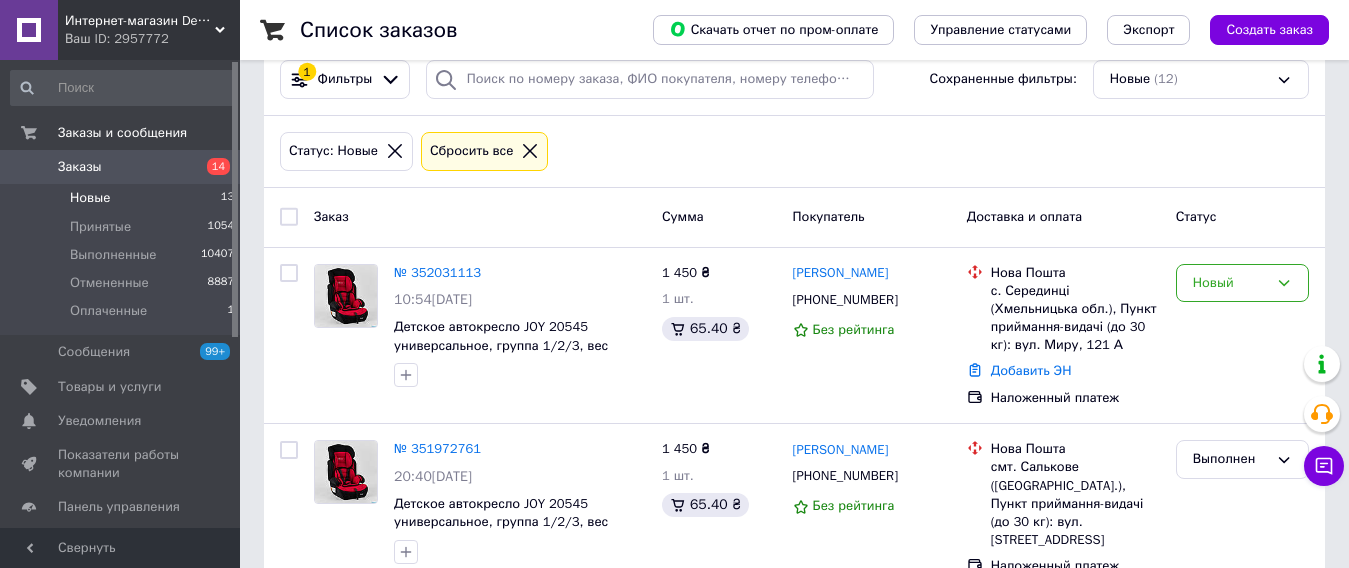 drag, startPoint x: 199, startPoint y: 17, endPoint x: 177, endPoint y: 152, distance: 136.78085 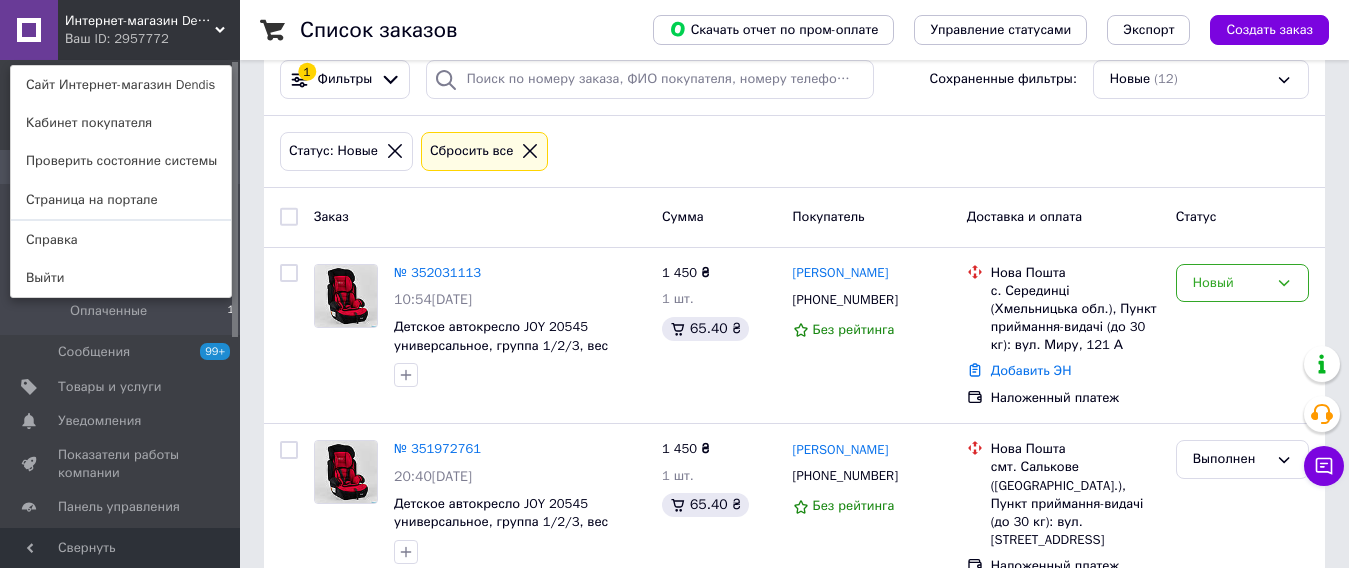 drag, startPoint x: 73, startPoint y: 284, endPoint x: 85, endPoint y: 284, distance: 12 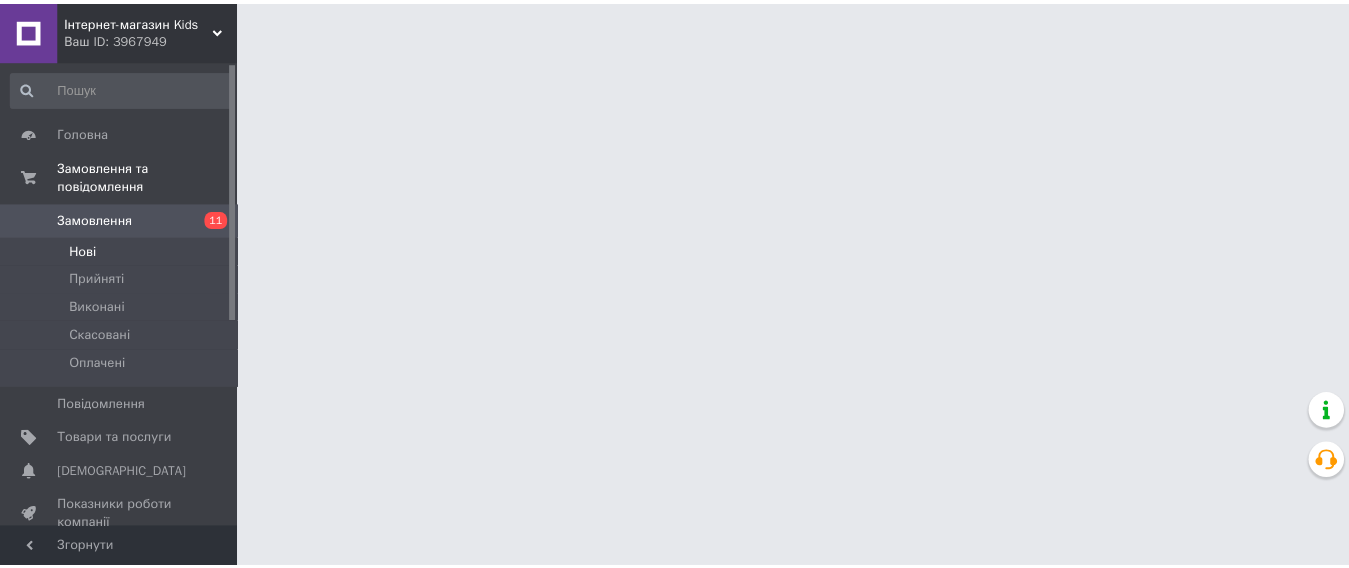 scroll, scrollTop: 0, scrollLeft: 0, axis: both 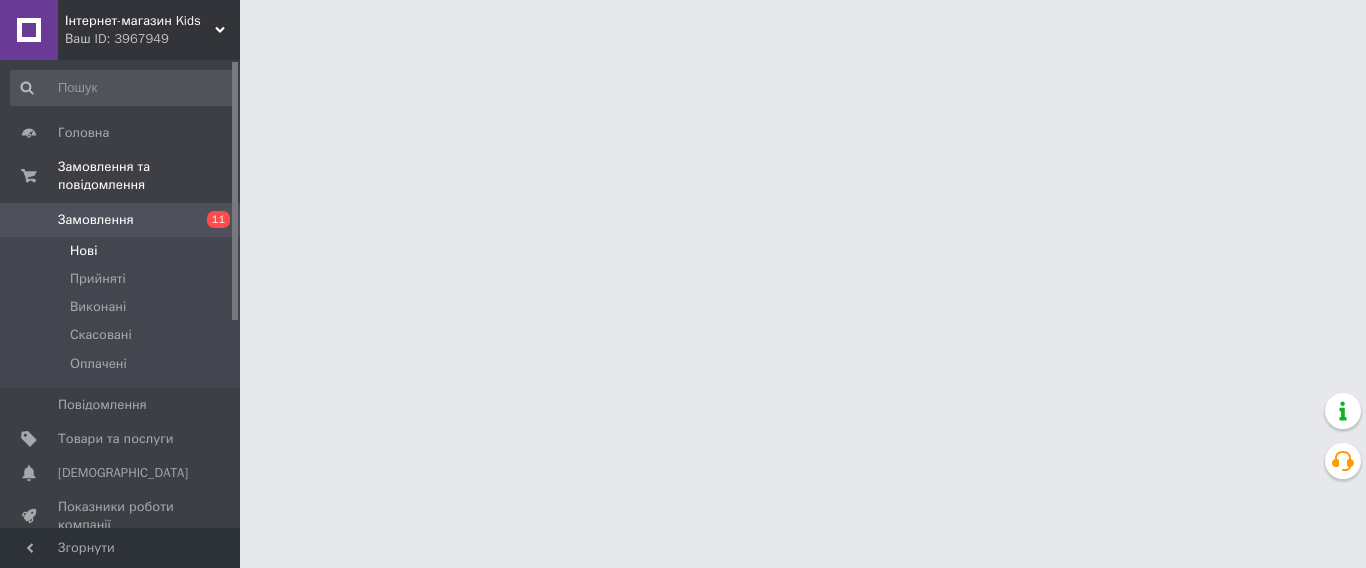 click on "Нові" at bounding box center (83, 251) 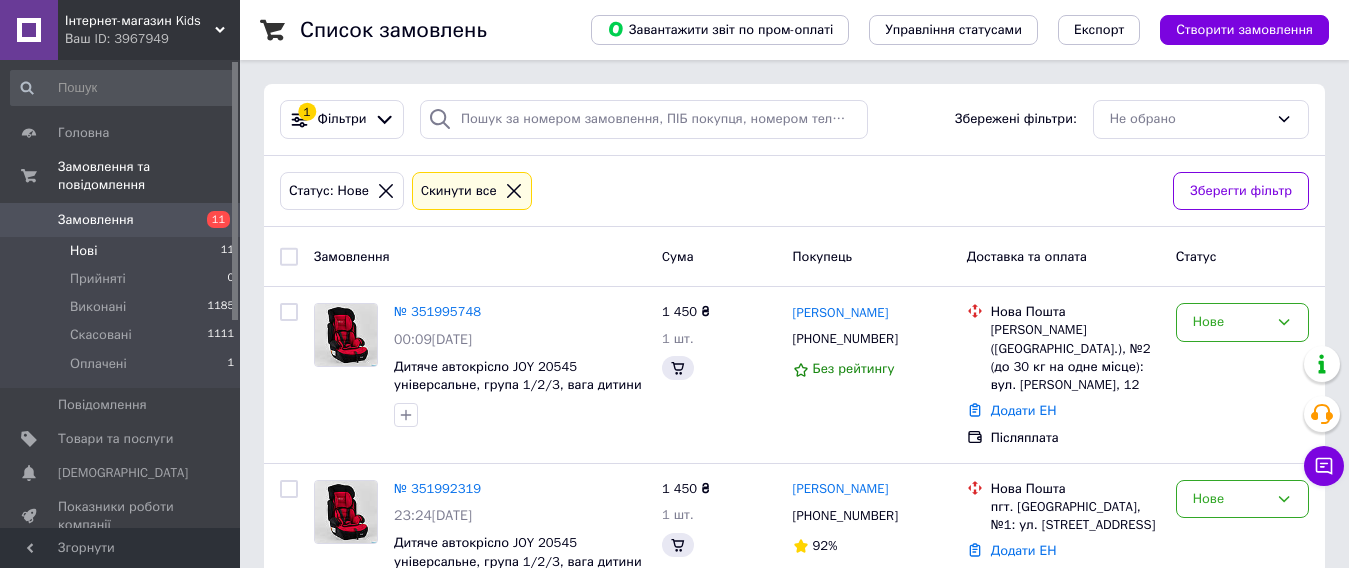click on "Нові 11" at bounding box center [123, 251] 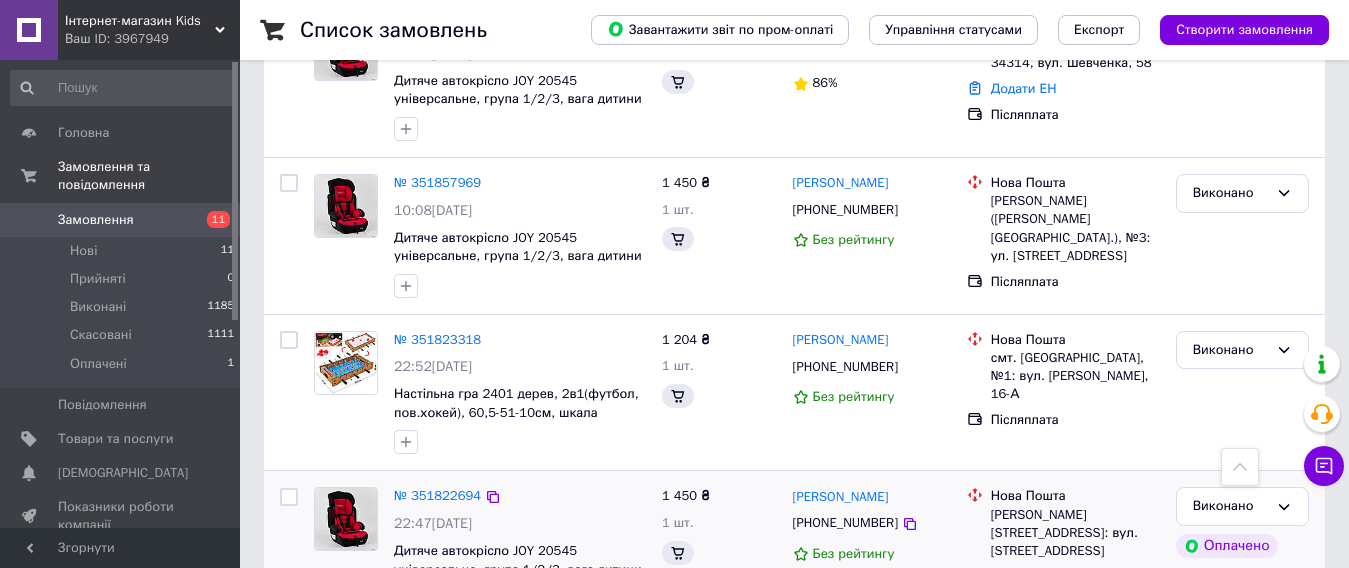 scroll, scrollTop: 800, scrollLeft: 0, axis: vertical 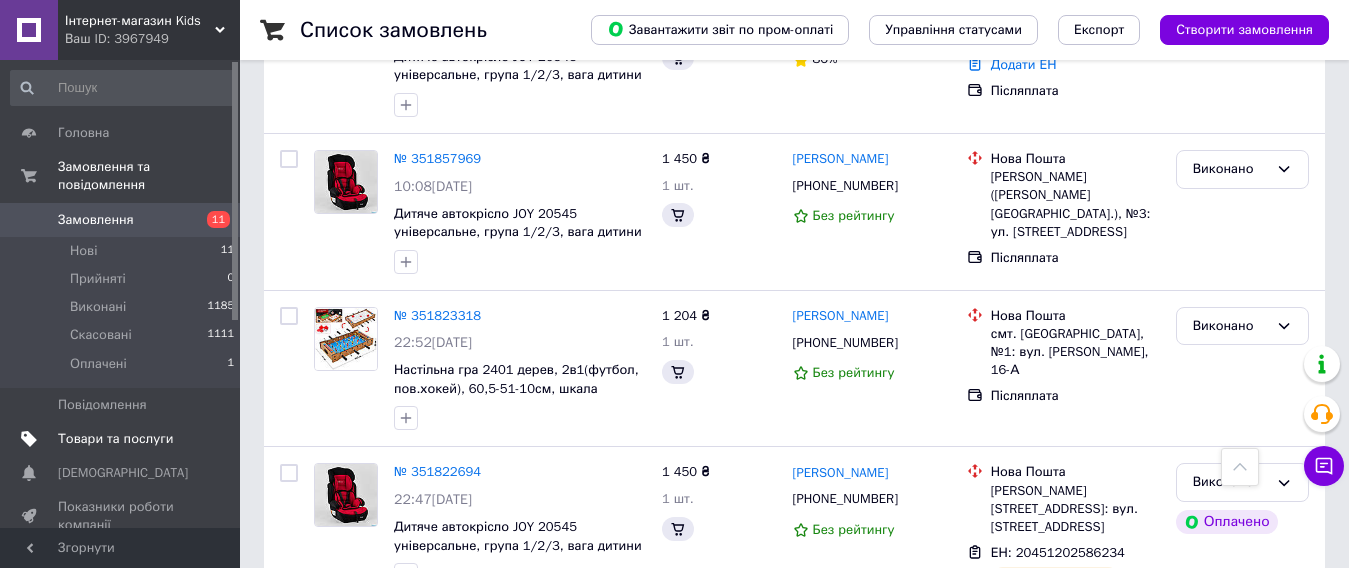 click on "Товари та послуги" at bounding box center [123, 439] 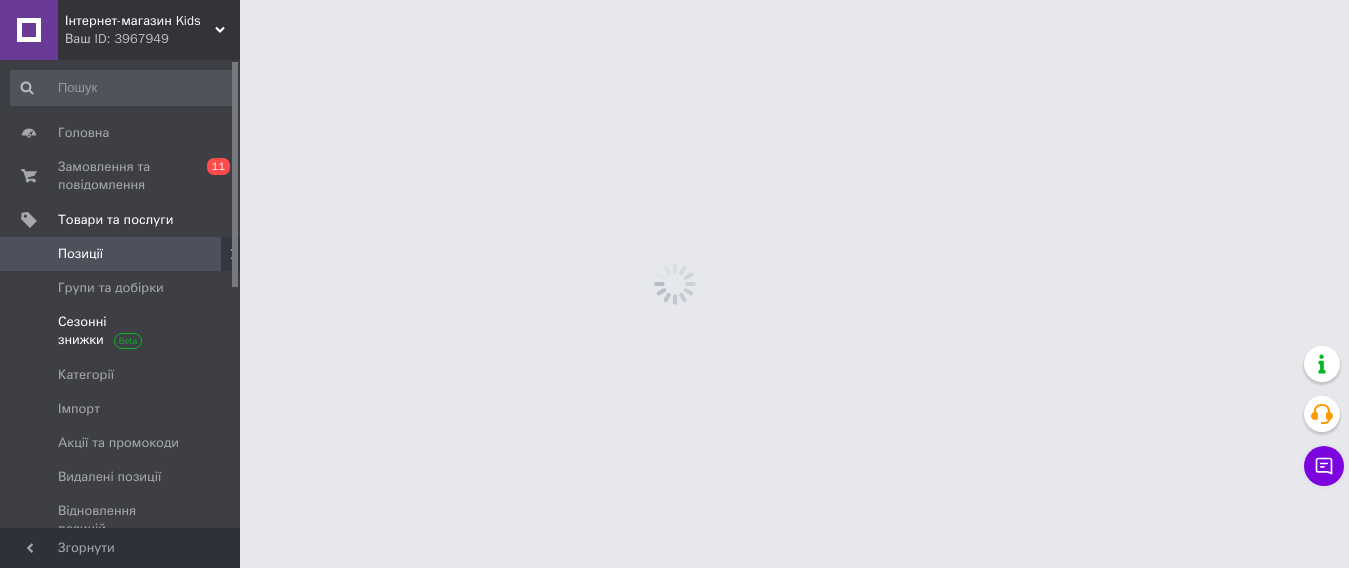 scroll, scrollTop: 0, scrollLeft: 0, axis: both 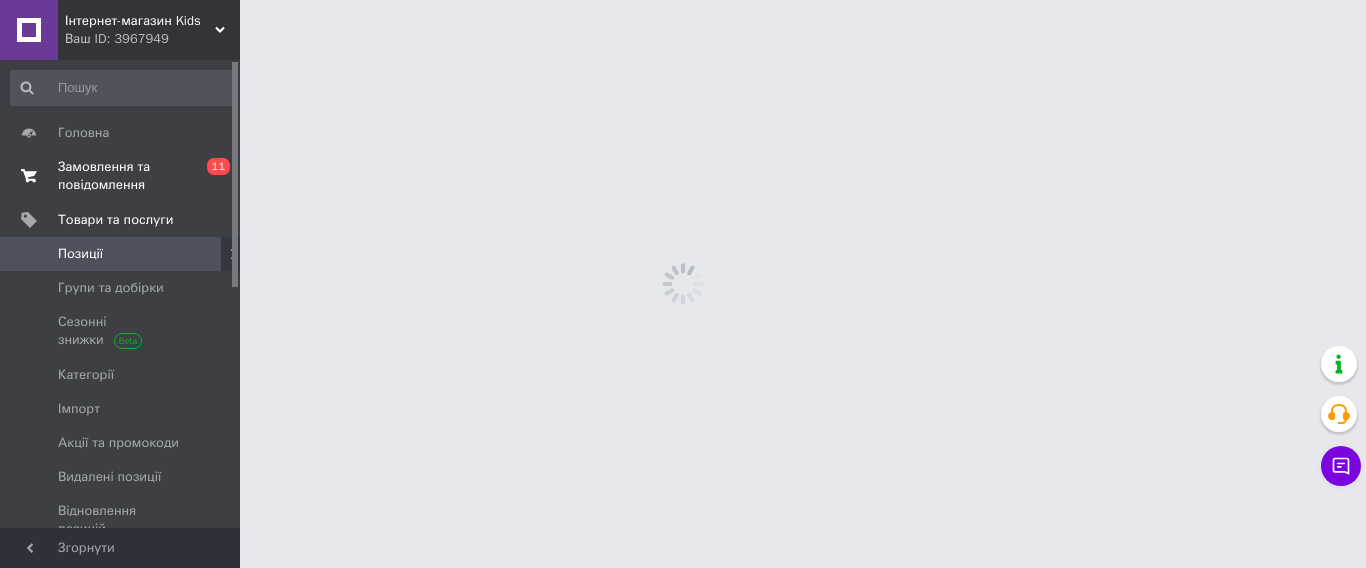 click on "Замовлення та повідомлення" at bounding box center (121, 176) 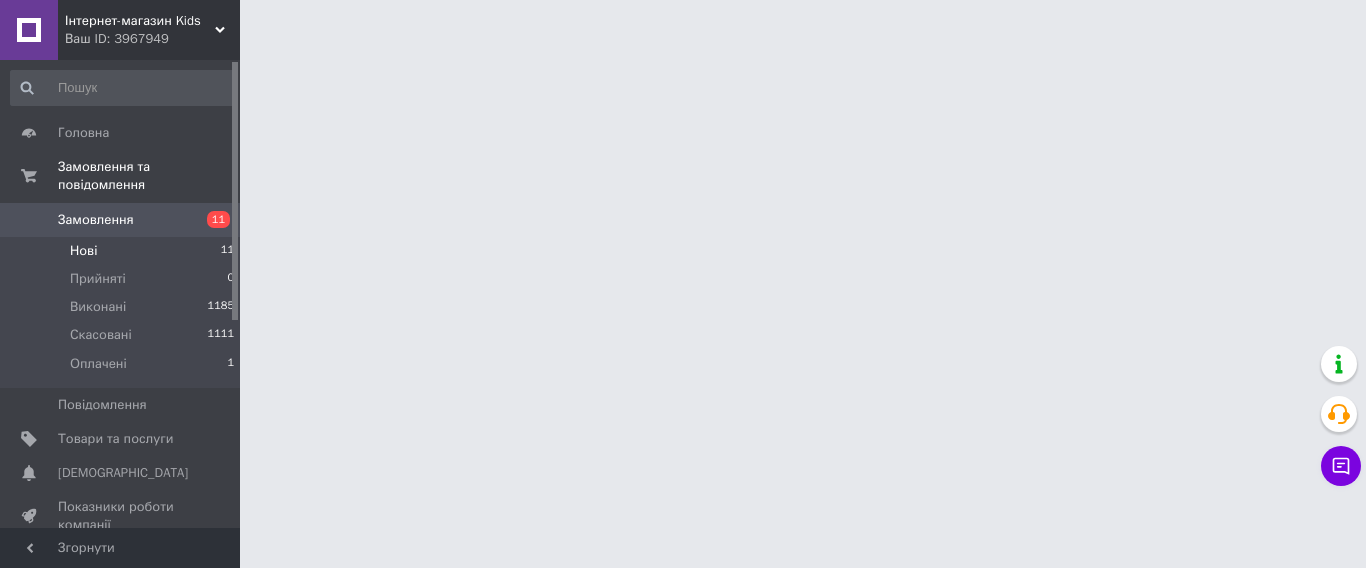 click on "Нові" at bounding box center (83, 251) 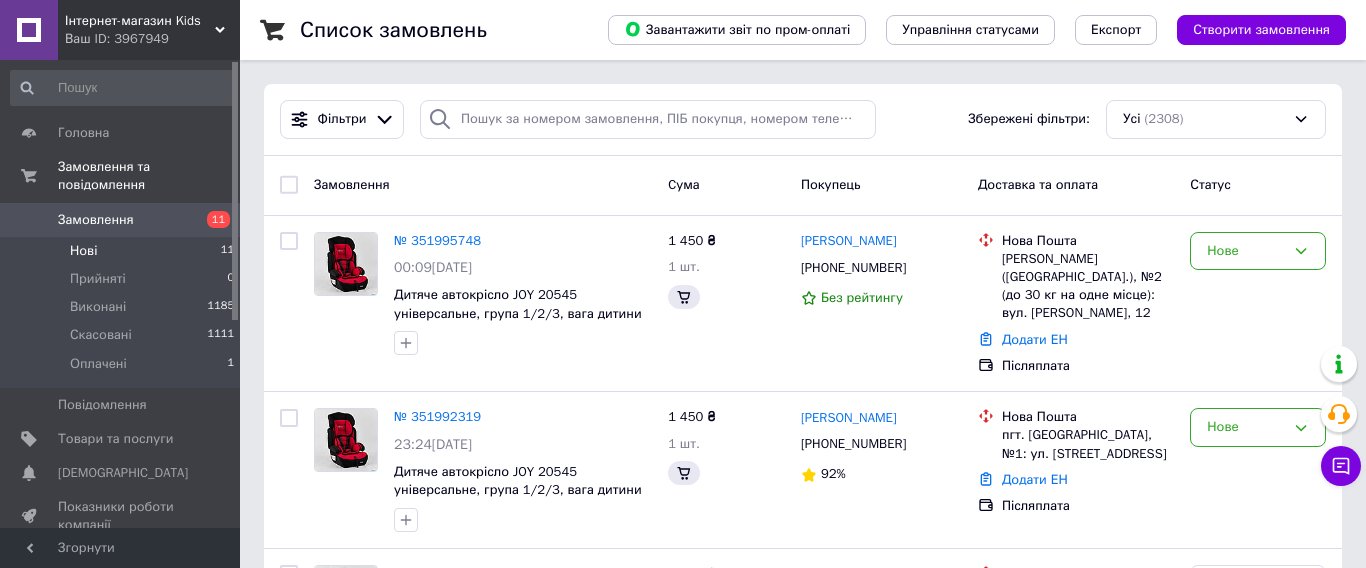 click on "Нові" at bounding box center (83, 251) 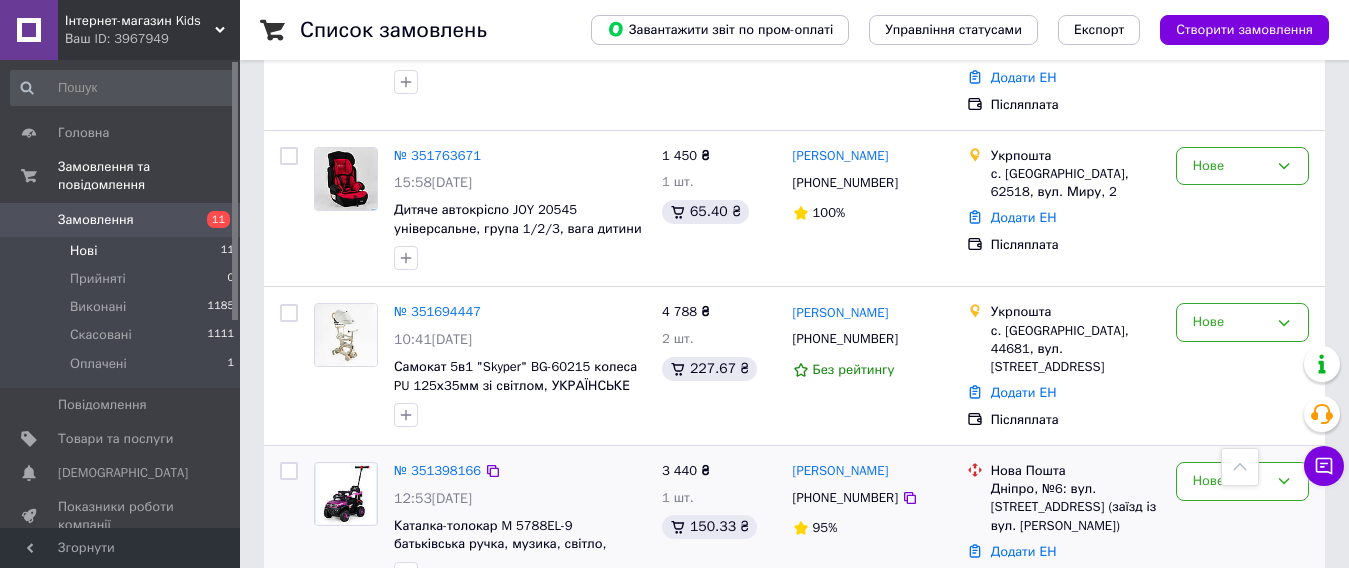 scroll, scrollTop: 1300, scrollLeft: 0, axis: vertical 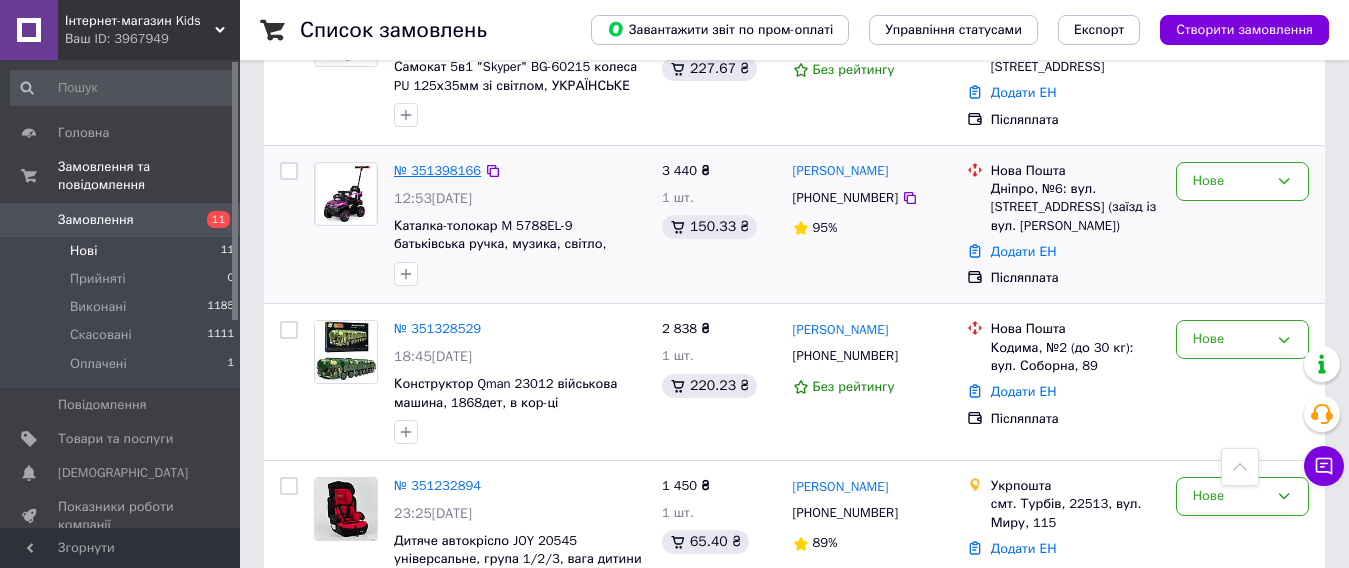 click on "№ 351398166" at bounding box center (437, 170) 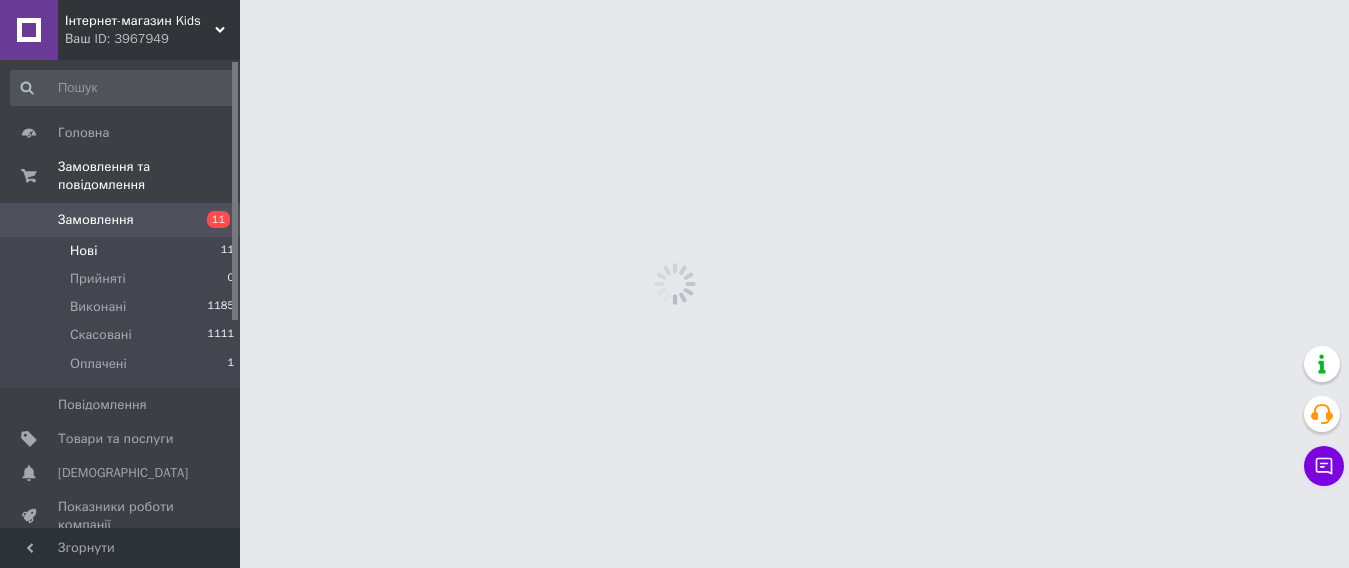 scroll, scrollTop: 0, scrollLeft: 0, axis: both 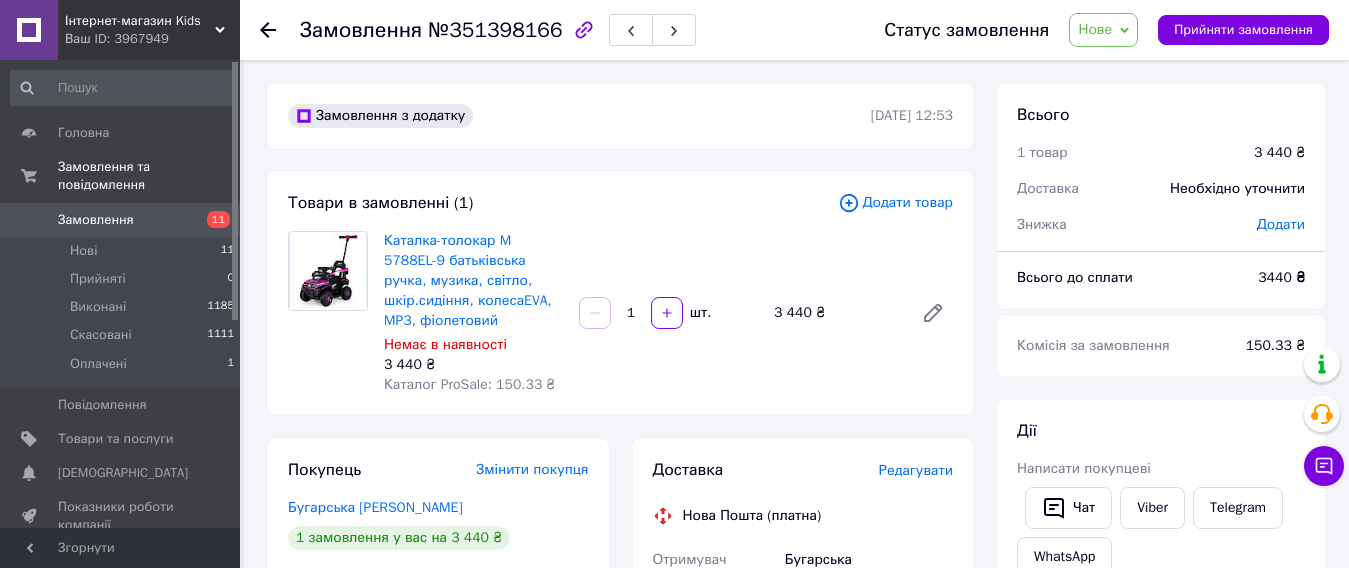 click 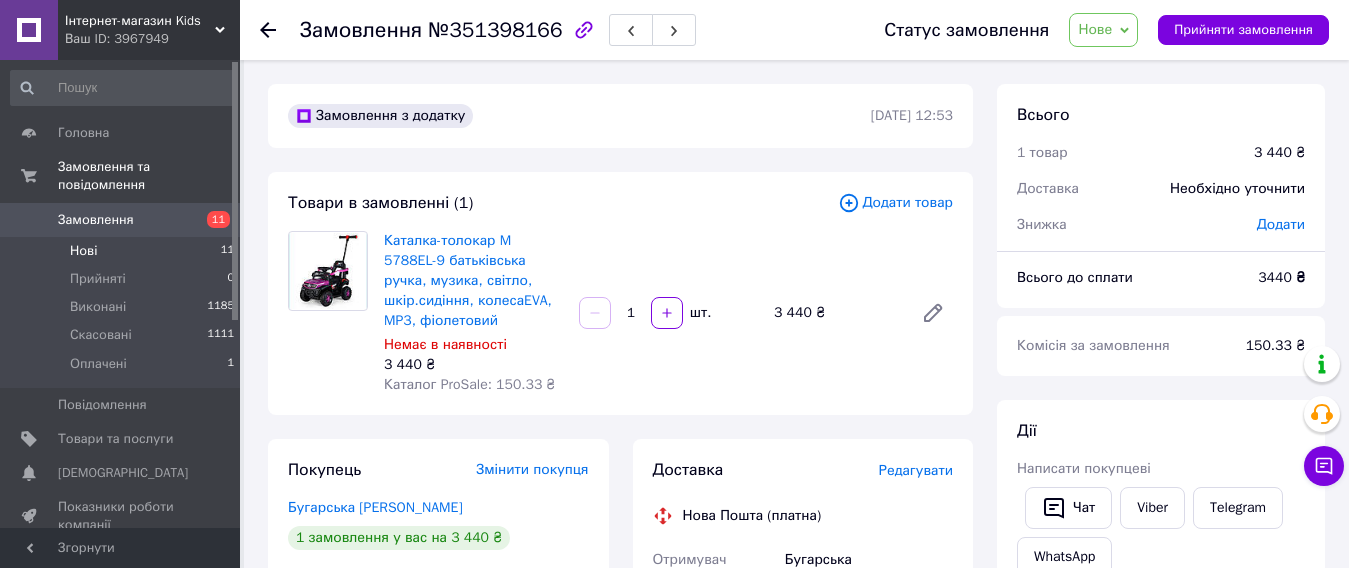 click on "Нові 11" at bounding box center (123, 251) 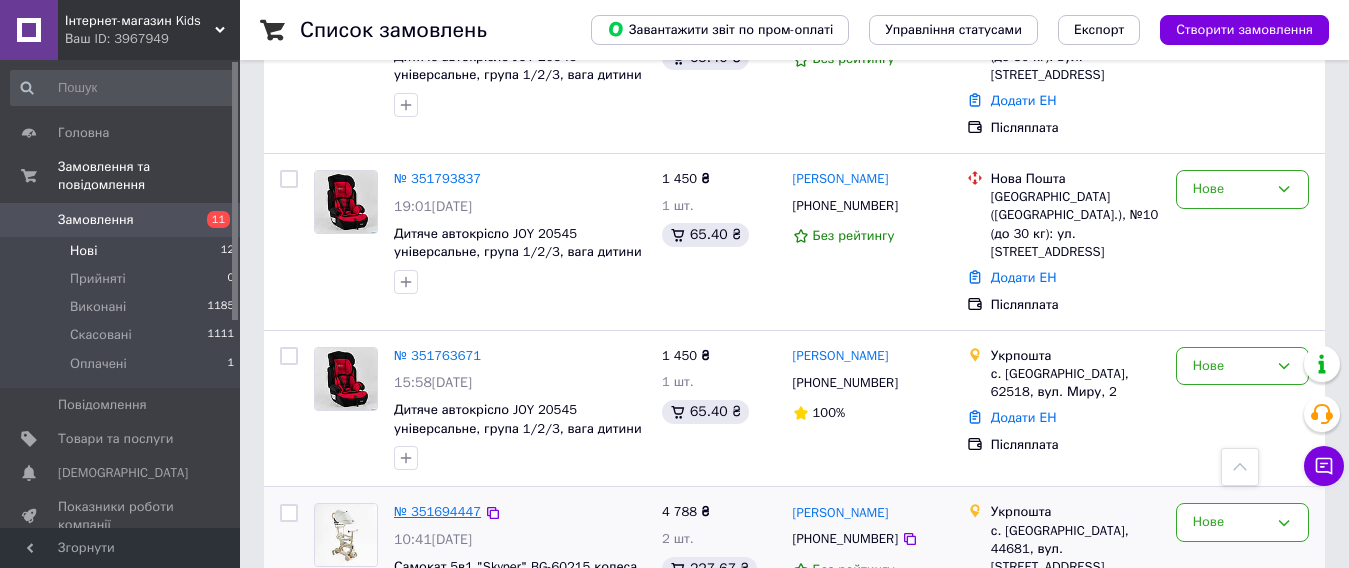 click on "№ 351694447" at bounding box center (437, 511) 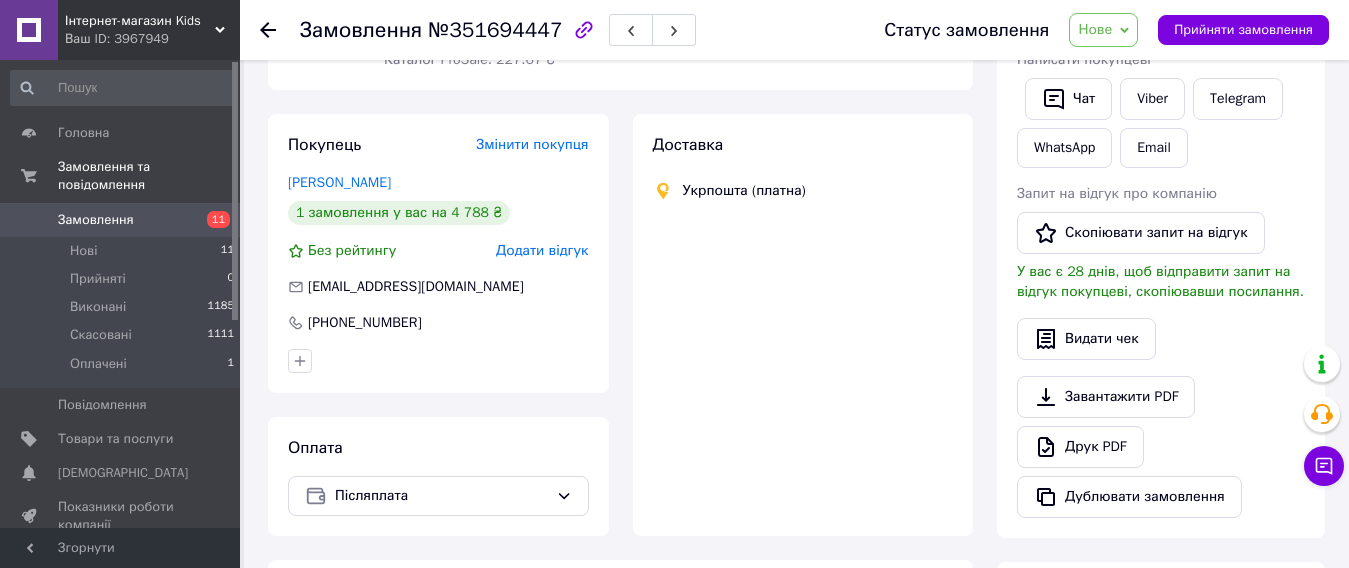 scroll, scrollTop: 800, scrollLeft: 0, axis: vertical 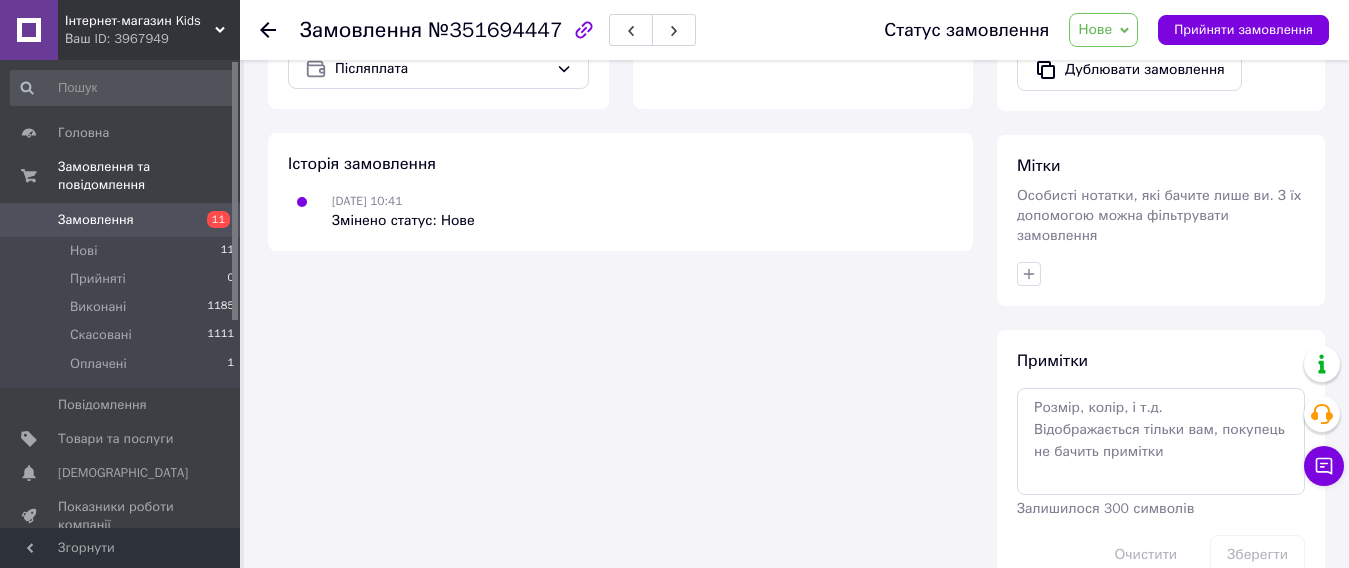 click 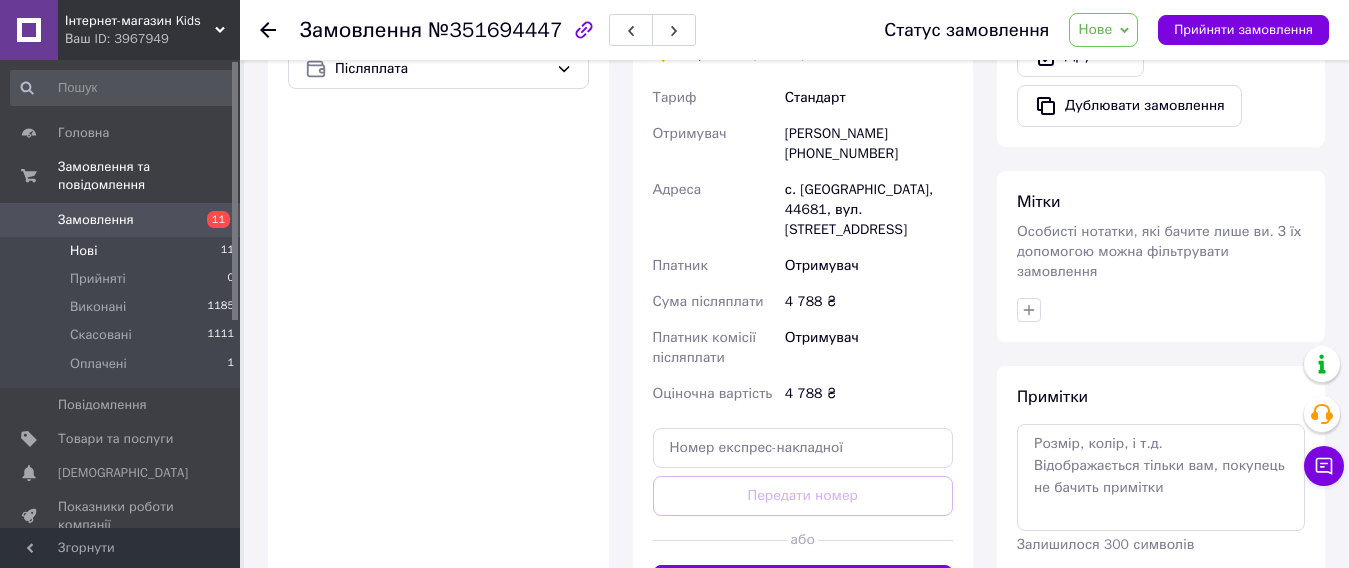 click on "Нові 11" at bounding box center (123, 251) 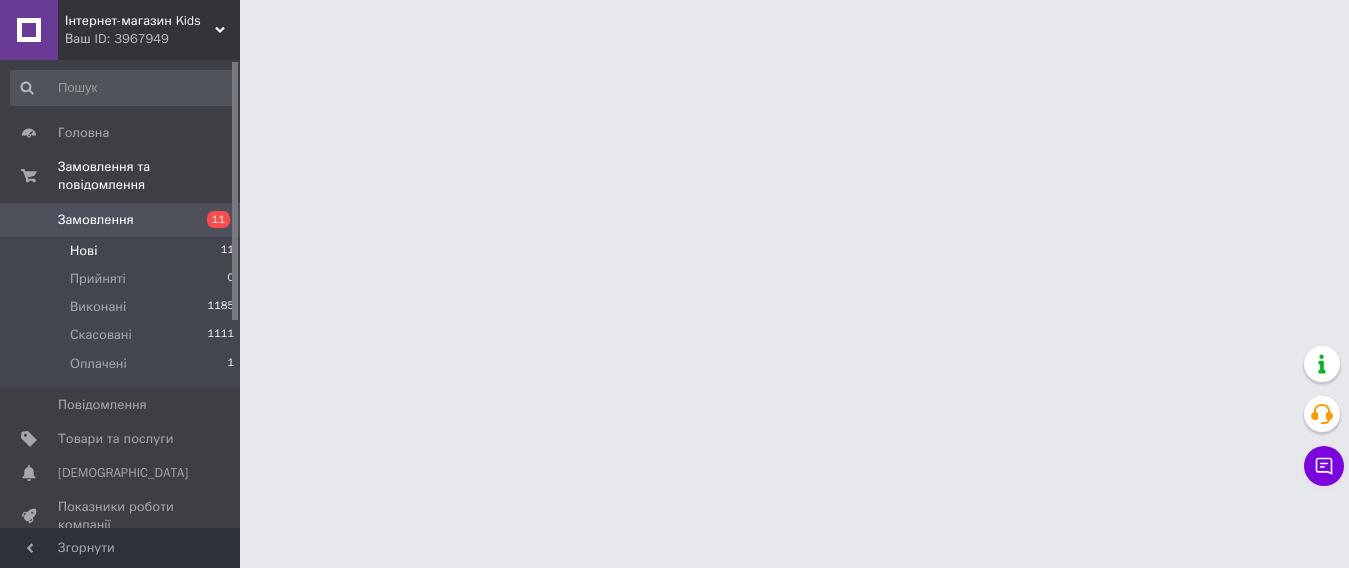 scroll, scrollTop: 0, scrollLeft: 0, axis: both 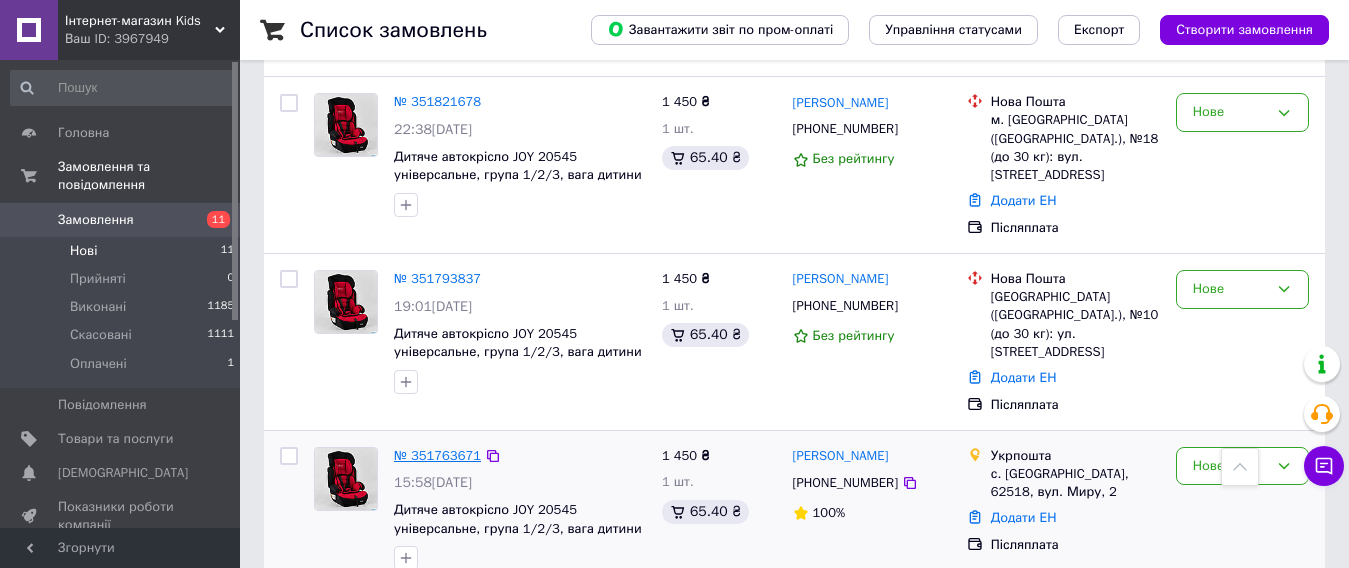 click on "№ 351763671" at bounding box center (437, 455) 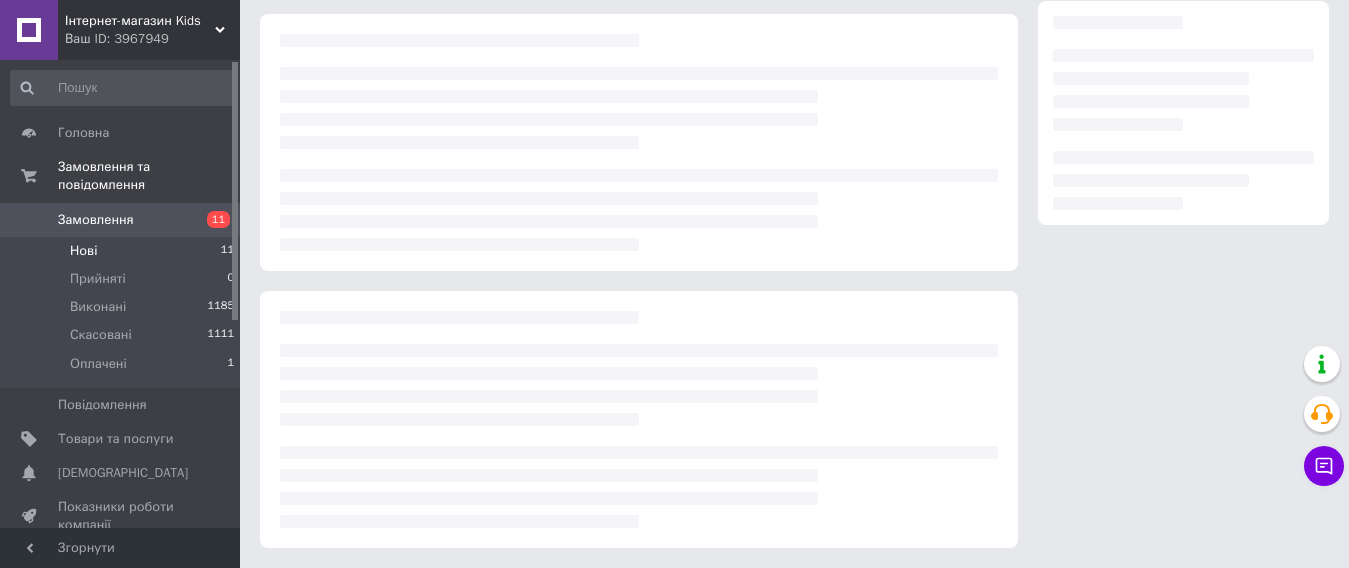 scroll, scrollTop: 346, scrollLeft: 0, axis: vertical 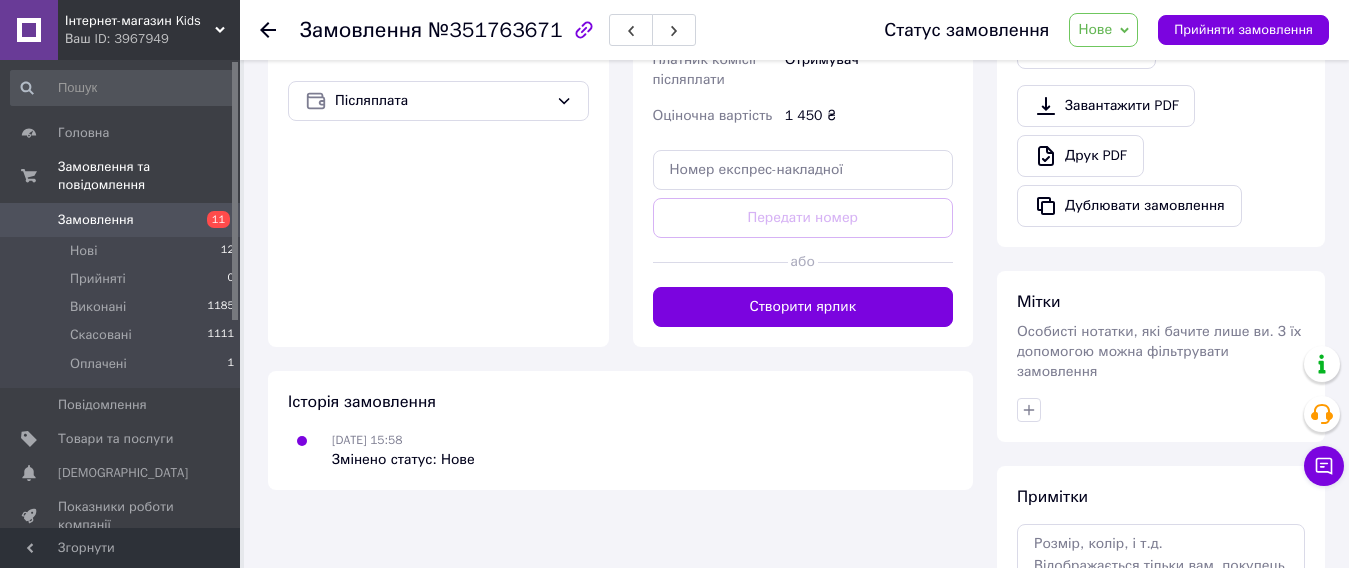 click 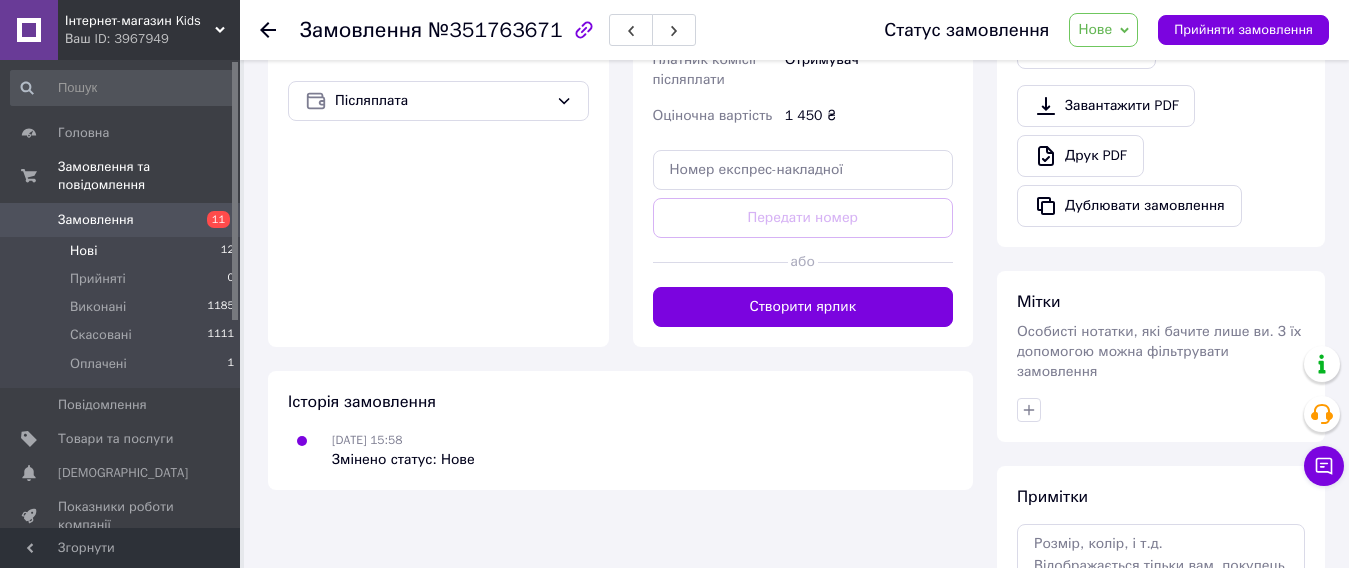 click on "Нові 12" at bounding box center [123, 251] 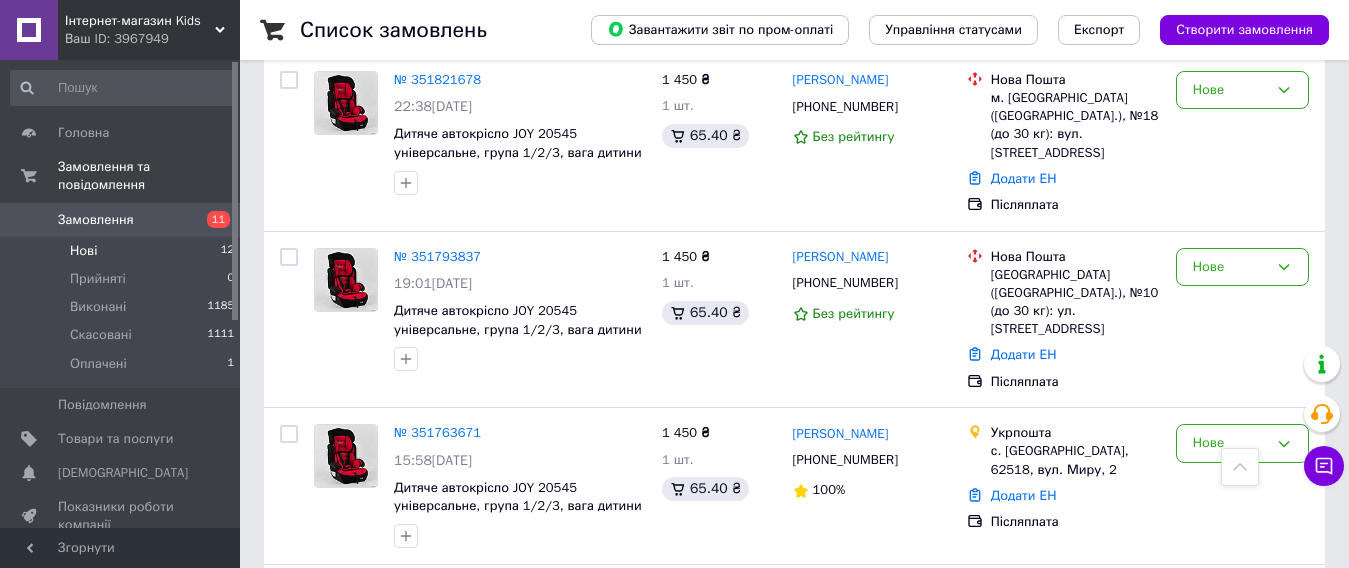 scroll, scrollTop: 900, scrollLeft: 0, axis: vertical 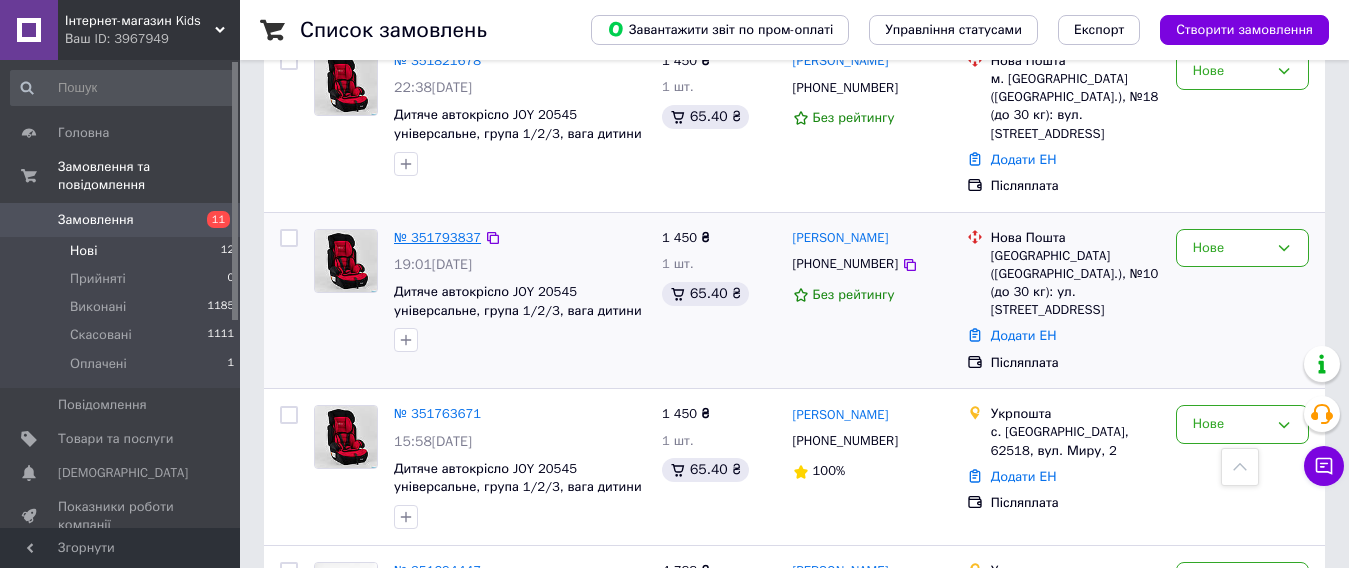 click on "№ 351793837" at bounding box center [437, 237] 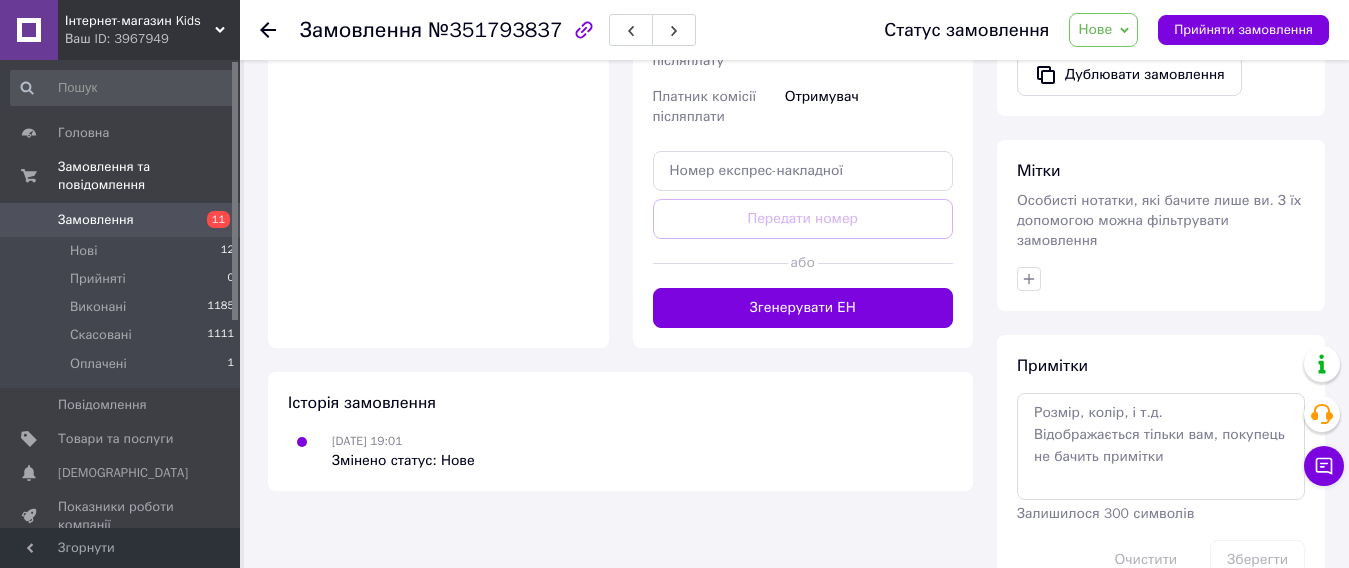 scroll, scrollTop: 867, scrollLeft: 0, axis: vertical 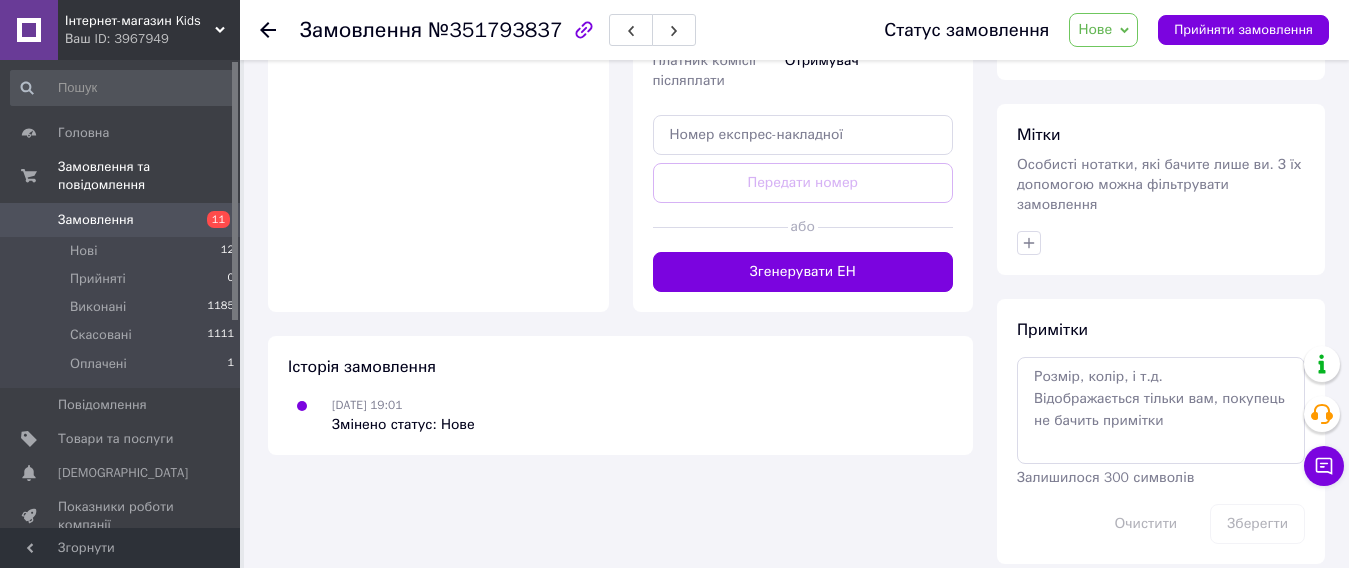 click at bounding box center (584, 30) 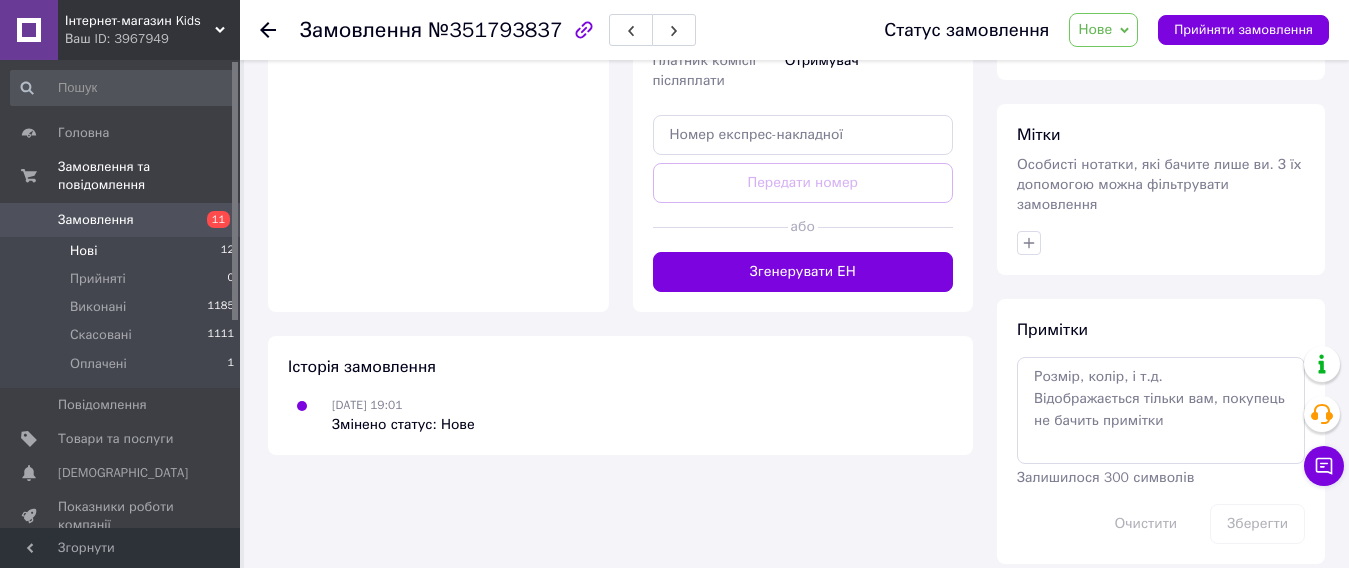 click on "Нові 12" at bounding box center [123, 251] 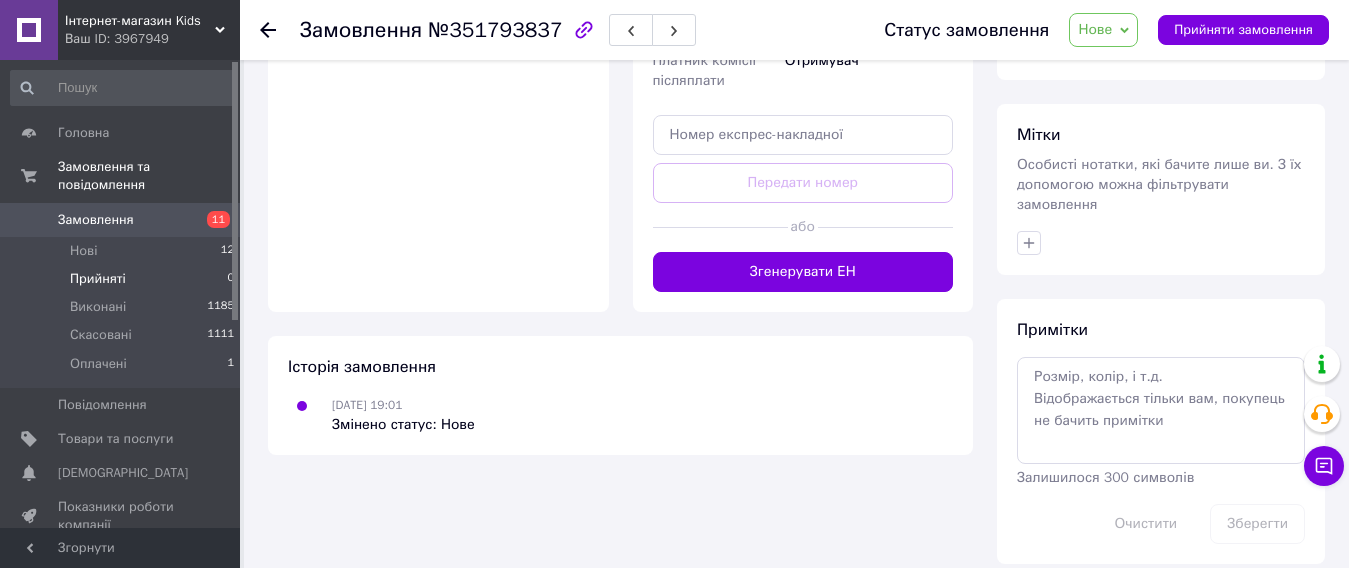 scroll, scrollTop: 0, scrollLeft: 0, axis: both 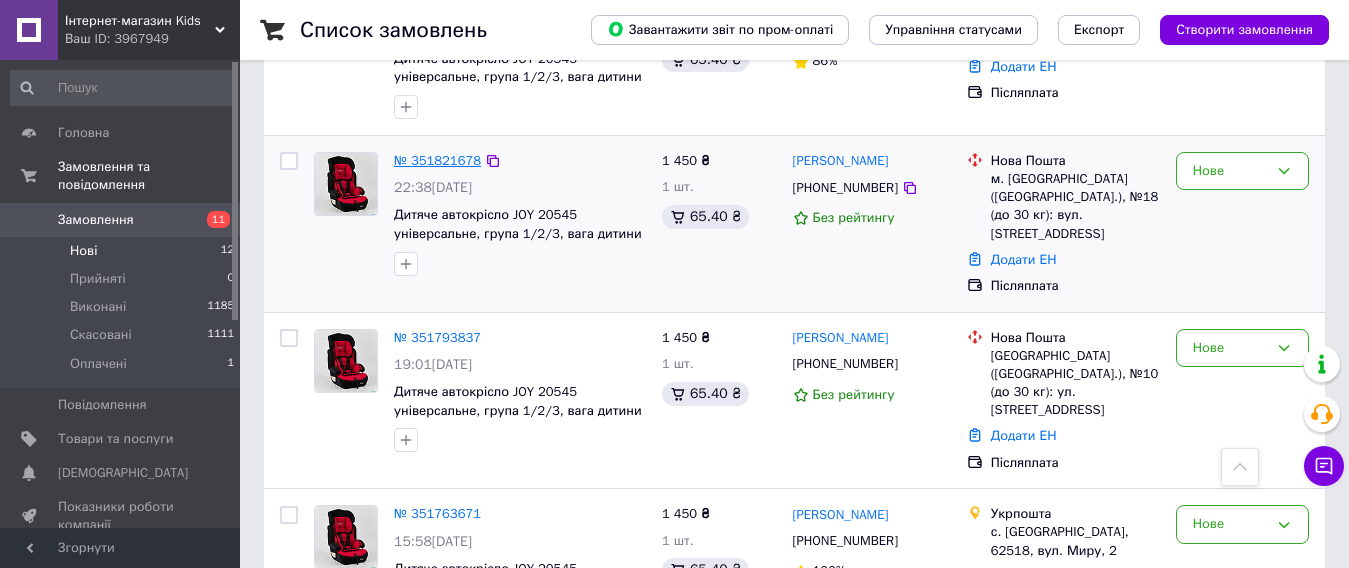 click on "№ 351821678" at bounding box center [437, 160] 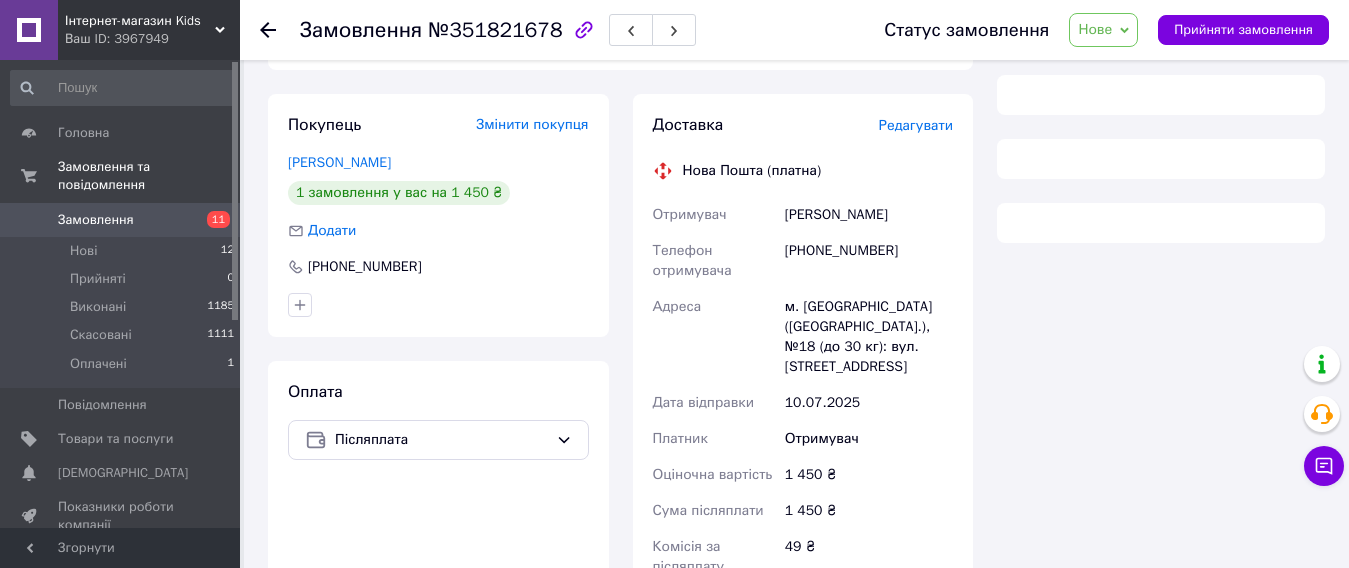 scroll, scrollTop: 800, scrollLeft: 0, axis: vertical 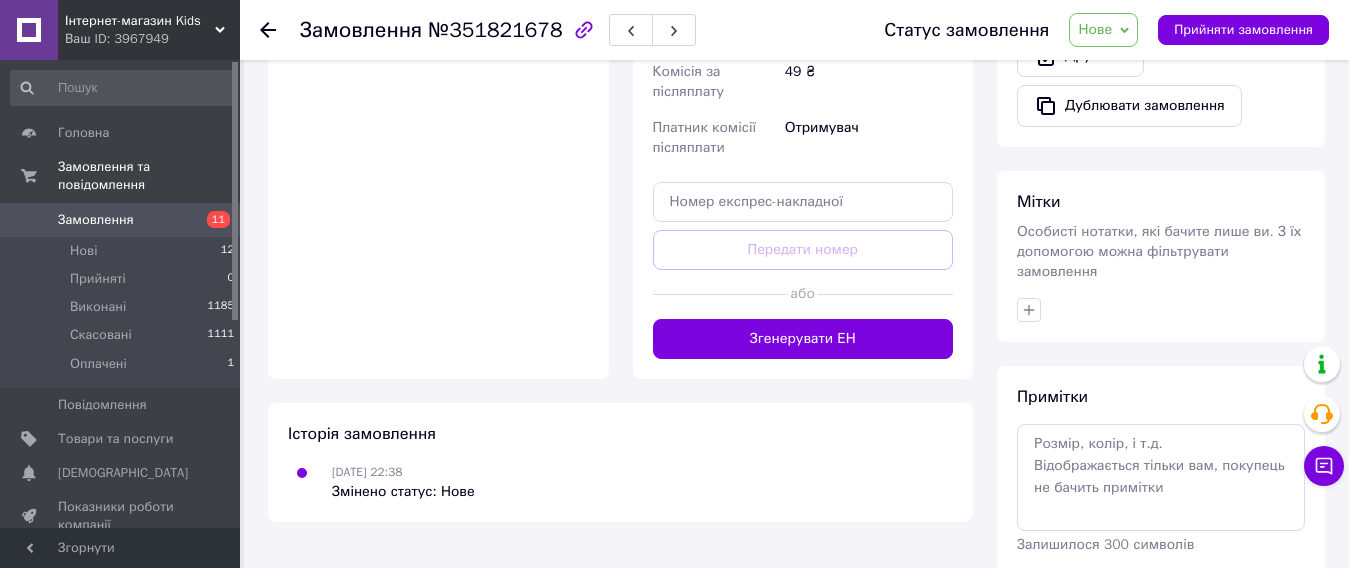 click 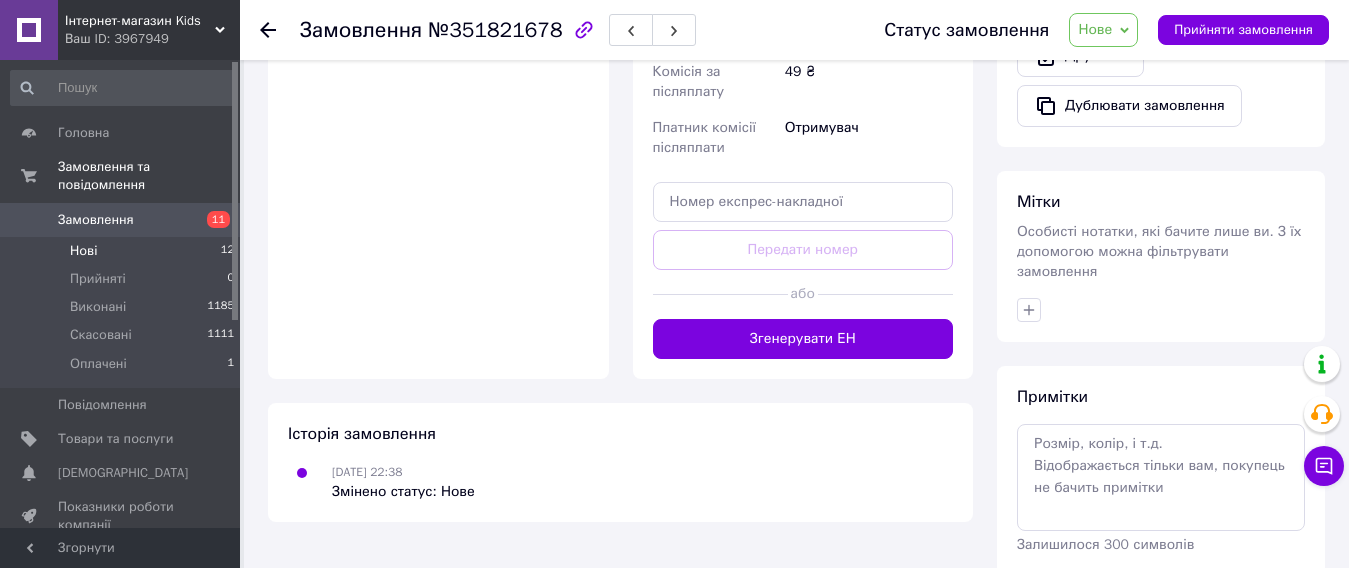click on "Нові 12" at bounding box center [123, 251] 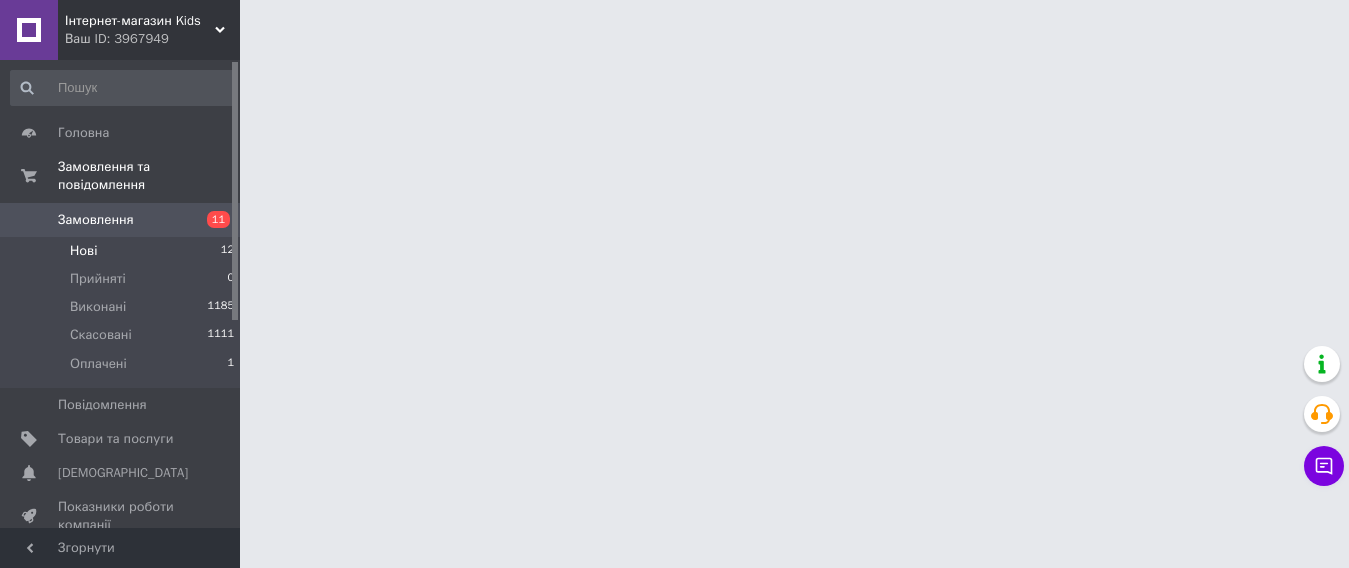 scroll, scrollTop: 0, scrollLeft: 0, axis: both 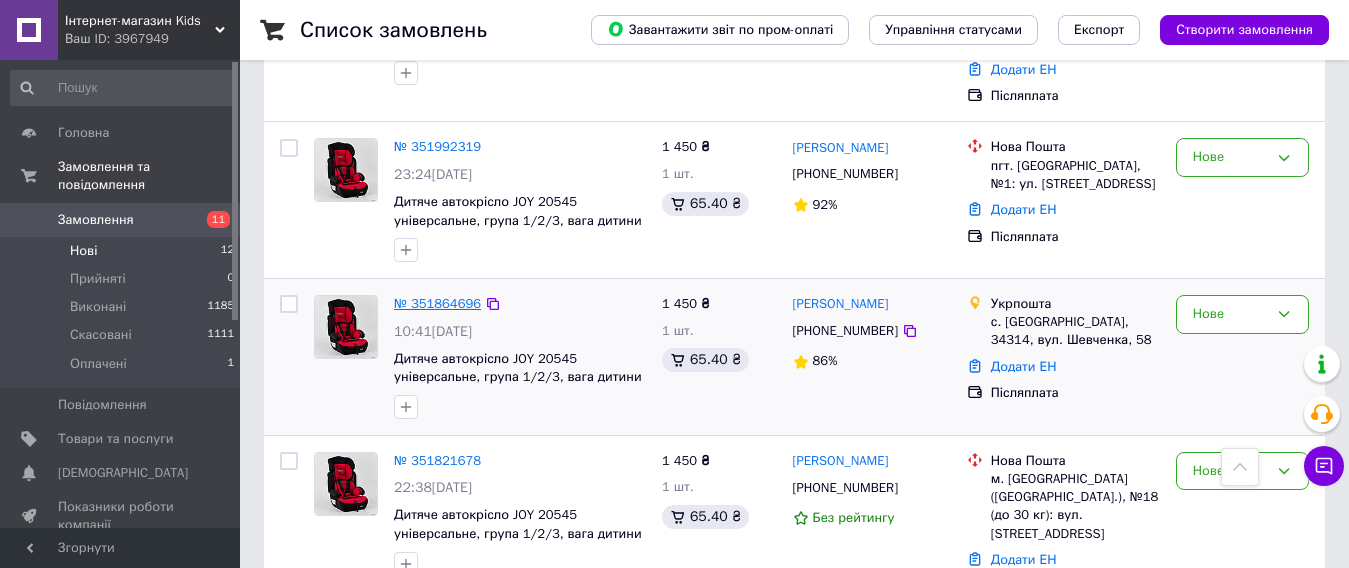click on "№ 351864696" at bounding box center (437, 303) 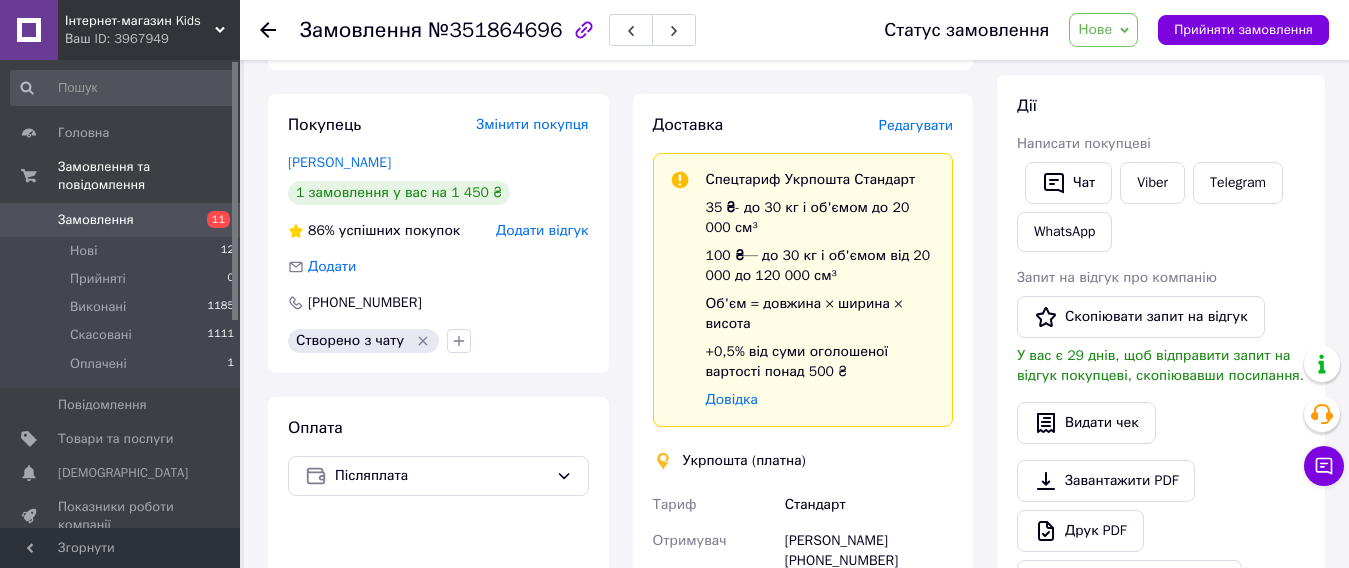 scroll, scrollTop: 500, scrollLeft: 0, axis: vertical 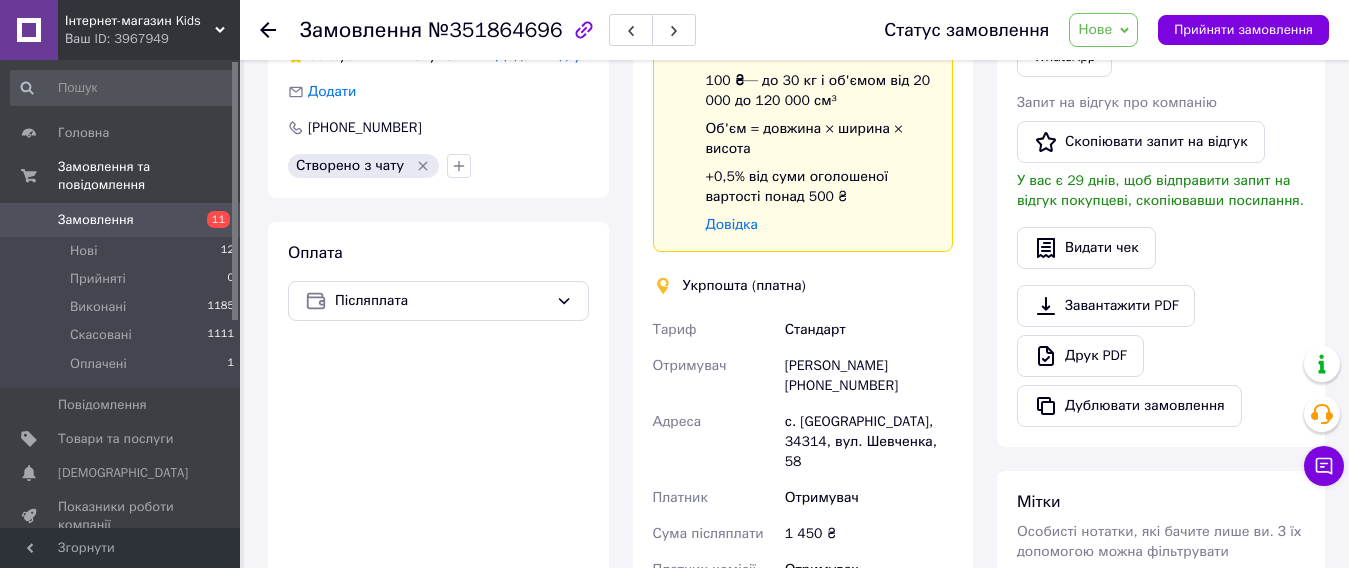 click 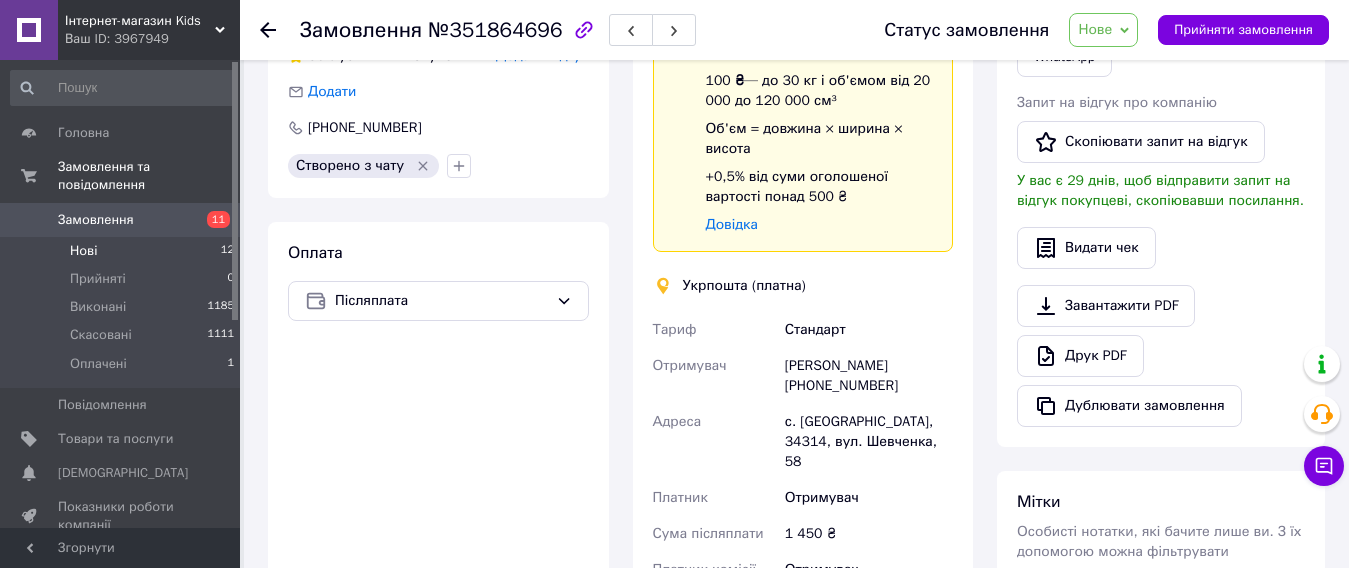 click on "Нові" at bounding box center (83, 251) 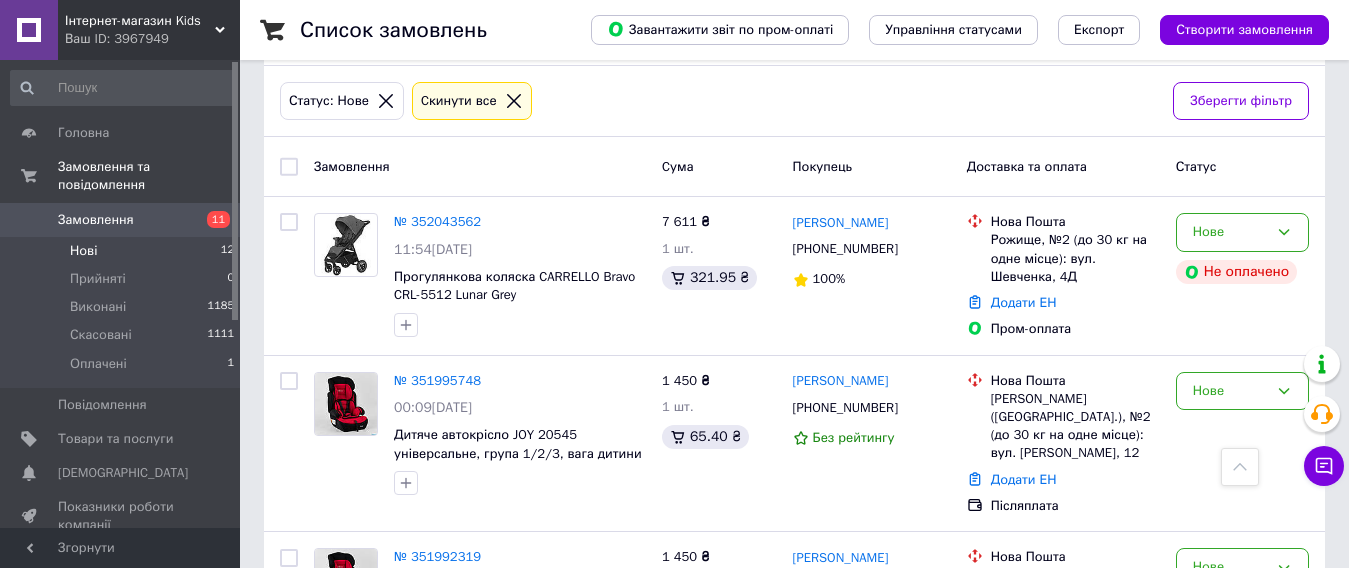 scroll, scrollTop: 0, scrollLeft: 0, axis: both 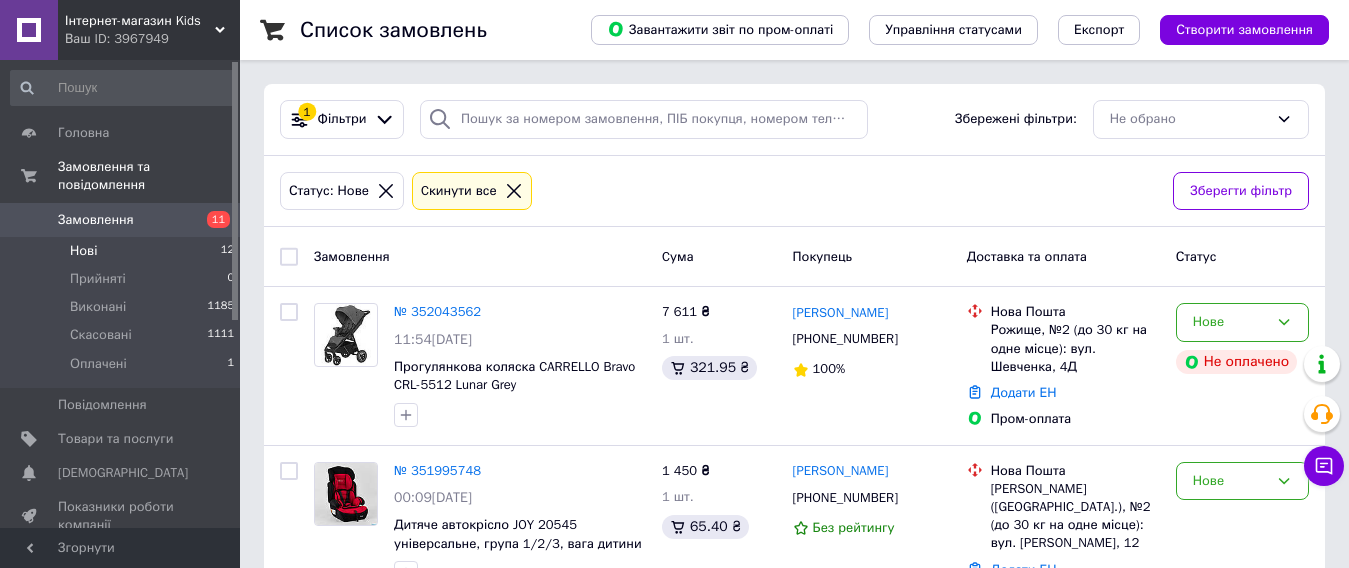 click 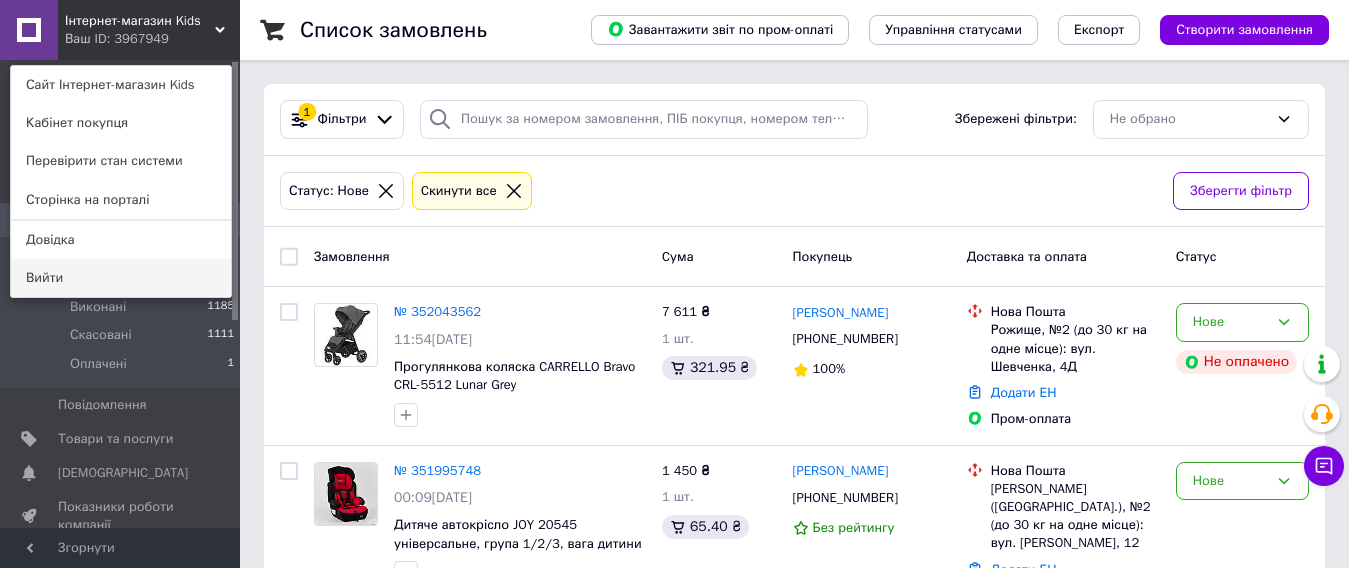 click on "Вийти" at bounding box center (121, 278) 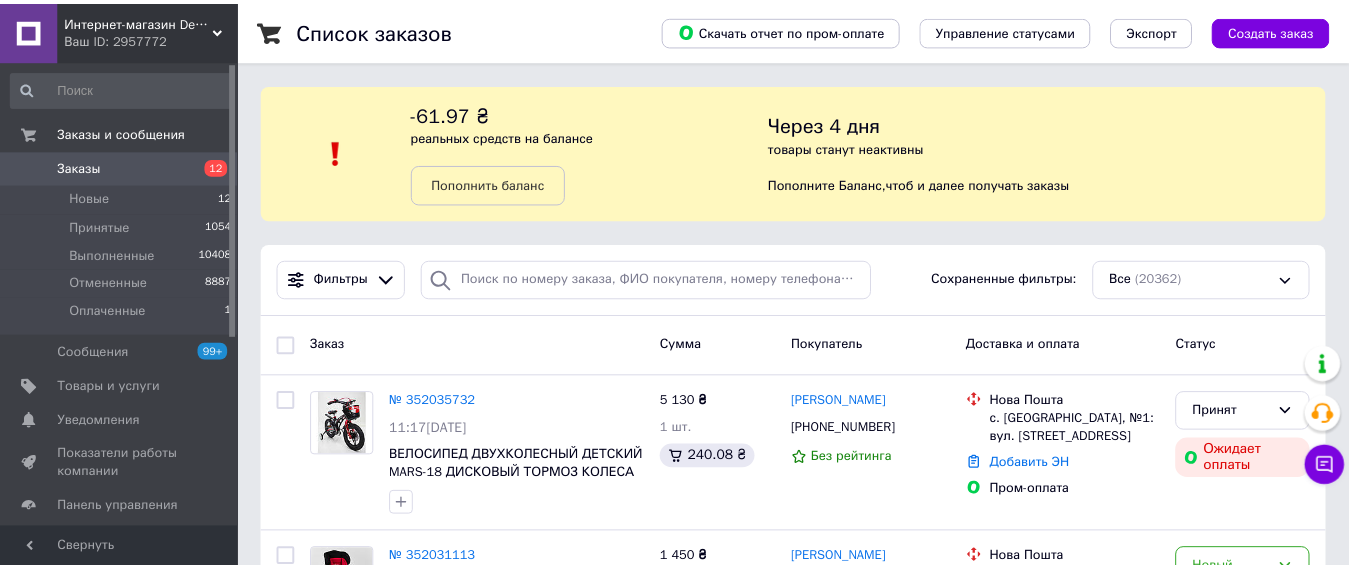 scroll, scrollTop: 0, scrollLeft: 0, axis: both 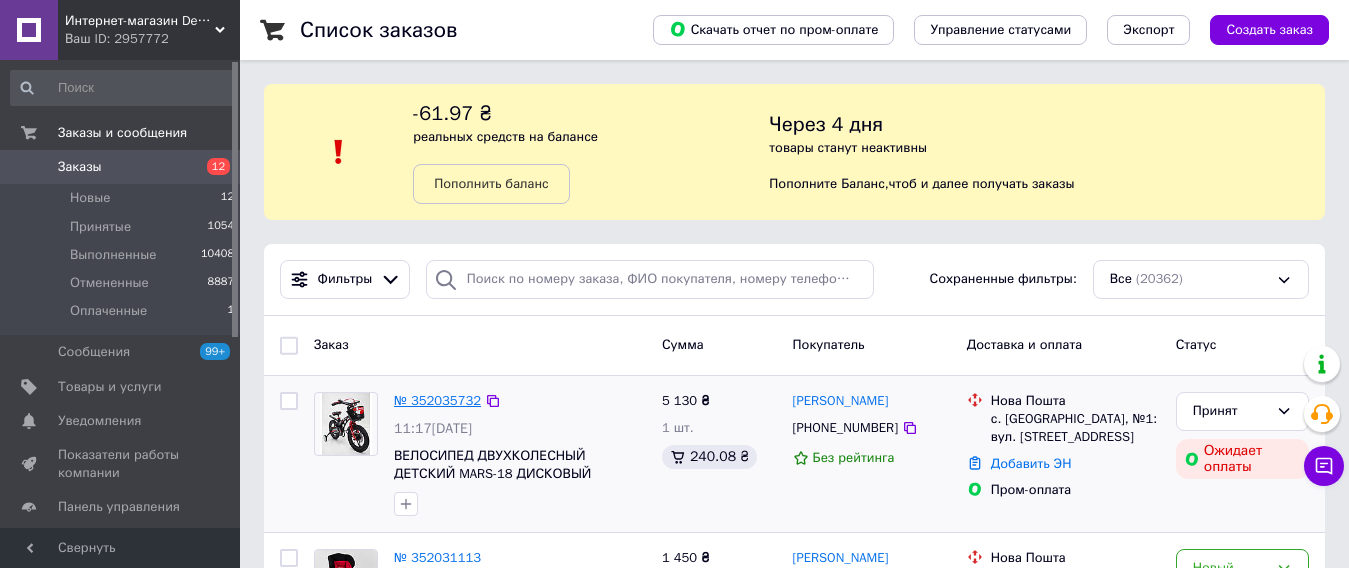 click on "№ 352035732" at bounding box center (437, 400) 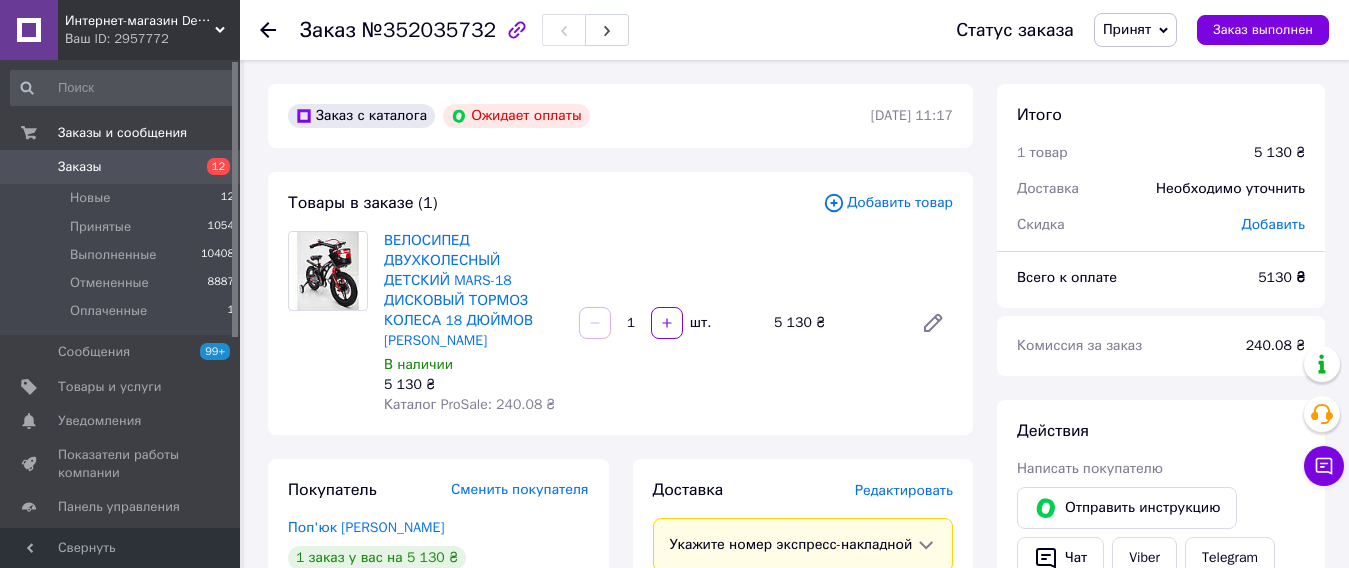 scroll, scrollTop: 300, scrollLeft: 0, axis: vertical 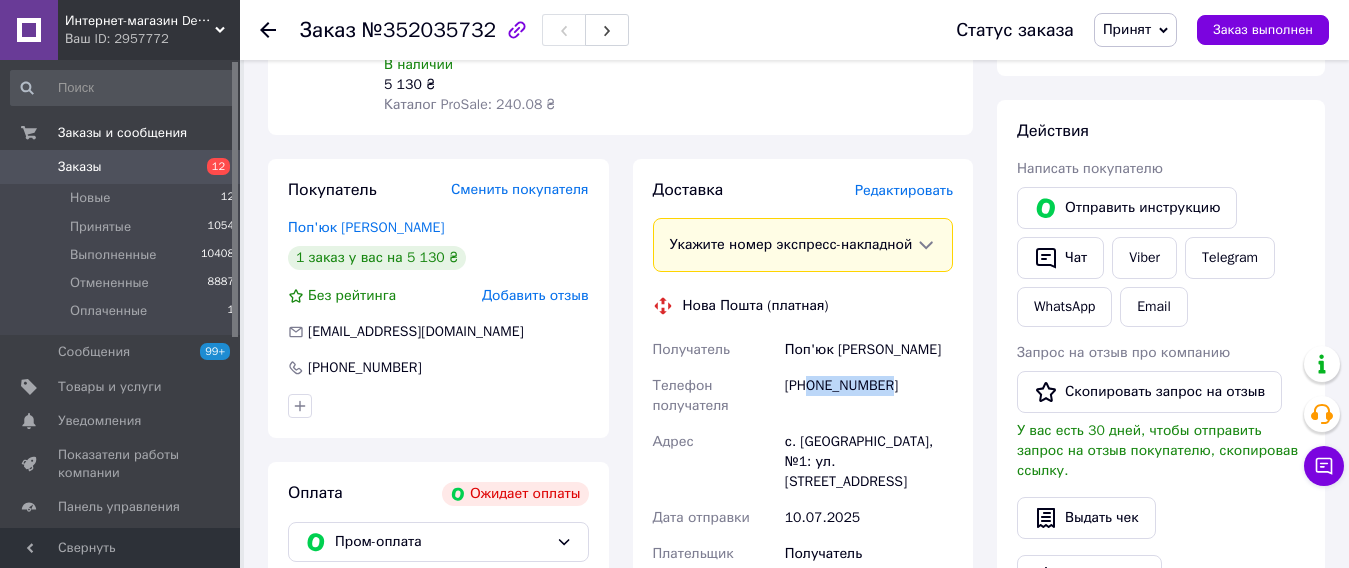drag, startPoint x: 925, startPoint y: 392, endPoint x: 825, endPoint y: 387, distance: 100.12492 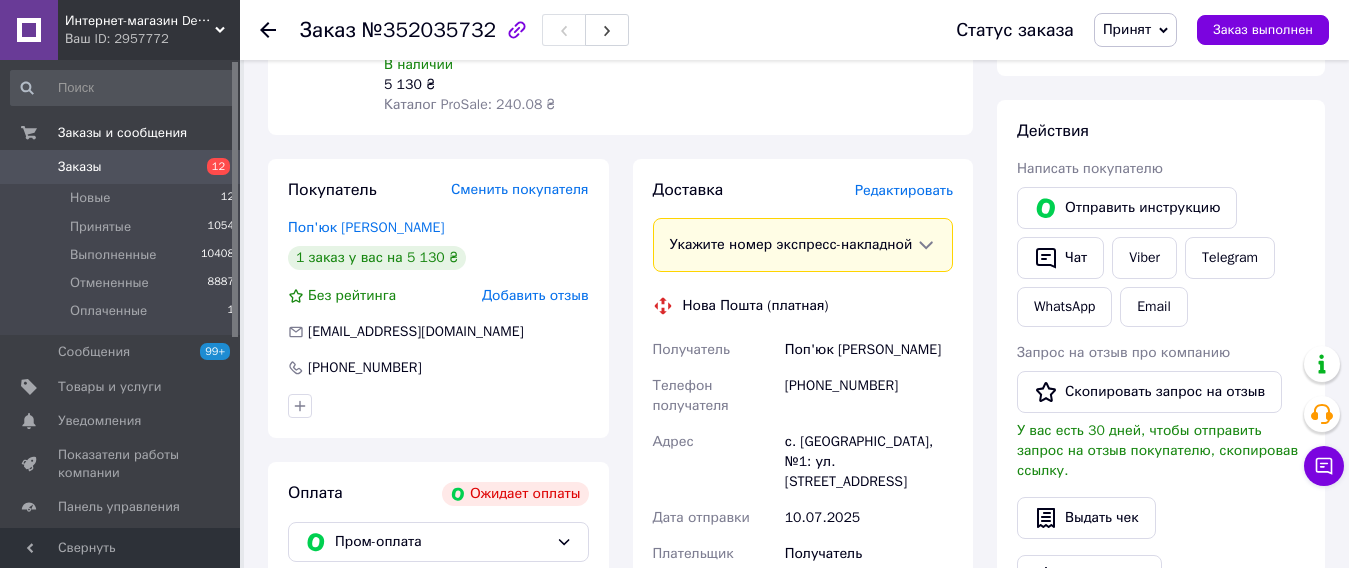click on "Поп'юк [PERSON_NAME]" at bounding box center (869, 350) 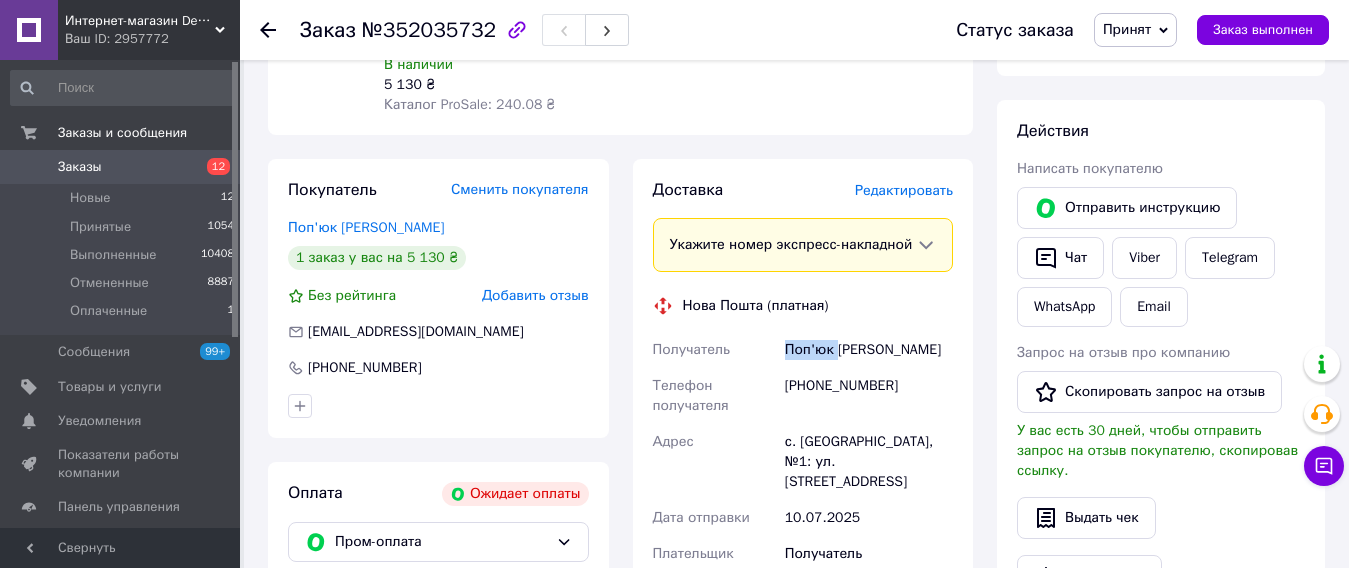 click on "Поп'юк [PERSON_NAME]" at bounding box center [869, 350] 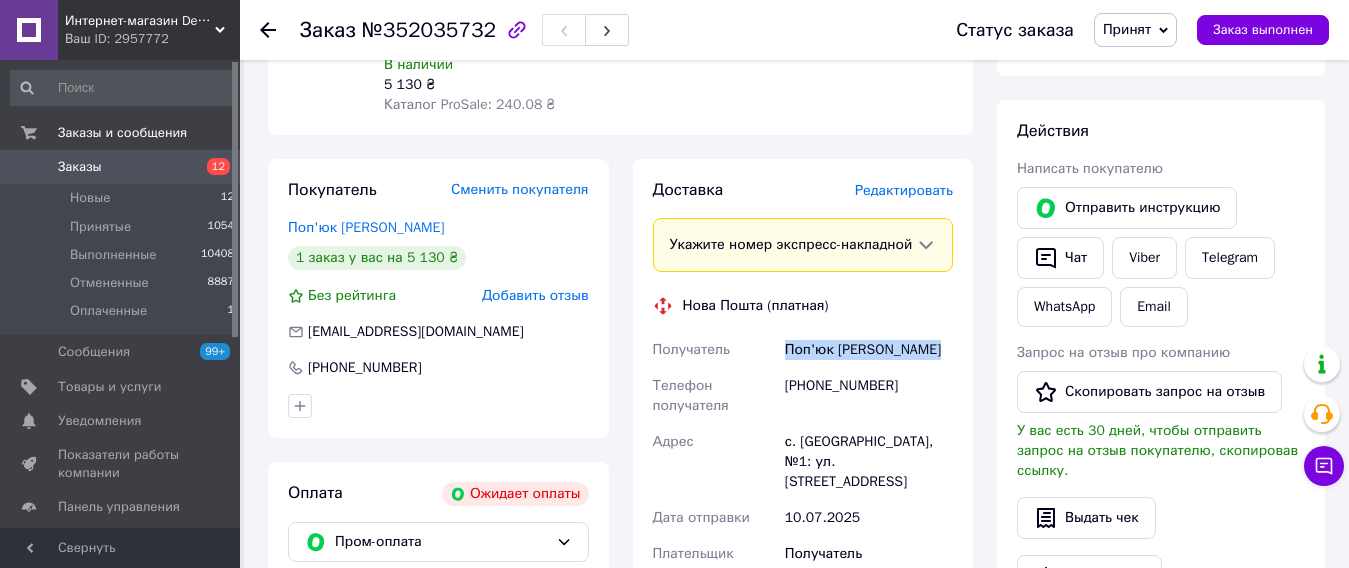 click on "Поп'юк [PERSON_NAME]" at bounding box center (869, 350) 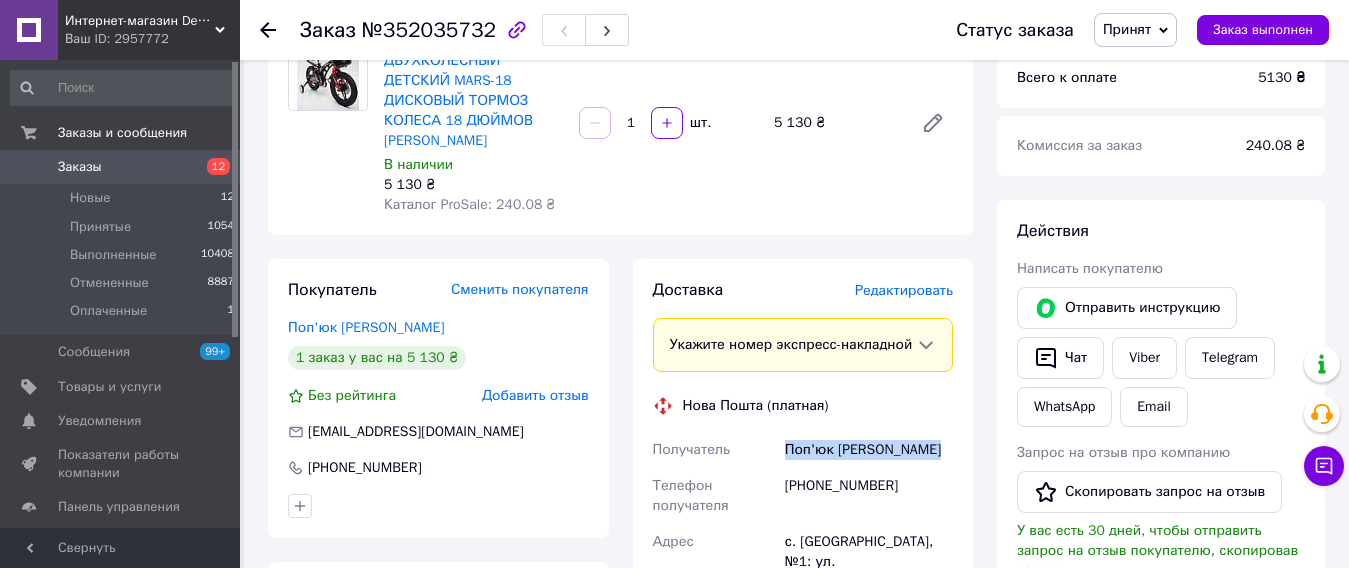 scroll, scrollTop: 400, scrollLeft: 0, axis: vertical 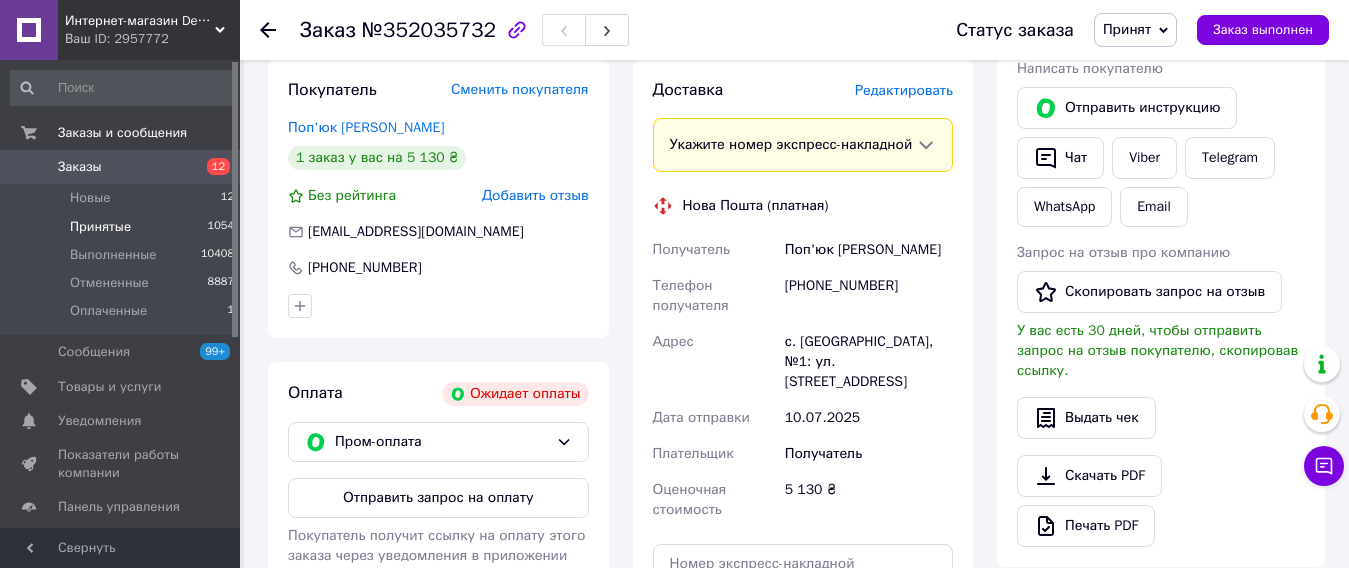 click on "Принятые 1054" at bounding box center (123, 227) 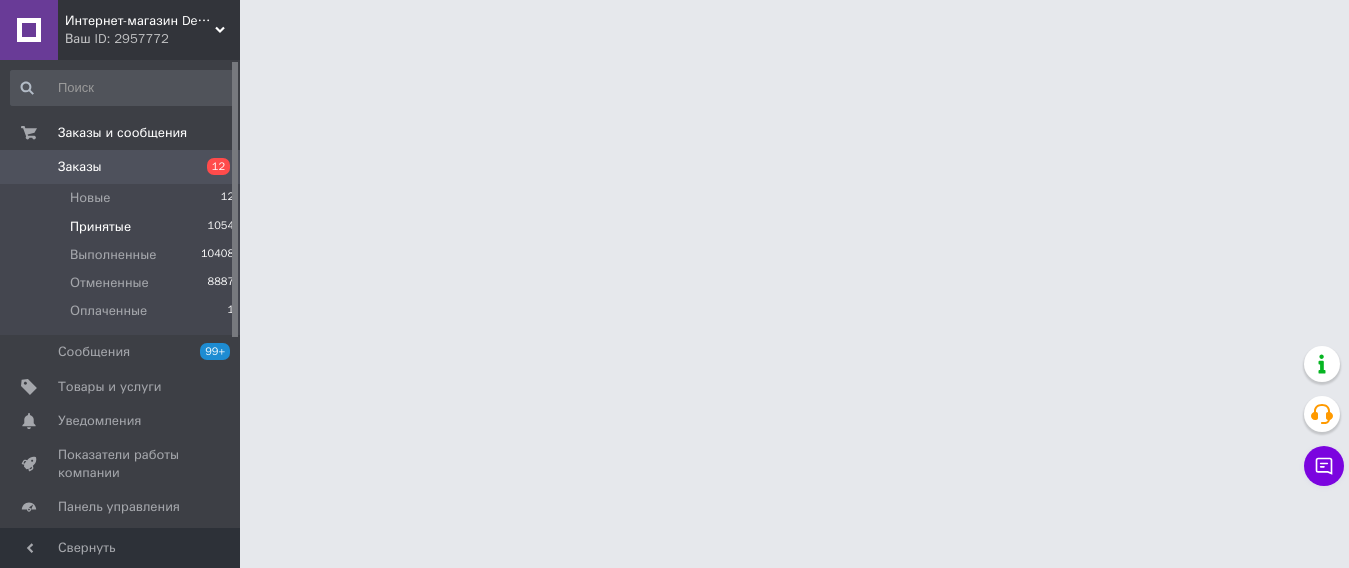 scroll, scrollTop: 0, scrollLeft: 0, axis: both 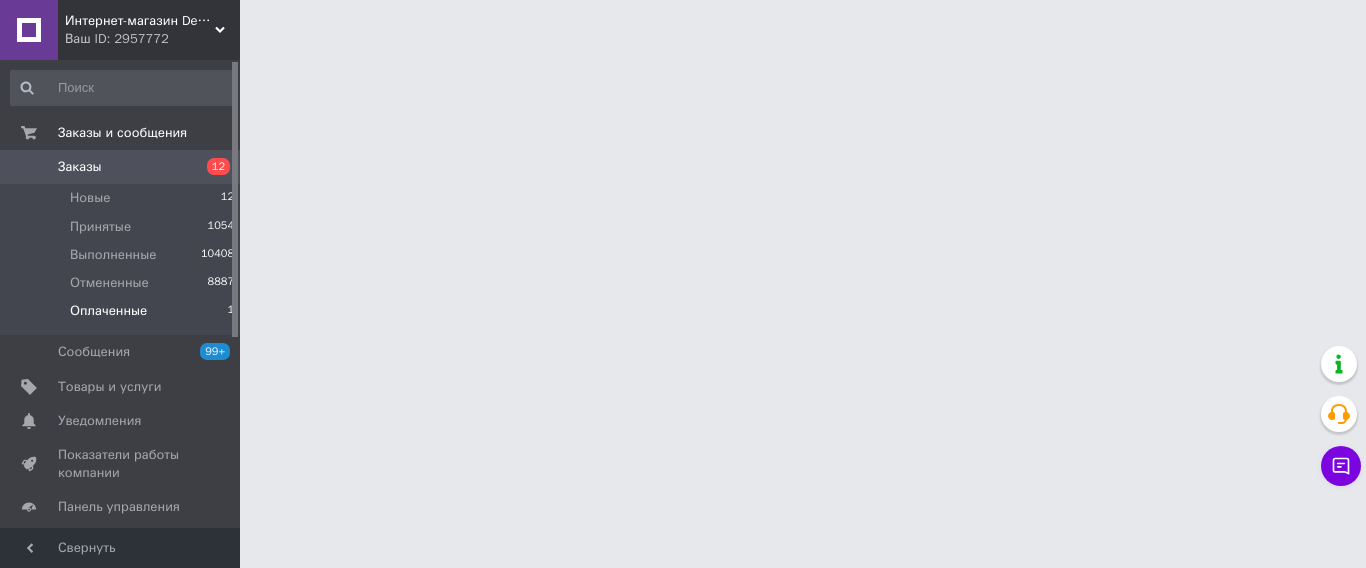 click on "Оплаченные 1" at bounding box center (123, 316) 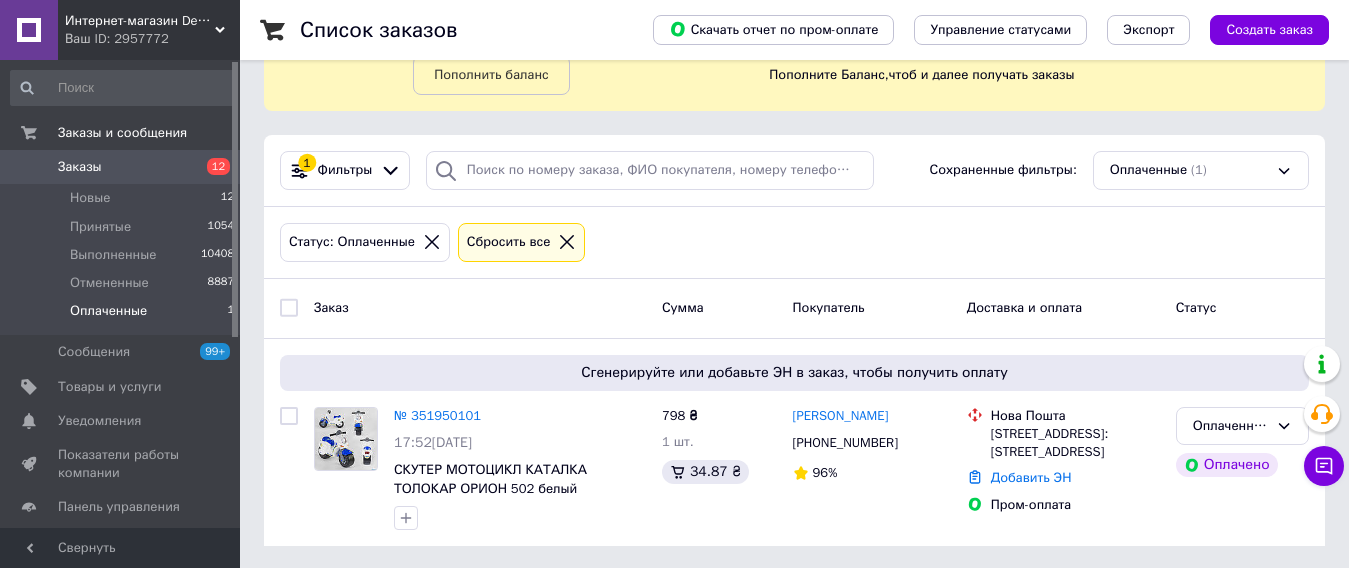 scroll, scrollTop: 111, scrollLeft: 0, axis: vertical 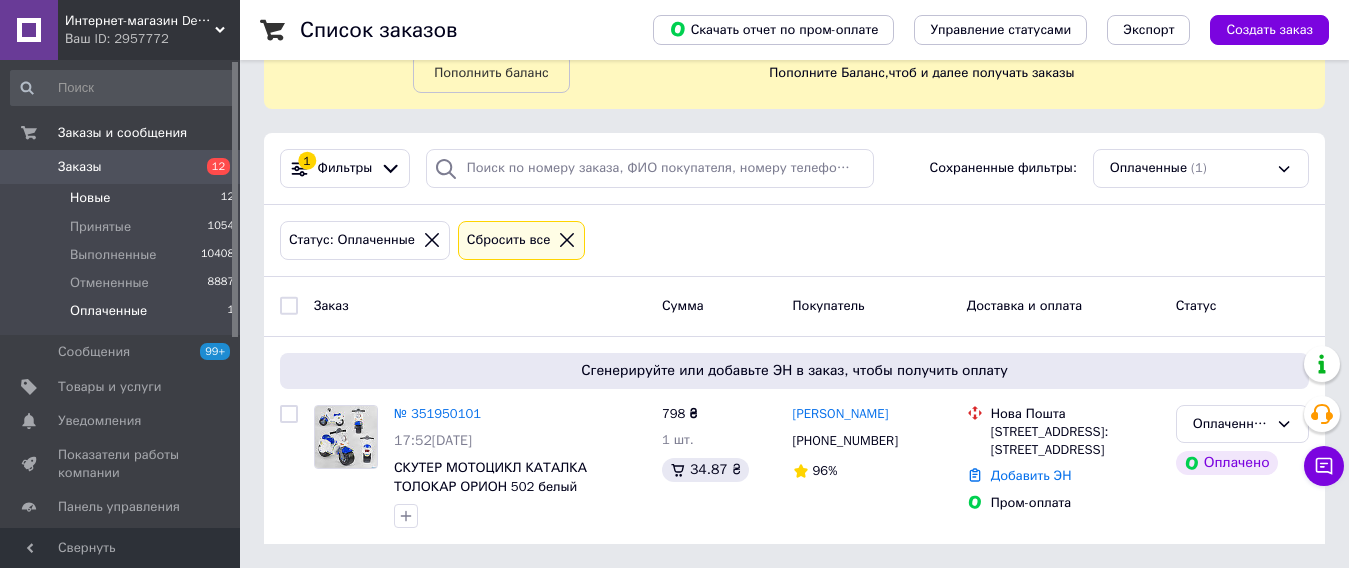 click on "Новые" at bounding box center [90, 198] 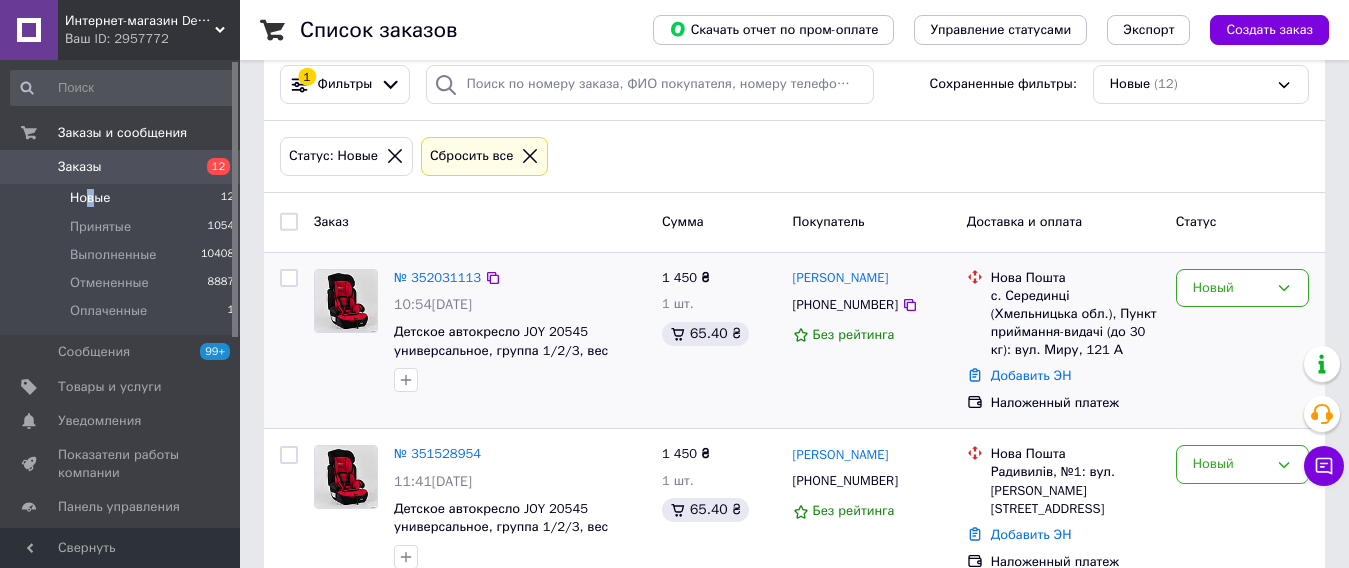 scroll, scrollTop: 200, scrollLeft: 0, axis: vertical 